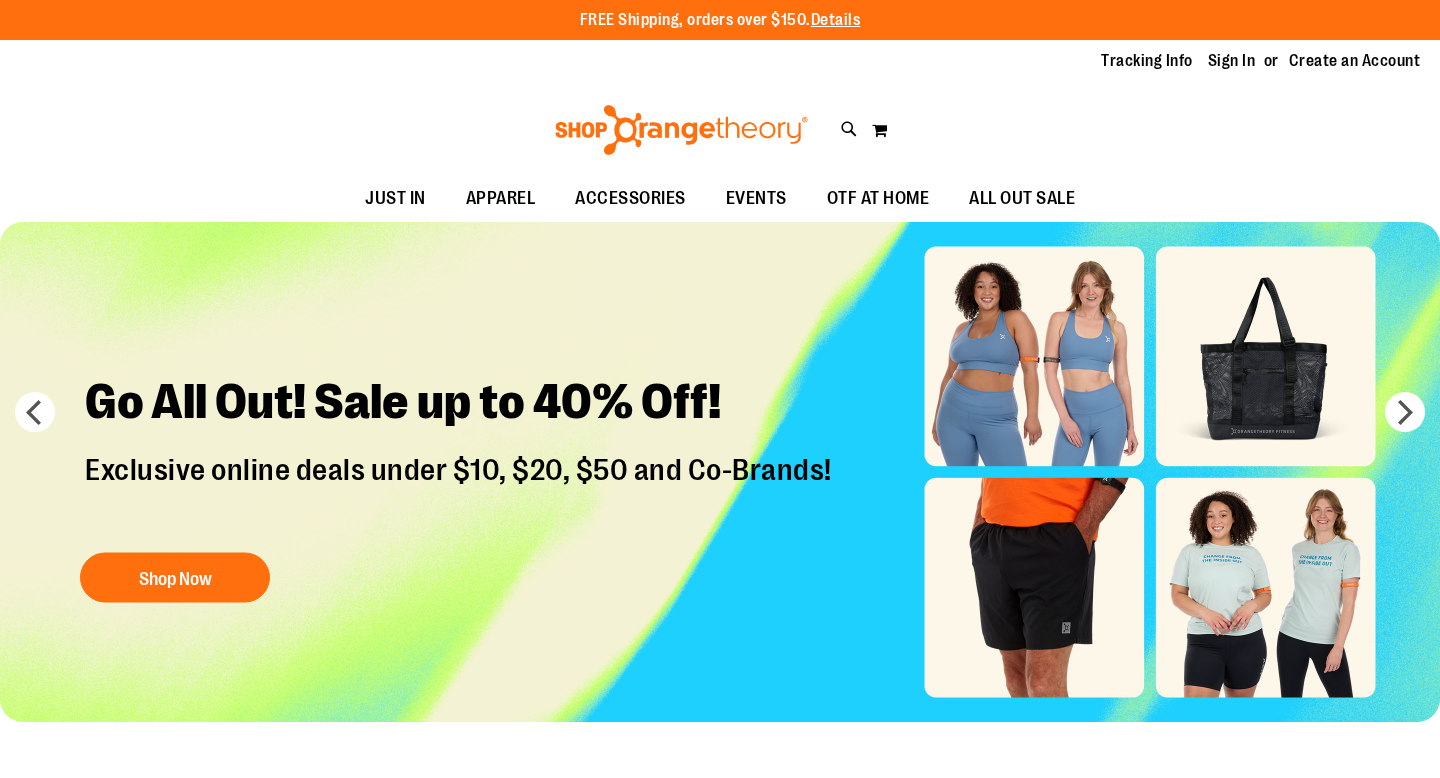 scroll, scrollTop: 0, scrollLeft: 0, axis: both 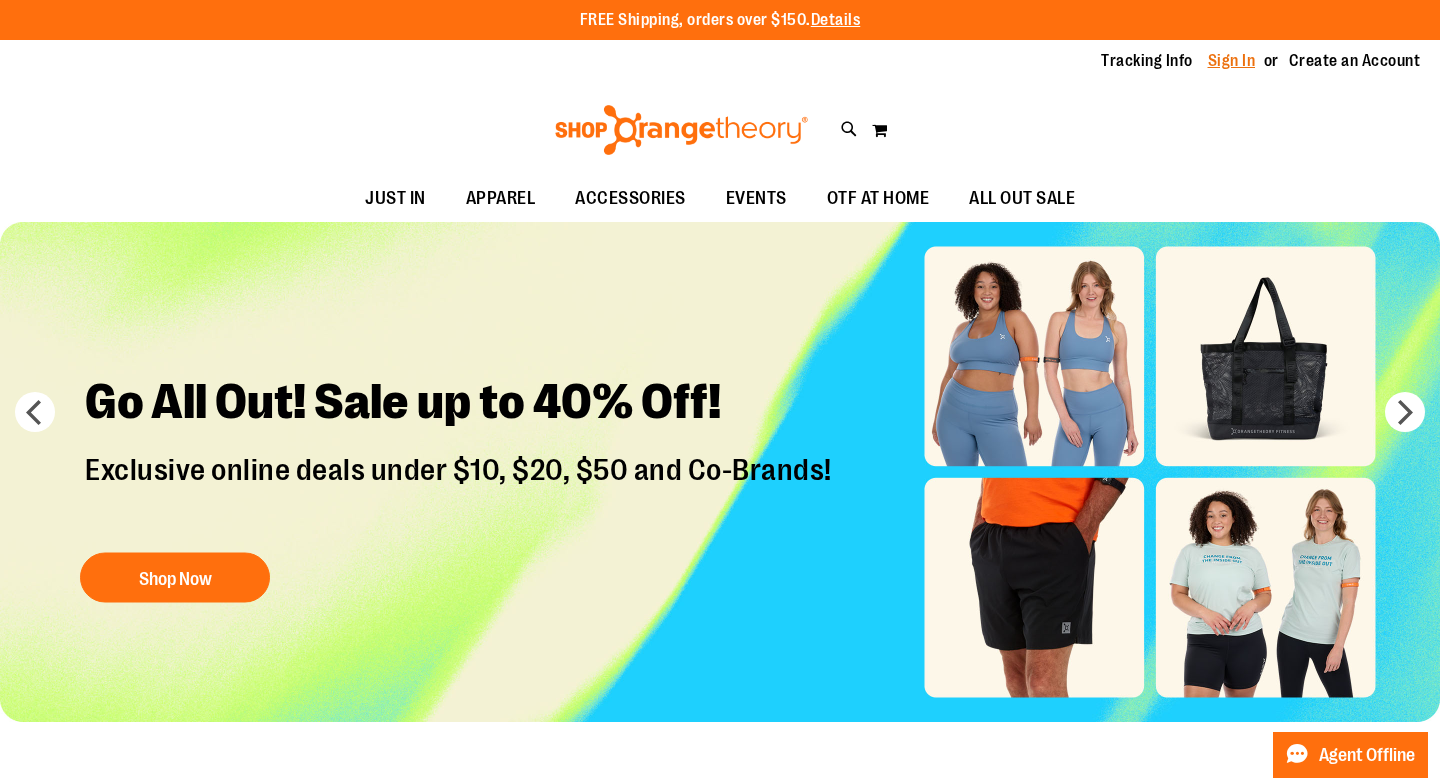 type on "**********" 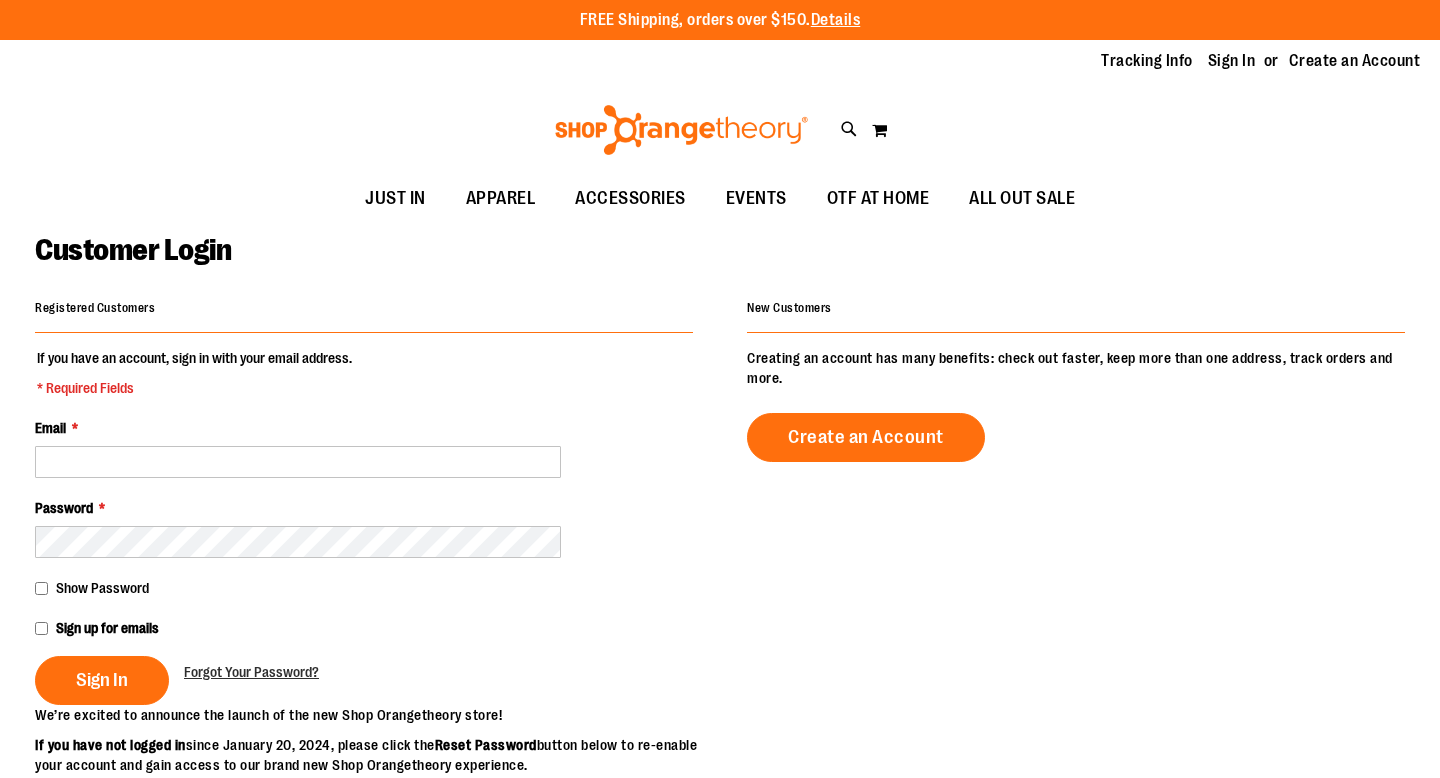 scroll, scrollTop: 0, scrollLeft: 0, axis: both 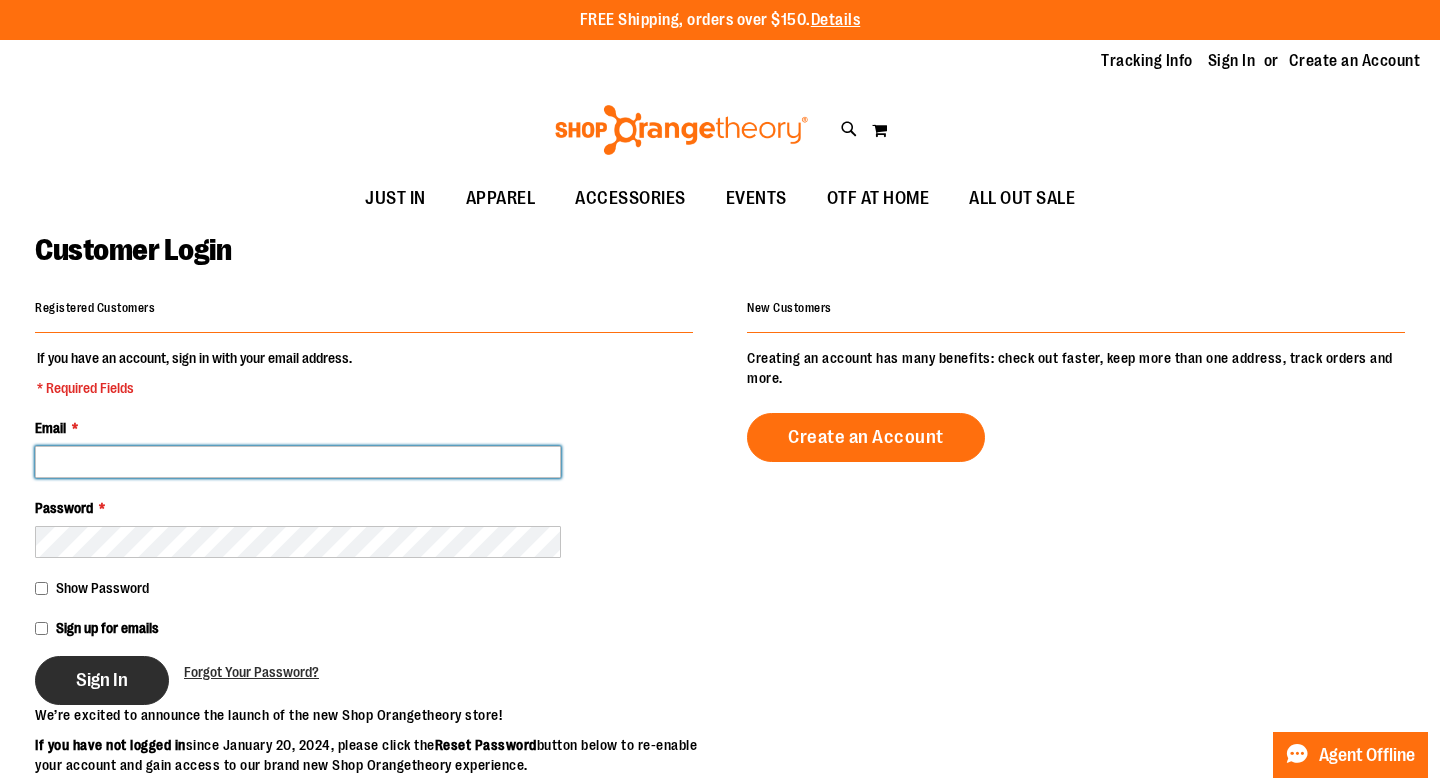 type on "**********" 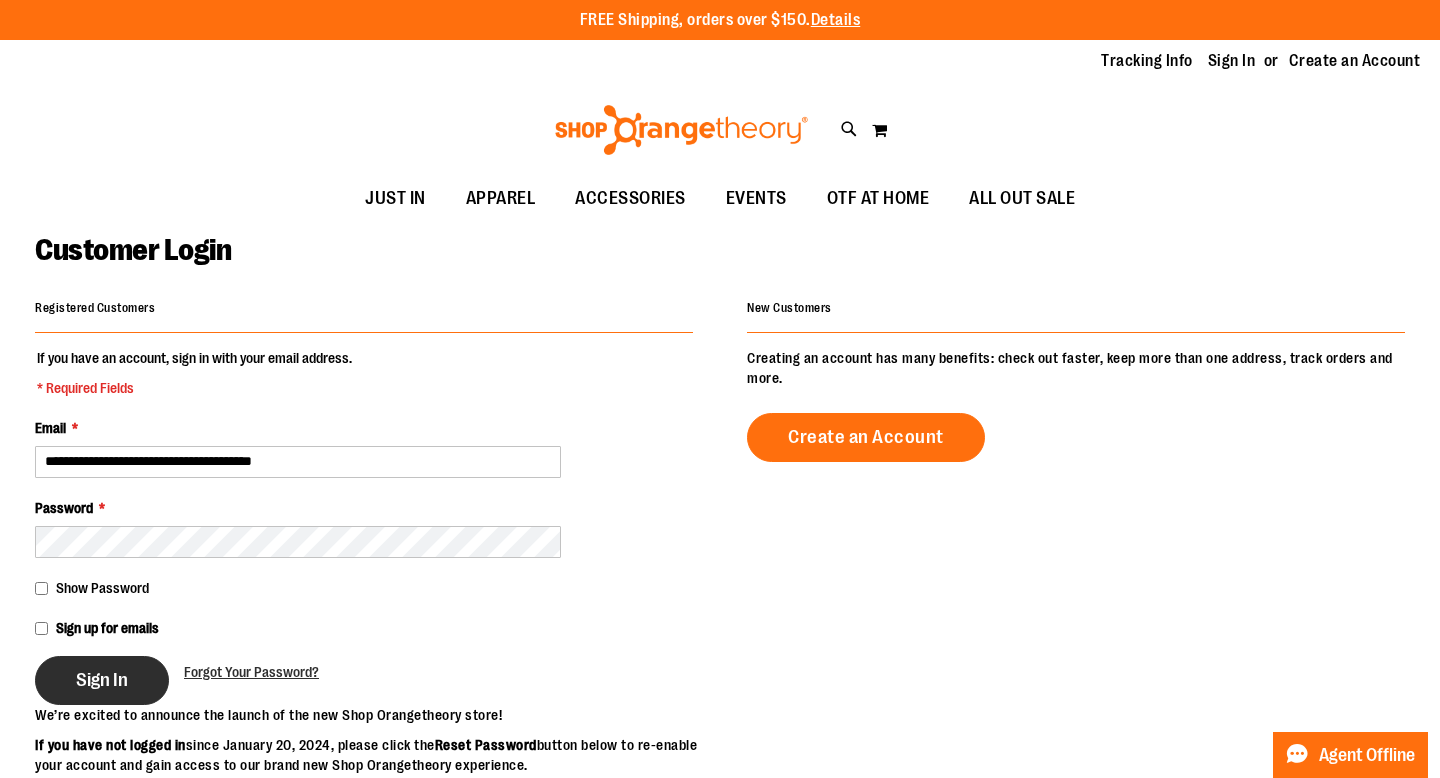 type on "**********" 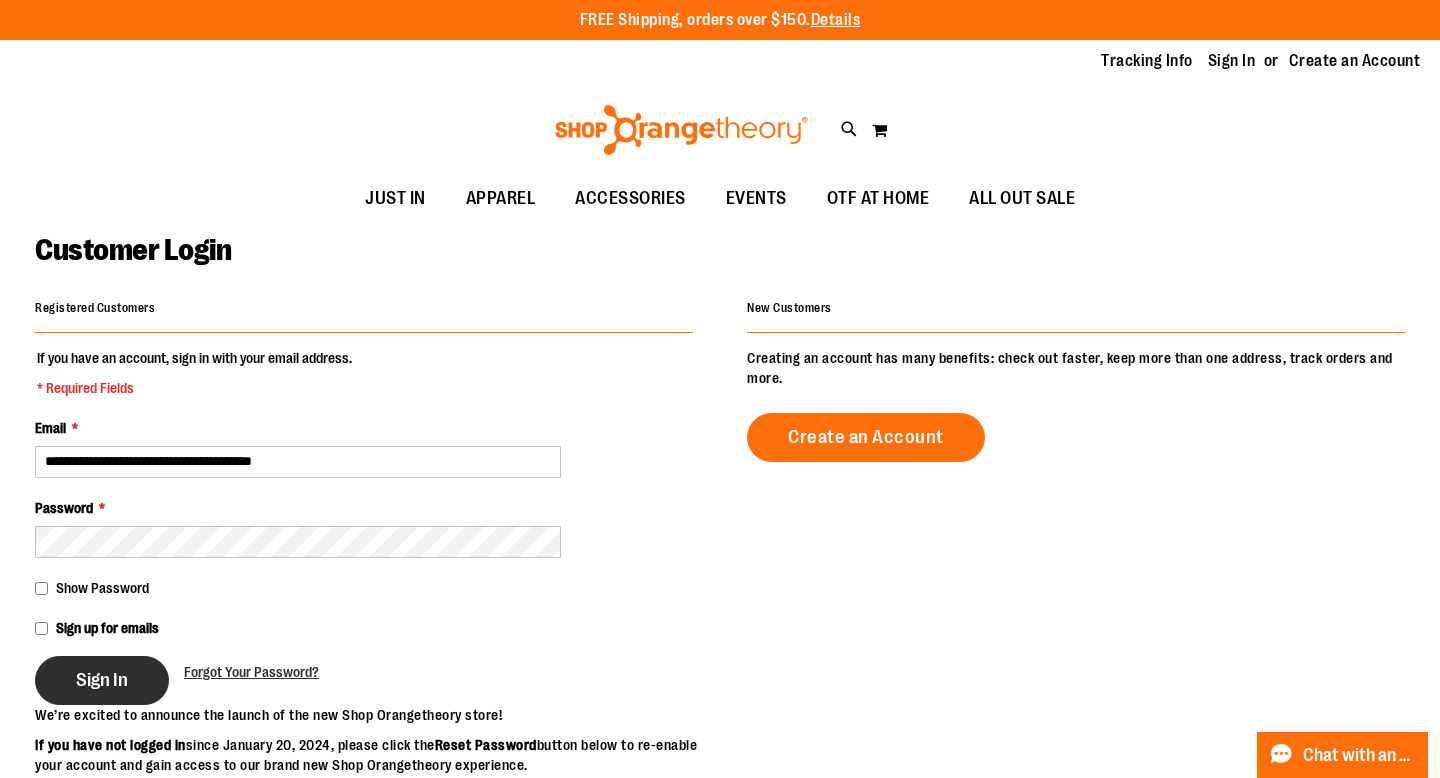 click on "Sign In" at bounding box center [102, 680] 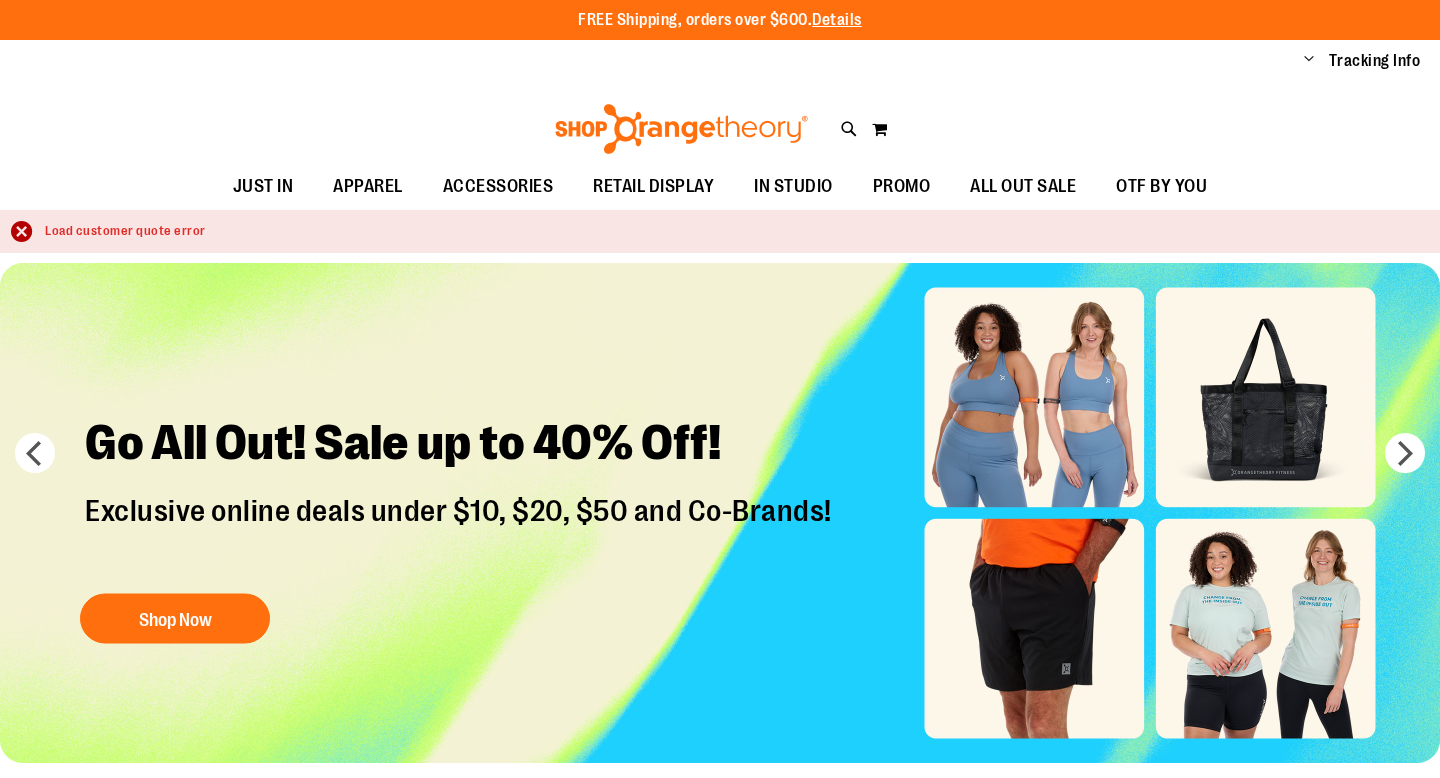 scroll, scrollTop: 0, scrollLeft: 0, axis: both 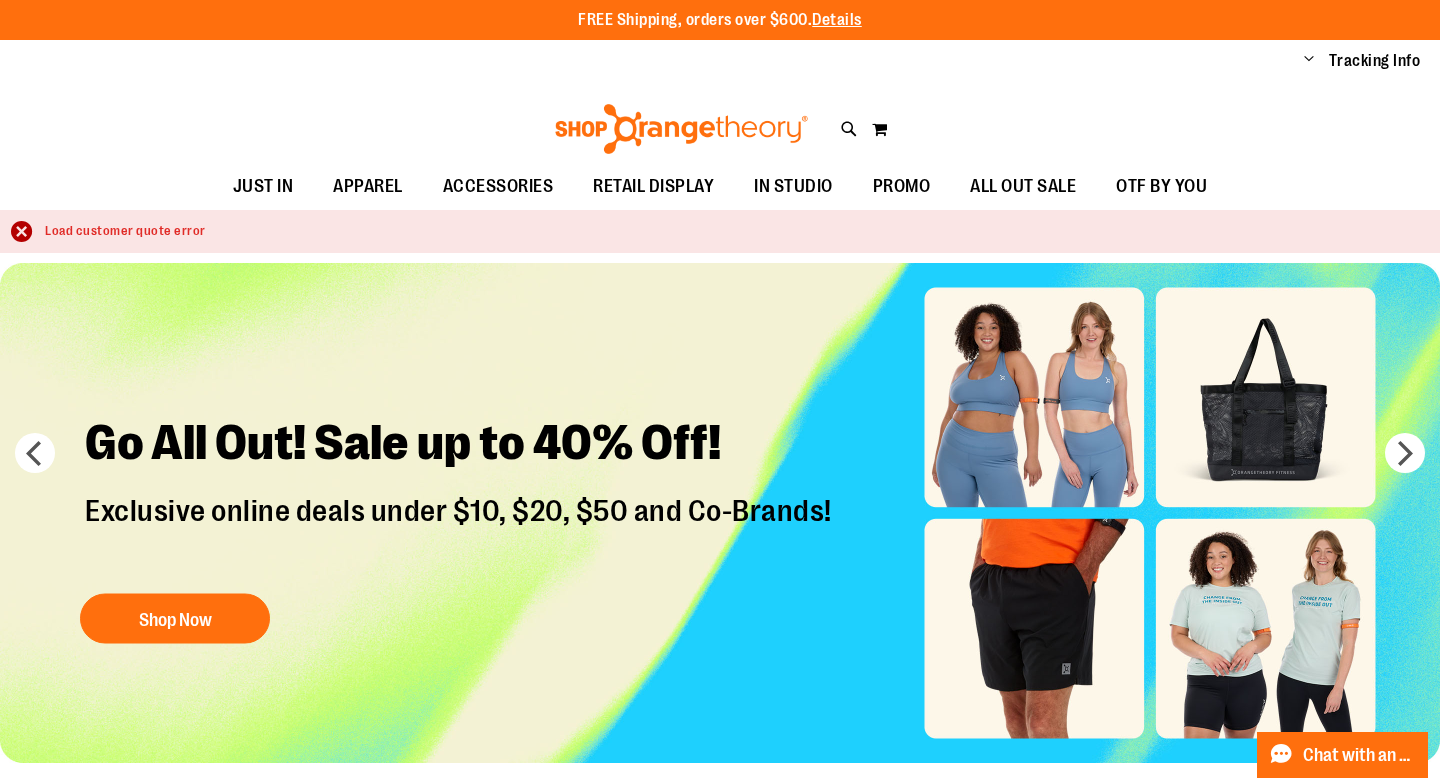 type on "**********" 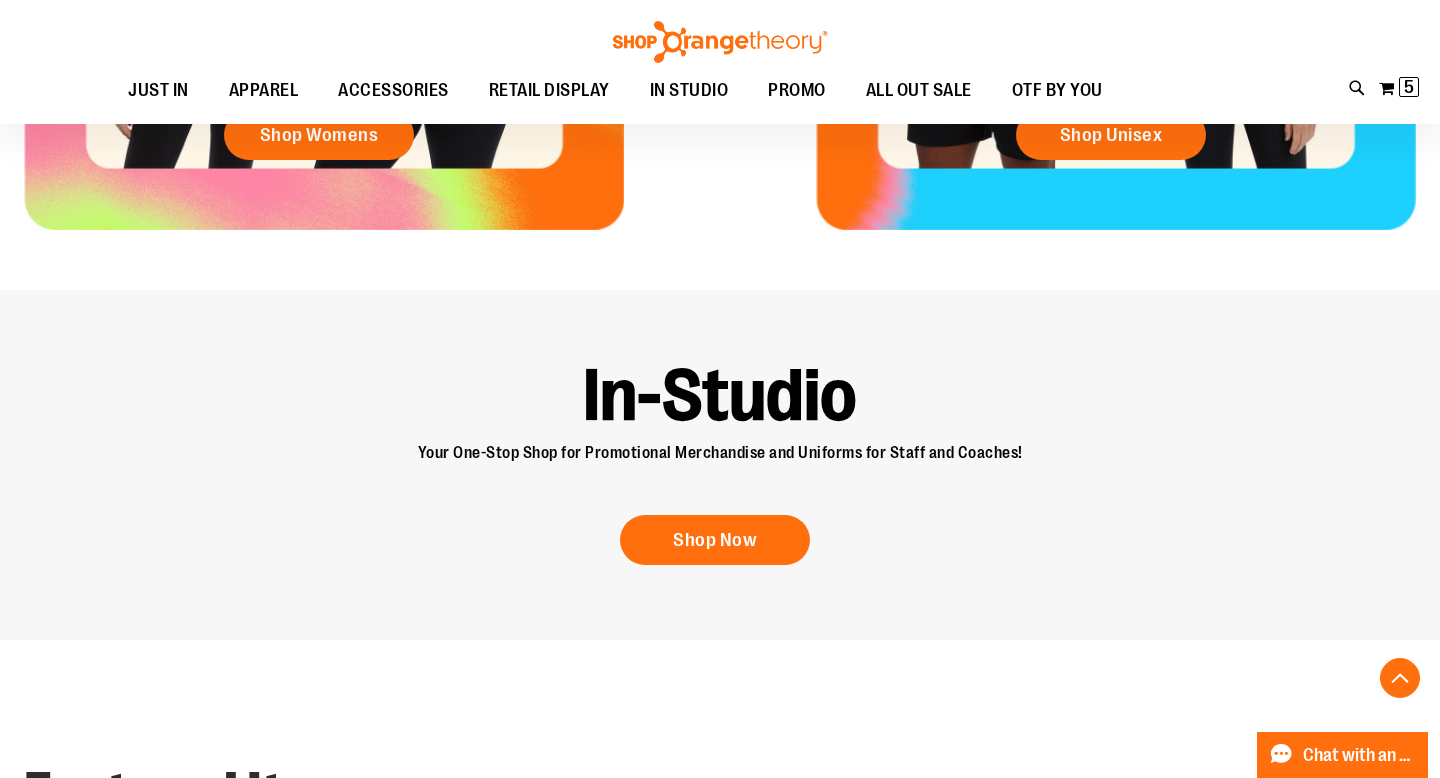 scroll, scrollTop: 1240, scrollLeft: 0, axis: vertical 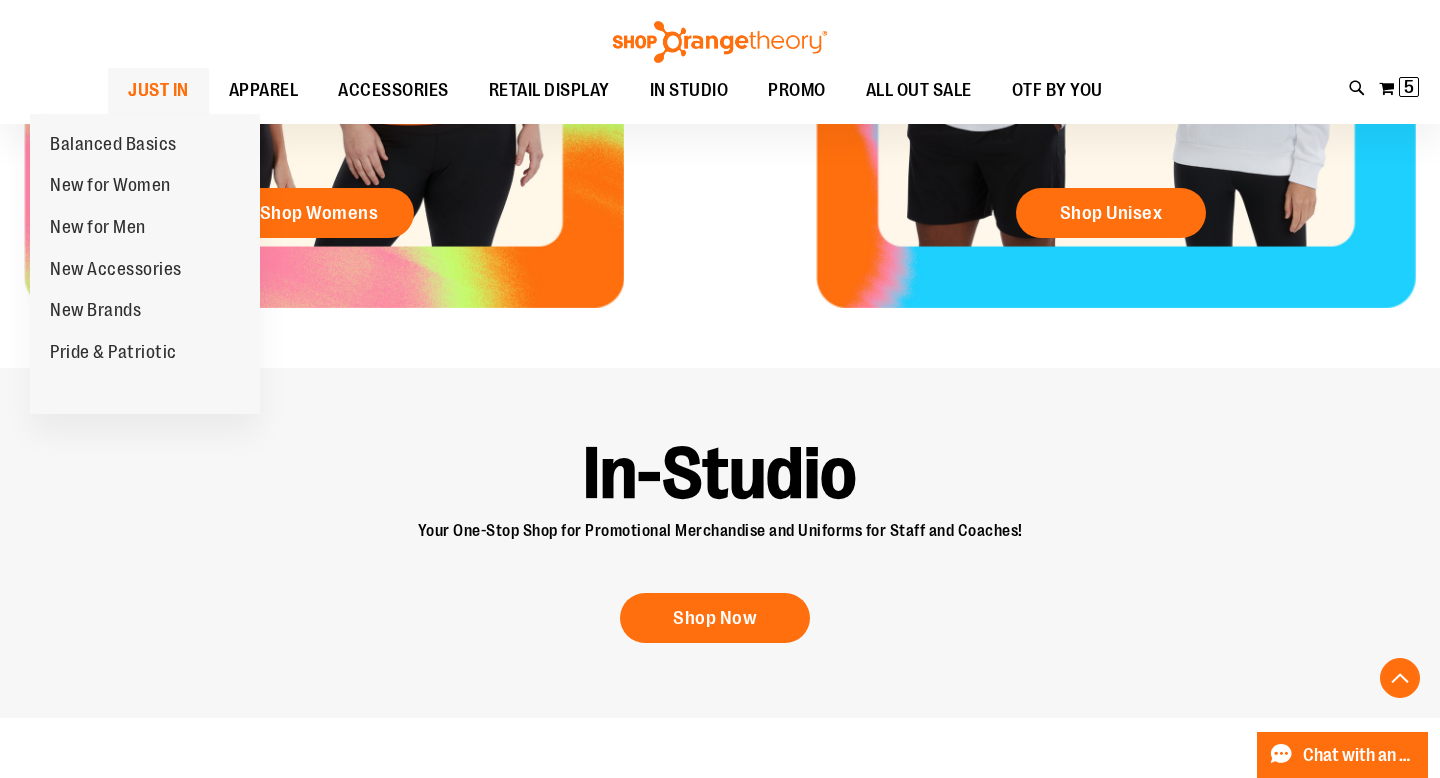 click on "JUST IN" at bounding box center (158, 90) 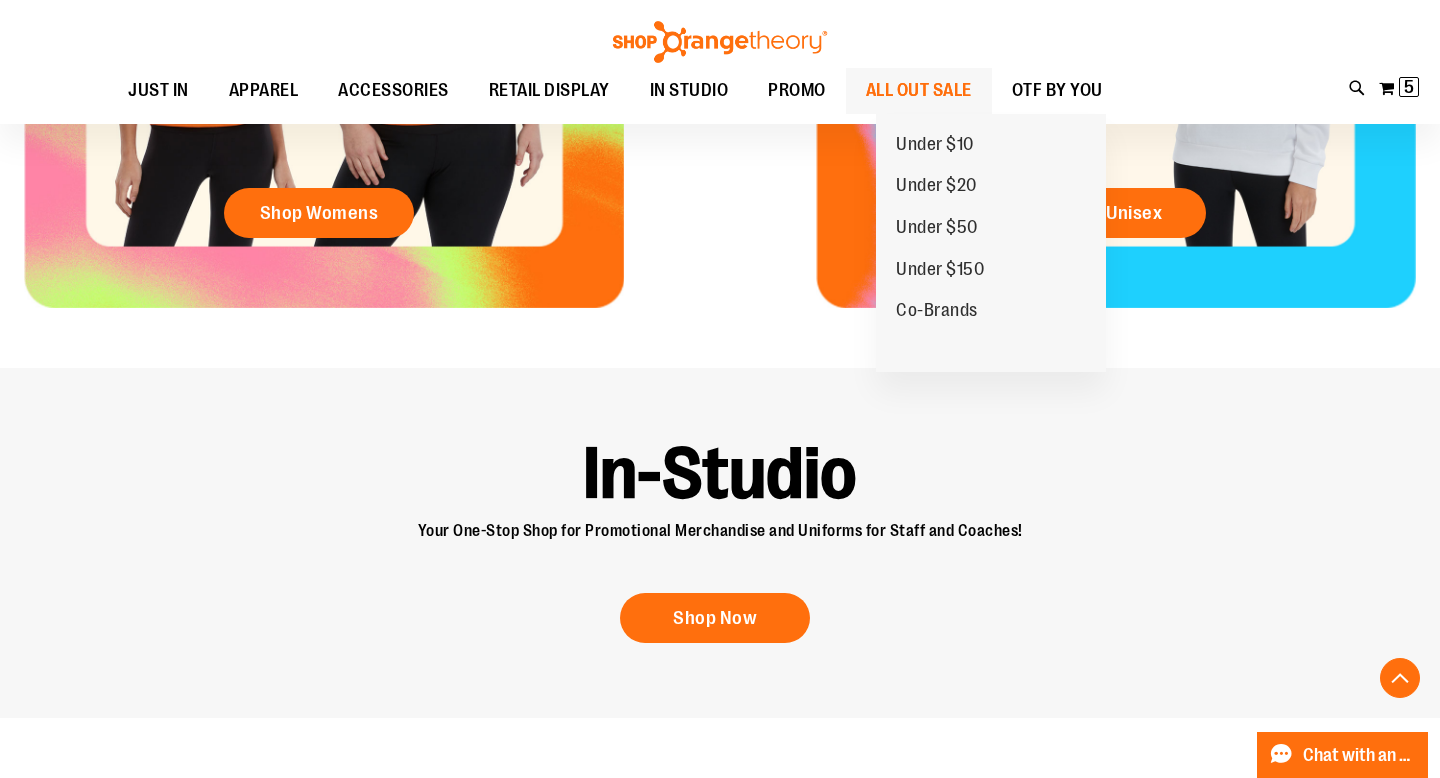 click on "ALL OUT SALE" at bounding box center [919, 90] 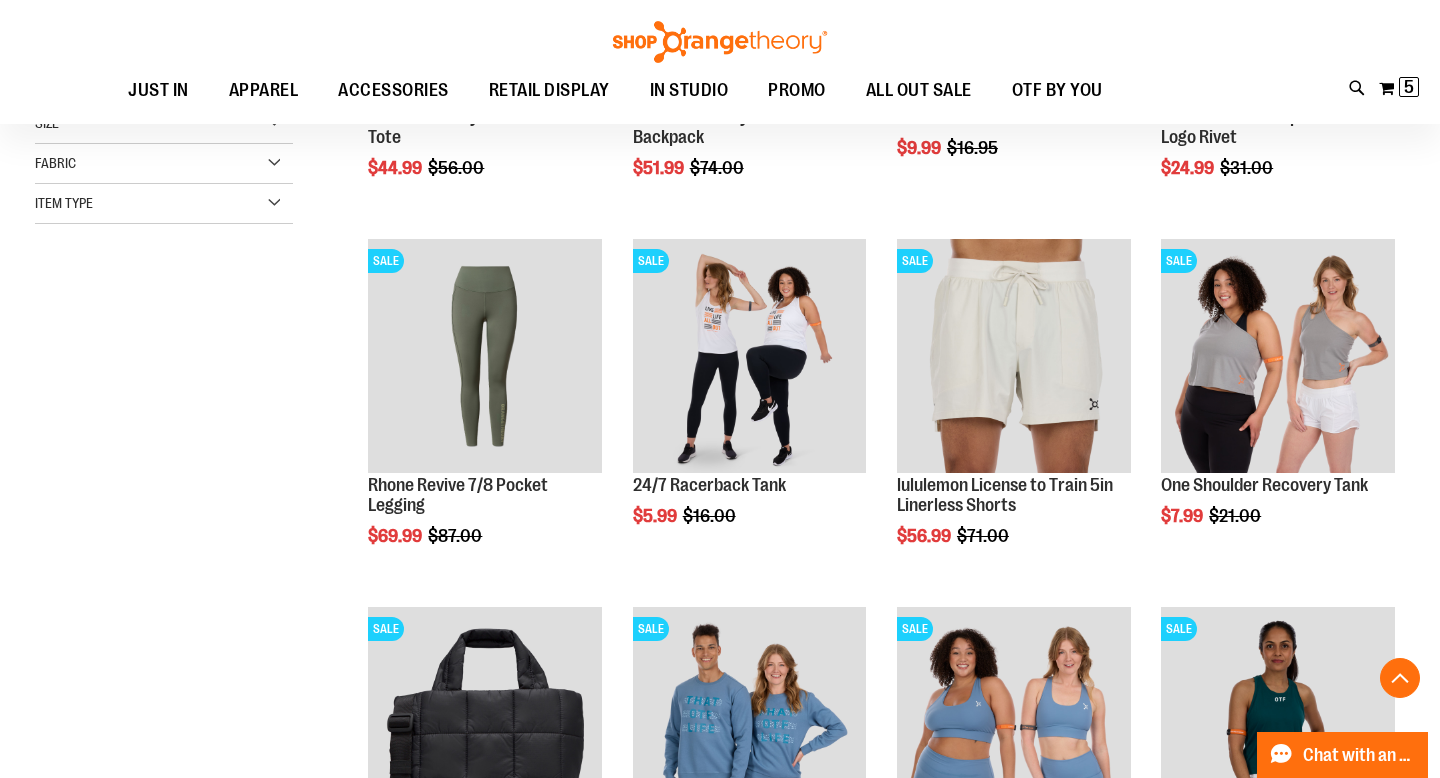 scroll, scrollTop: 552, scrollLeft: 0, axis: vertical 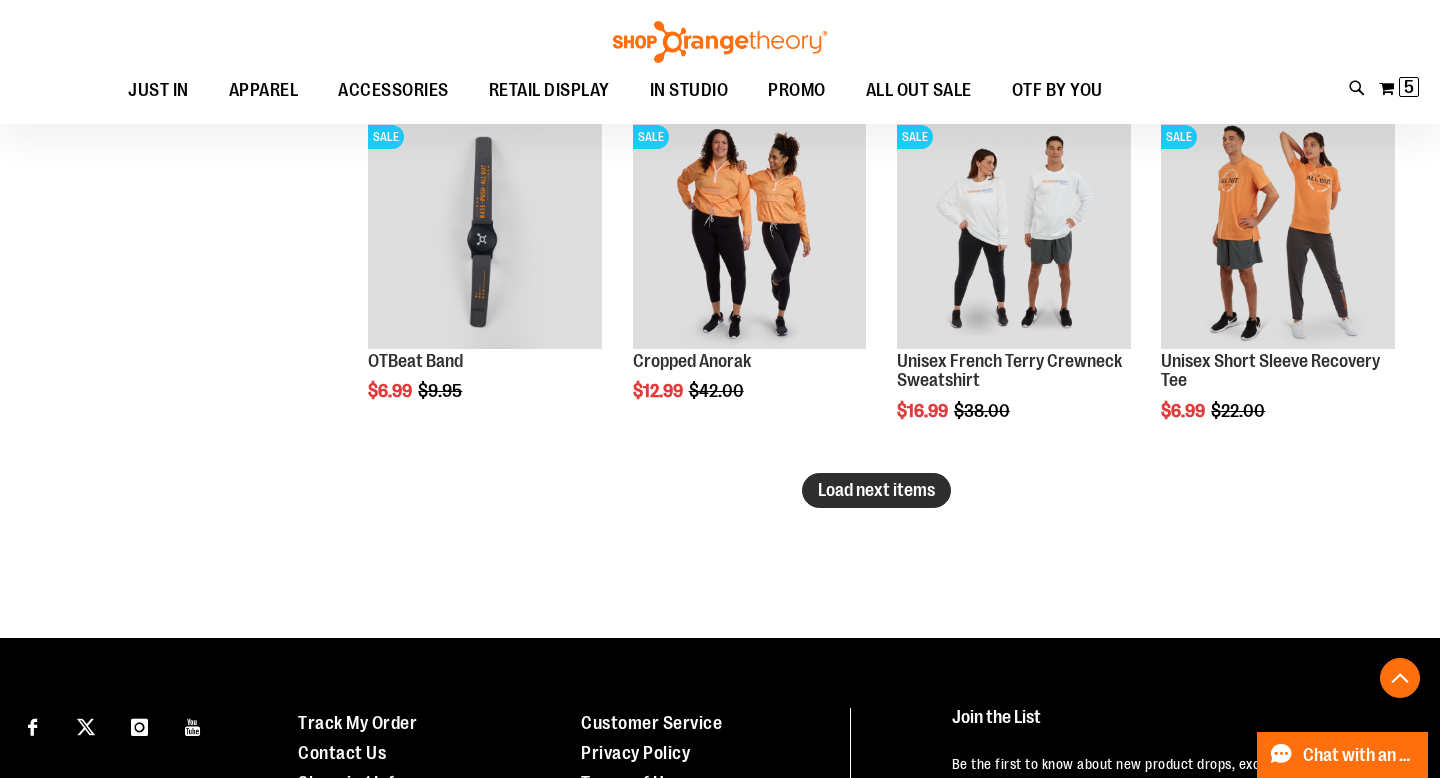 type on "**********" 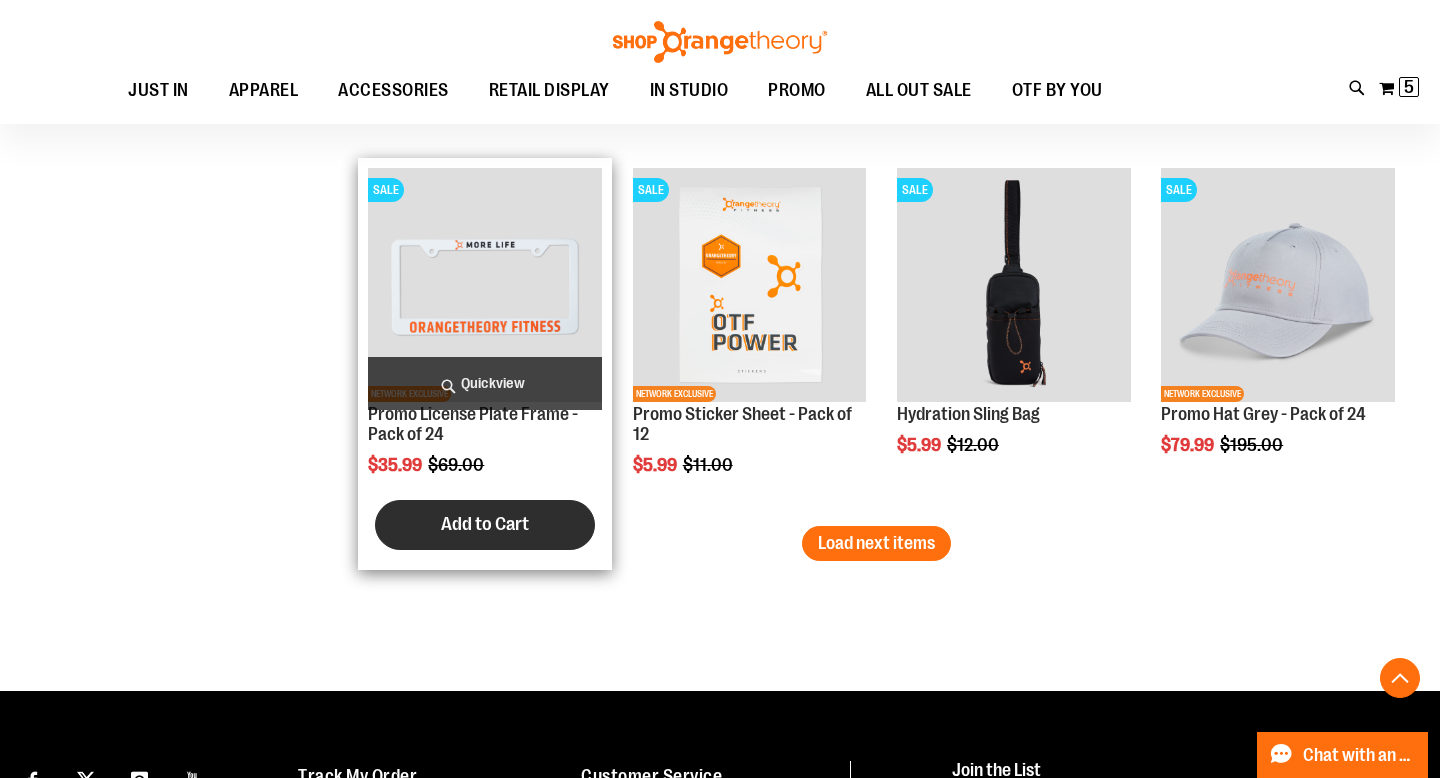 scroll, scrollTop: 4436, scrollLeft: 0, axis: vertical 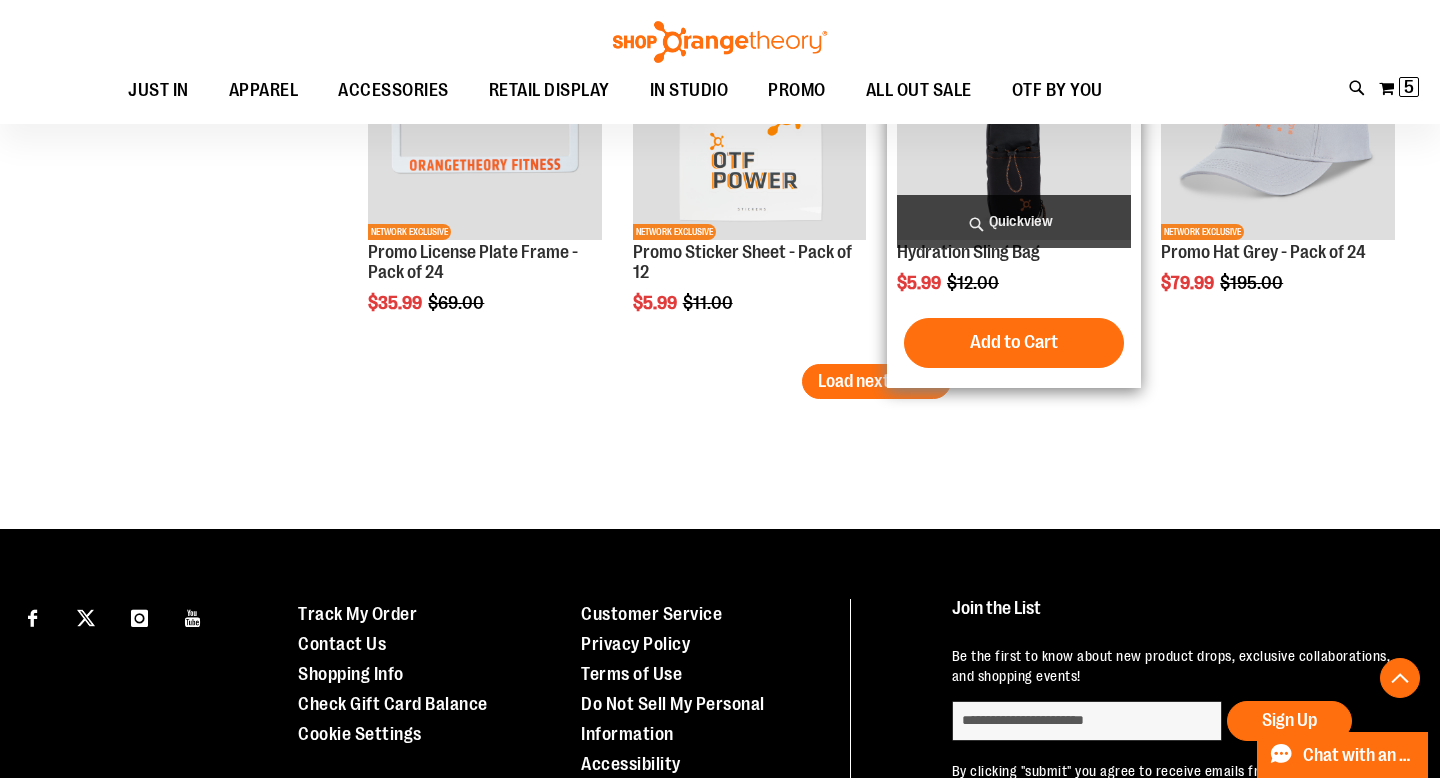 click on "Add to Cart" at bounding box center [1014, 343] 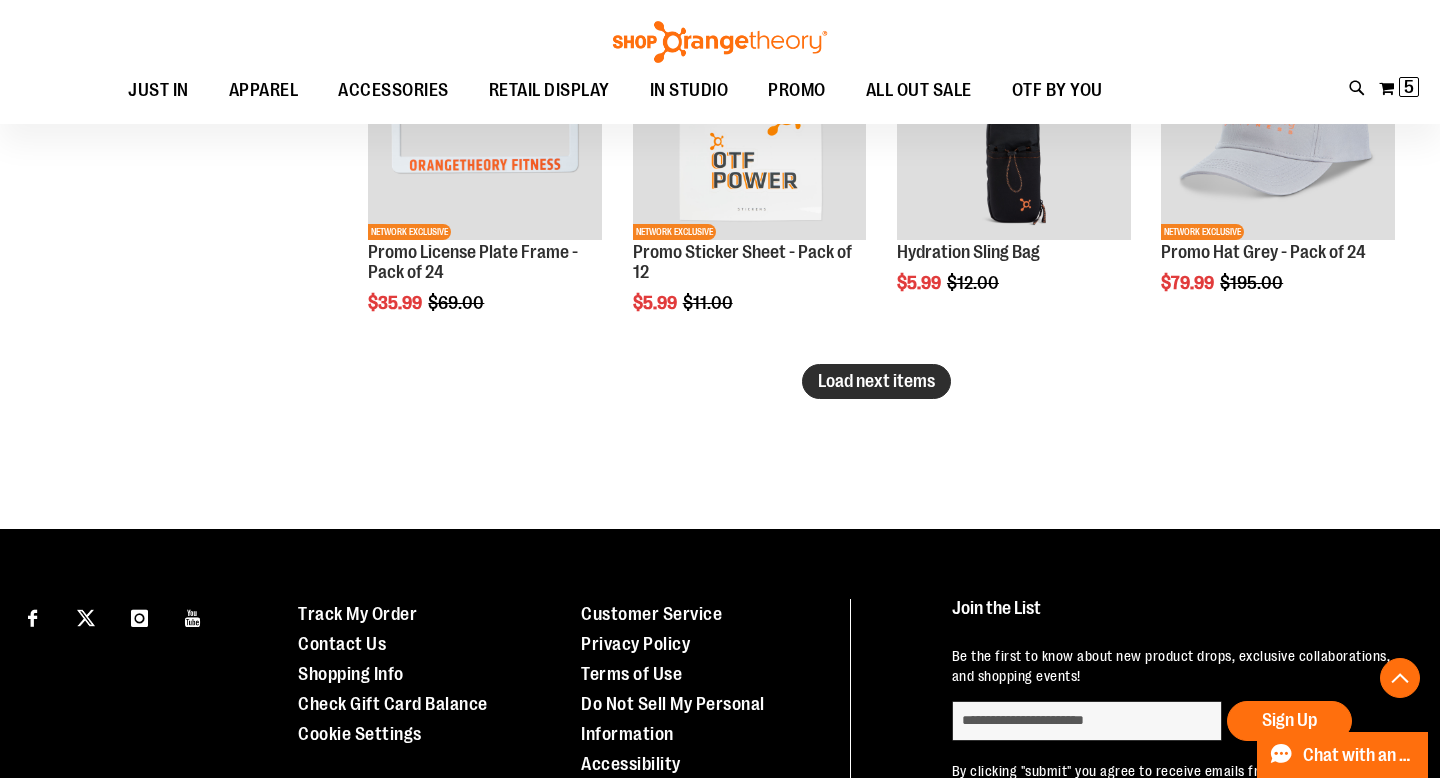 click on "Load next items" at bounding box center (876, 381) 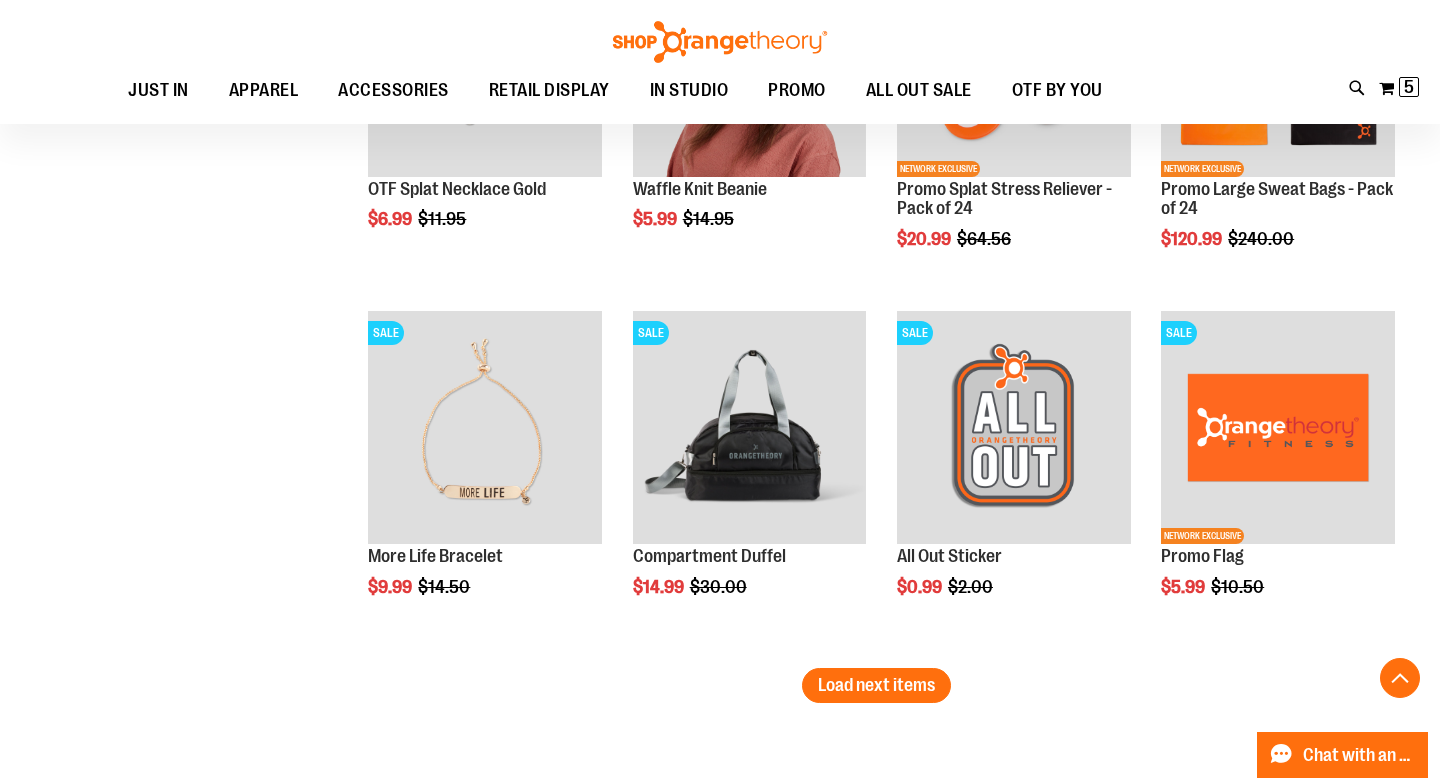 scroll, scrollTop: 5247, scrollLeft: 0, axis: vertical 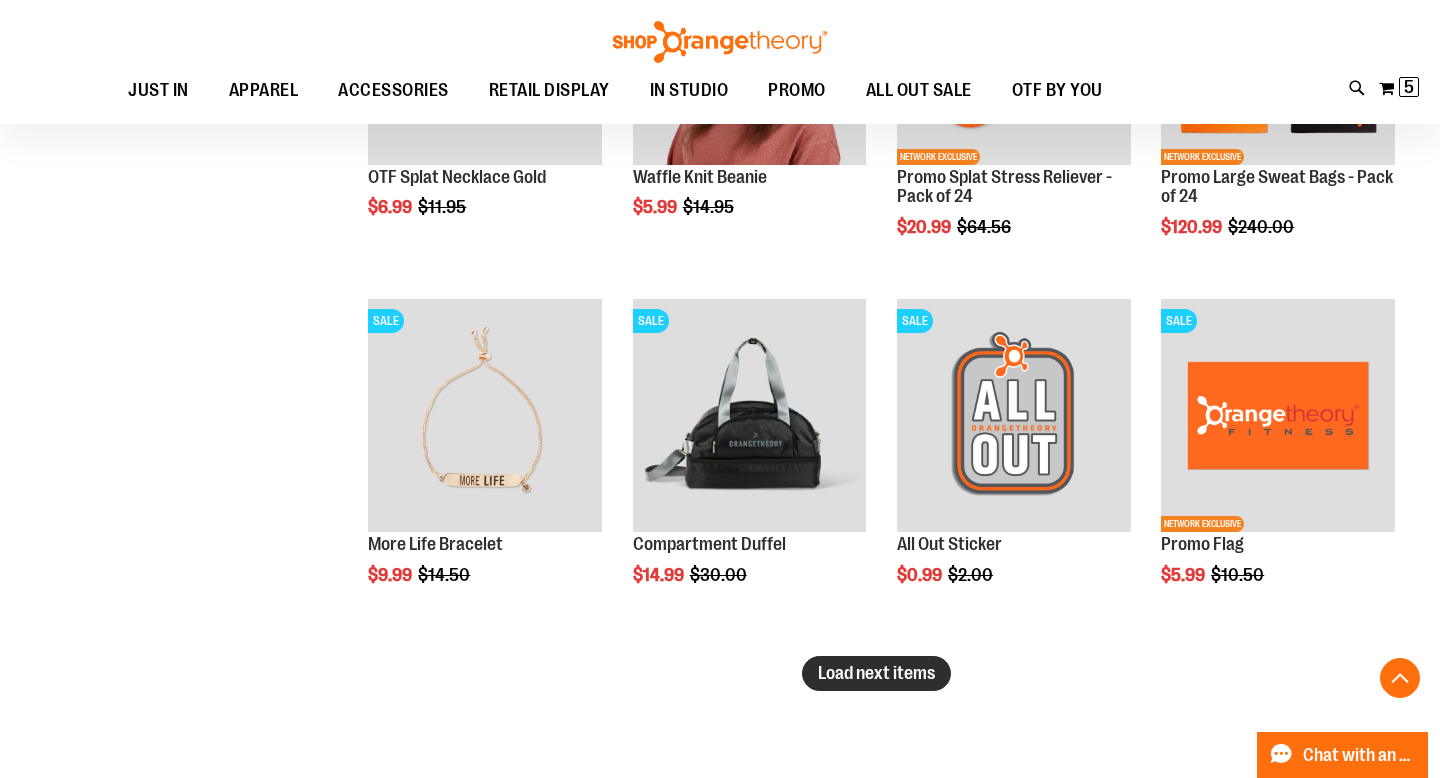 click on "Load next items" at bounding box center [876, 673] 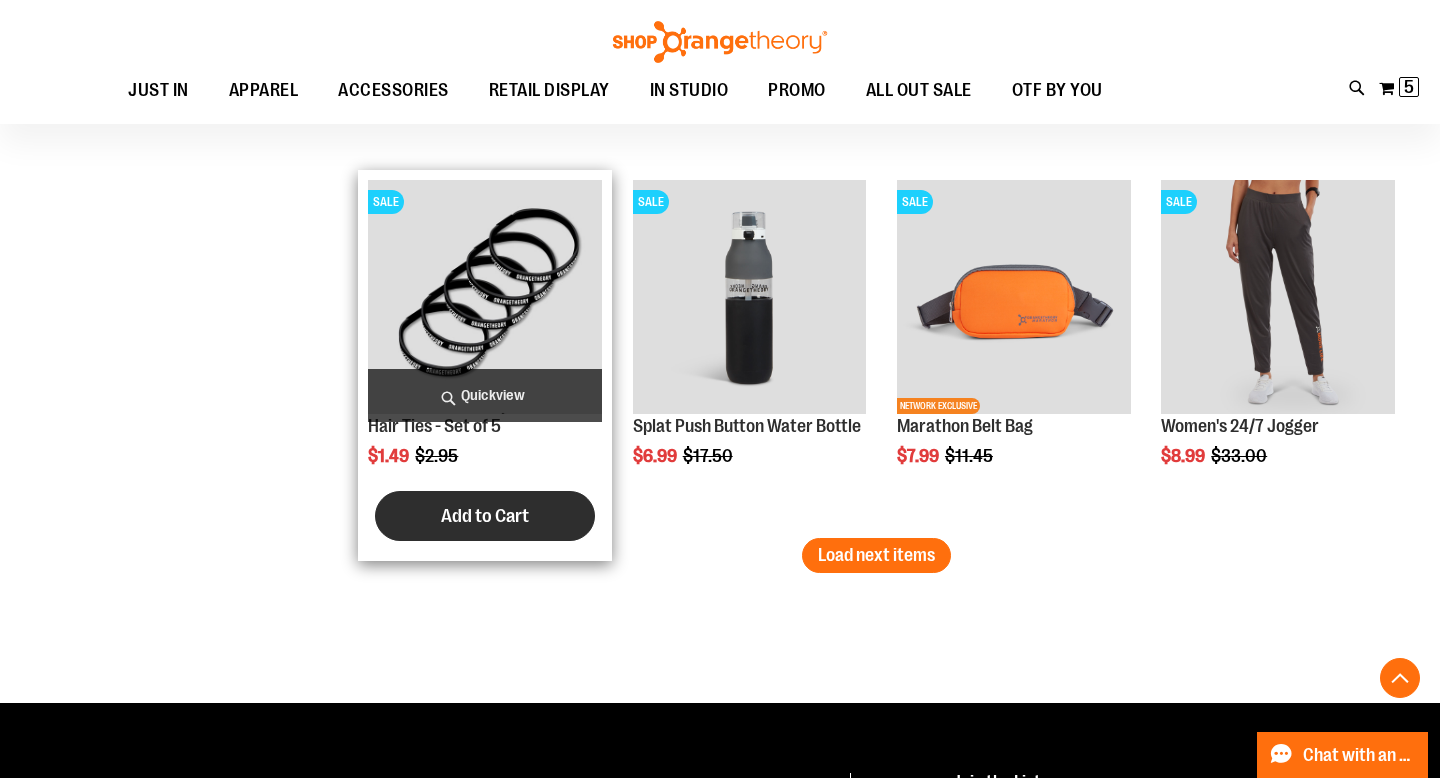 scroll, scrollTop: 6470, scrollLeft: 0, axis: vertical 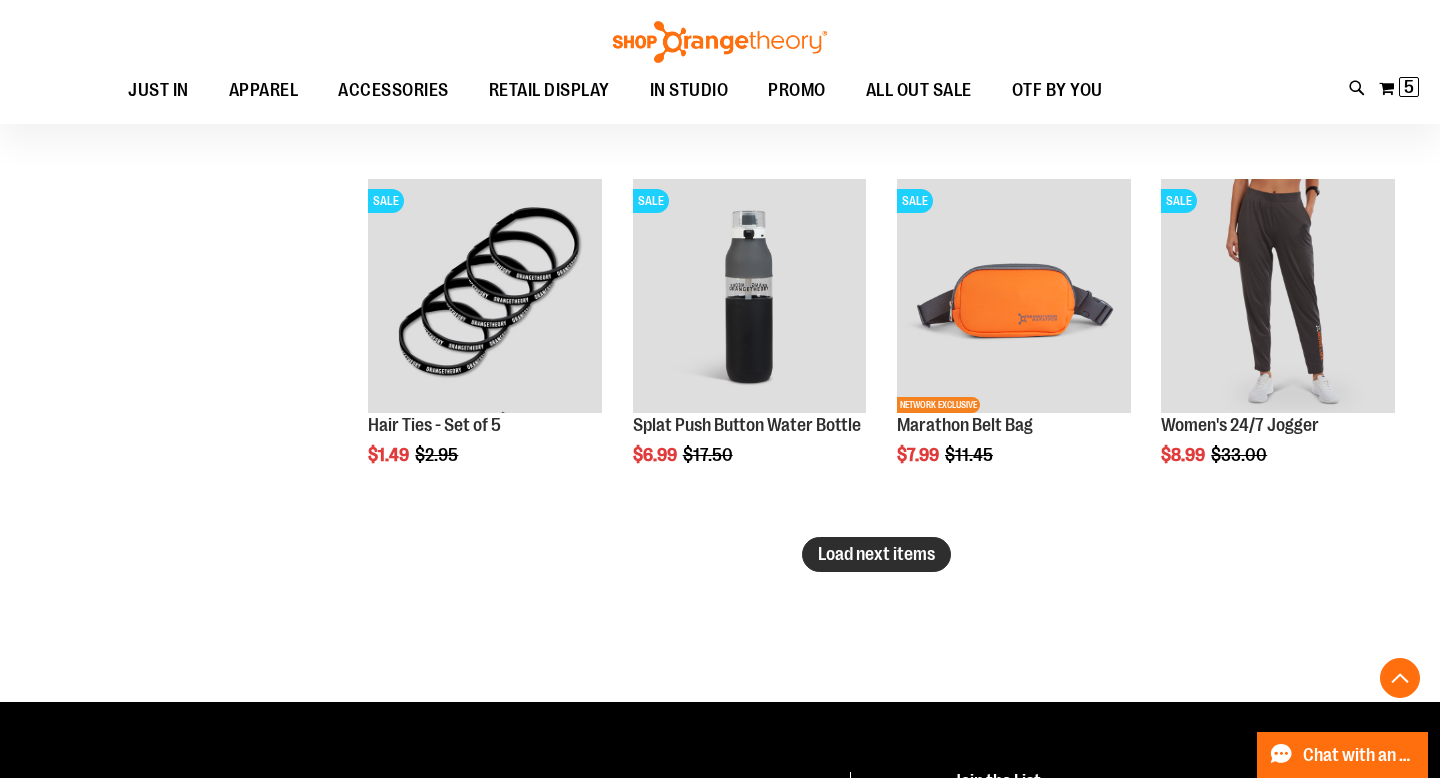 click on "Load next items" at bounding box center [876, 554] 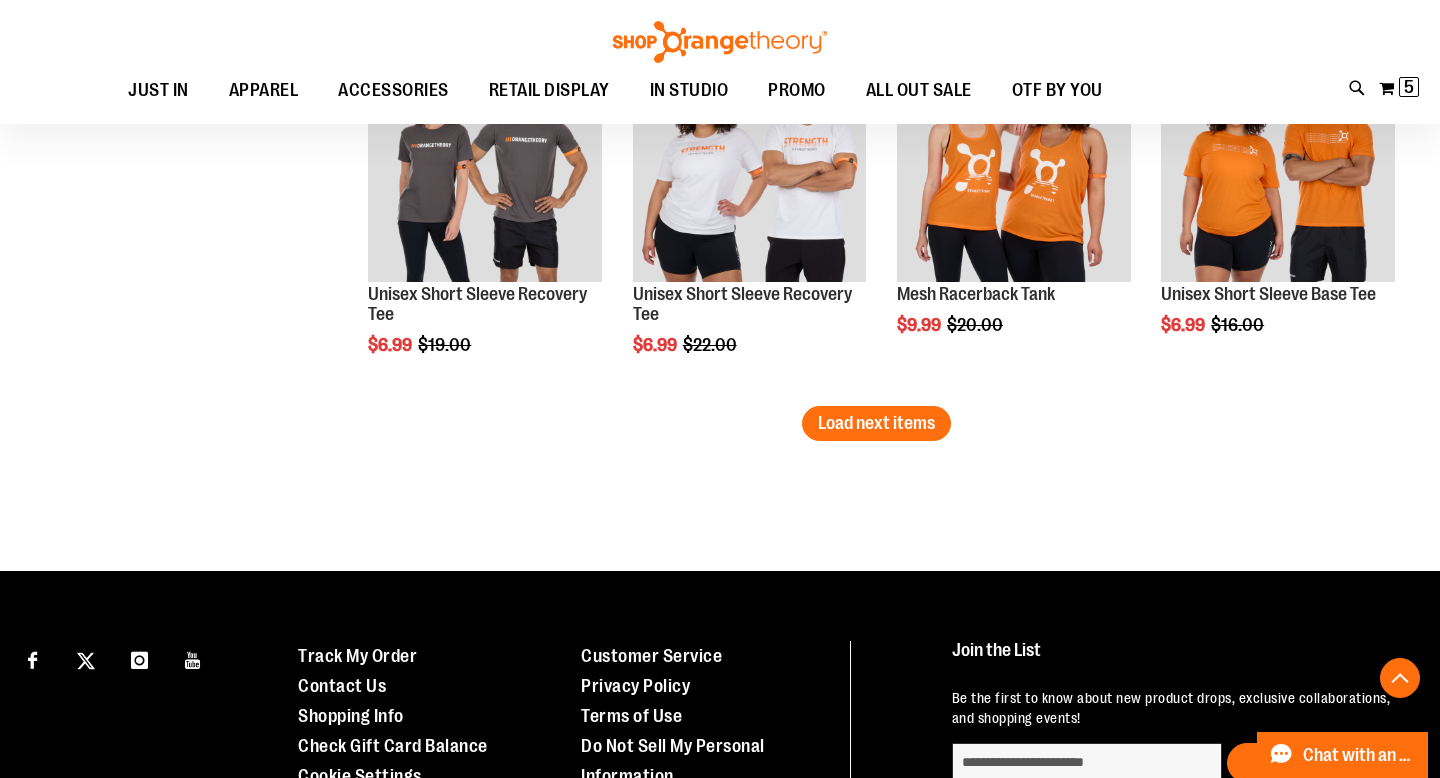 scroll, scrollTop: 7869, scrollLeft: 0, axis: vertical 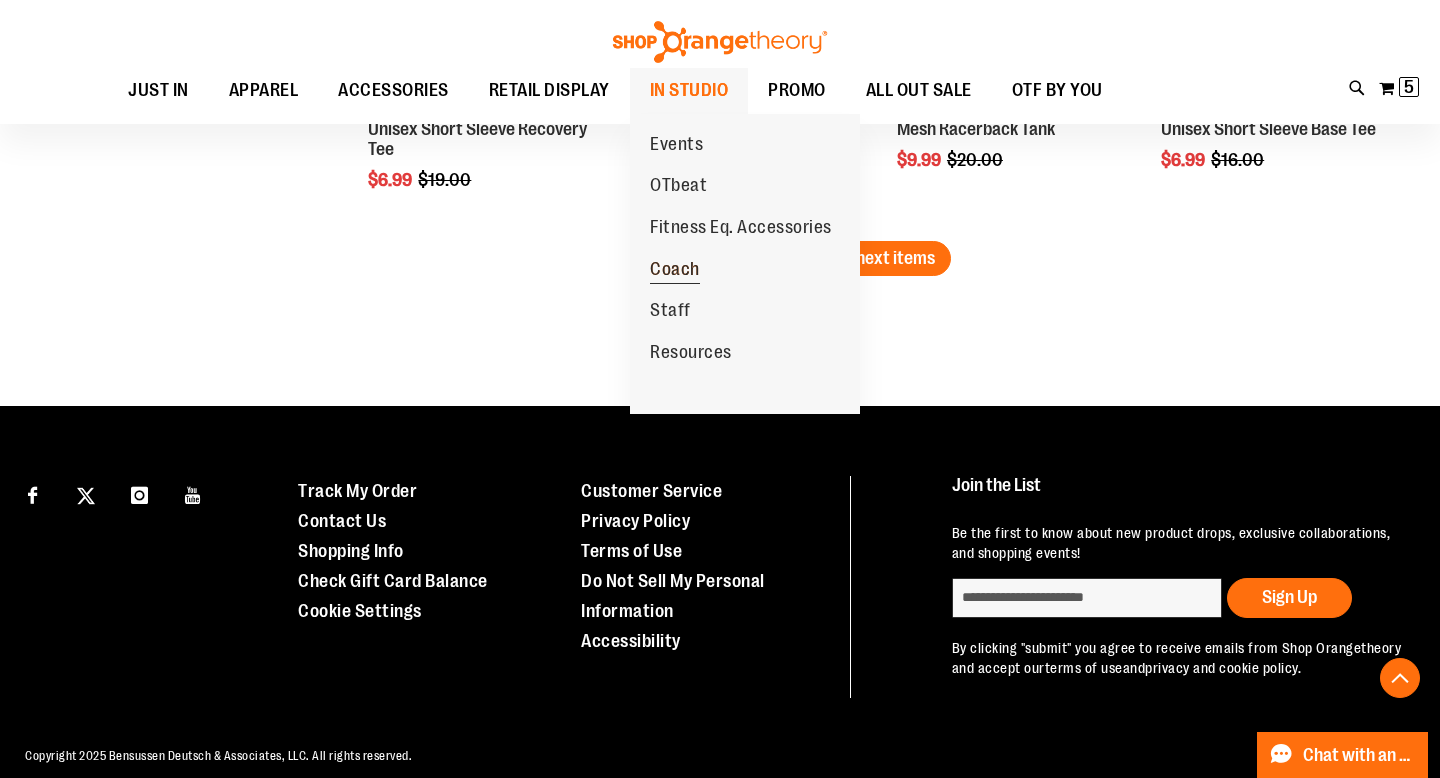 click on "Coach" at bounding box center (675, 271) 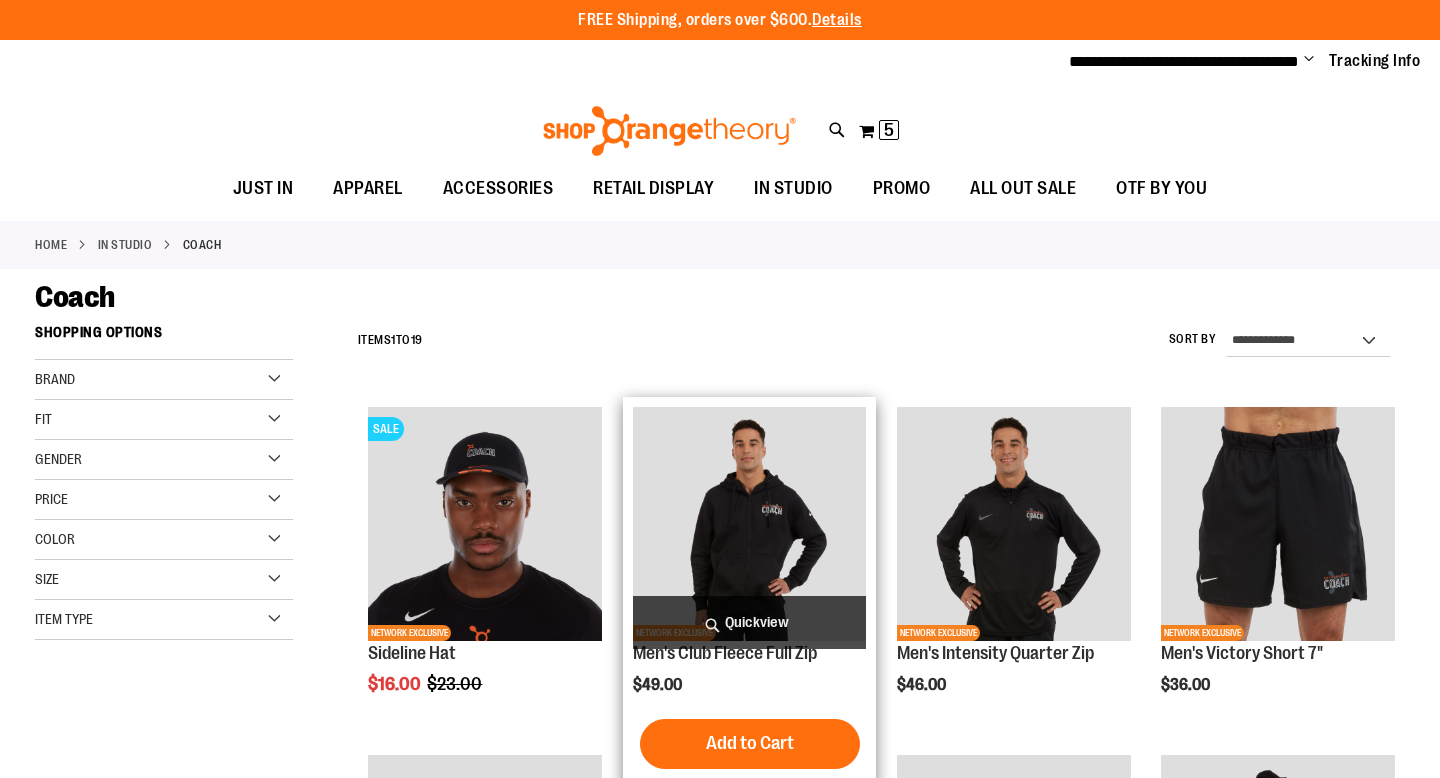 scroll, scrollTop: 0, scrollLeft: 0, axis: both 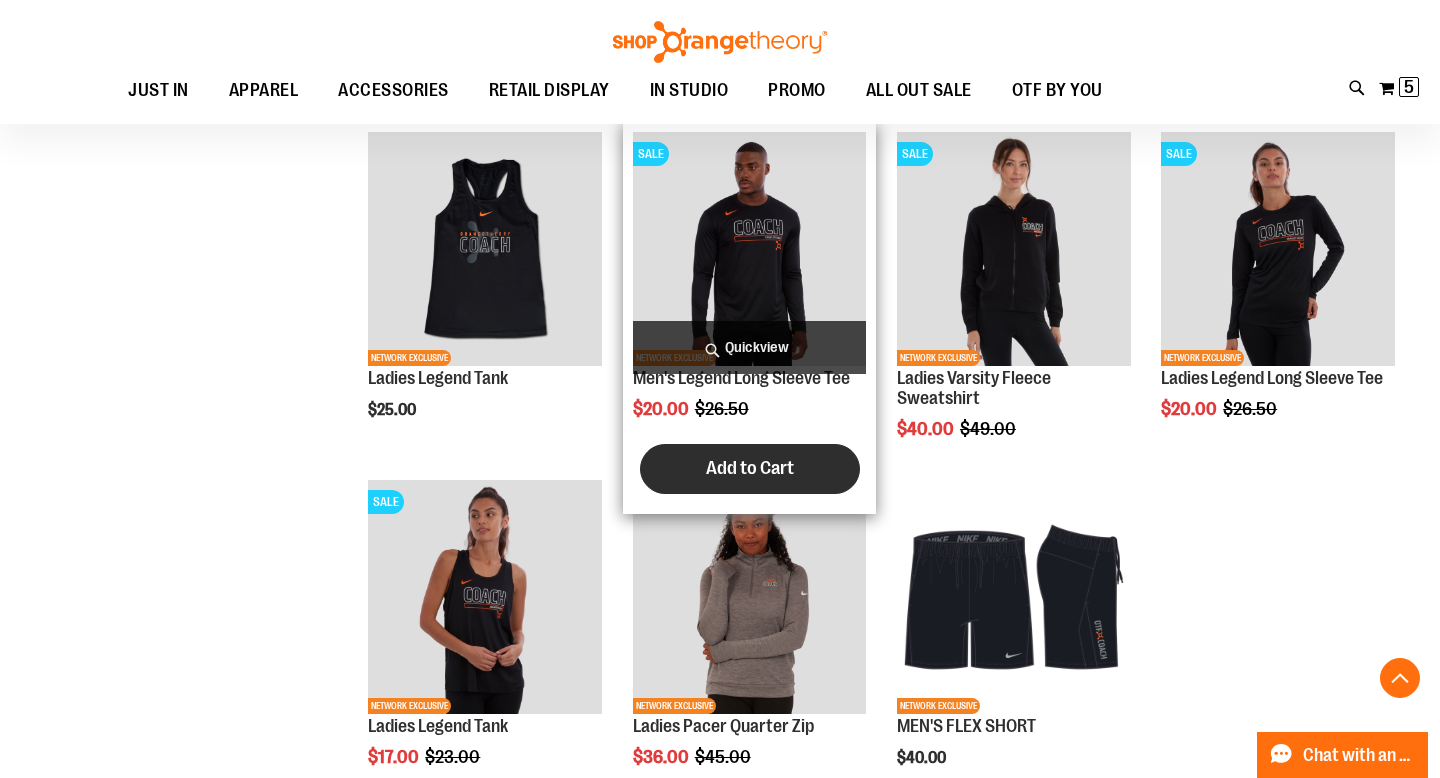type on "**********" 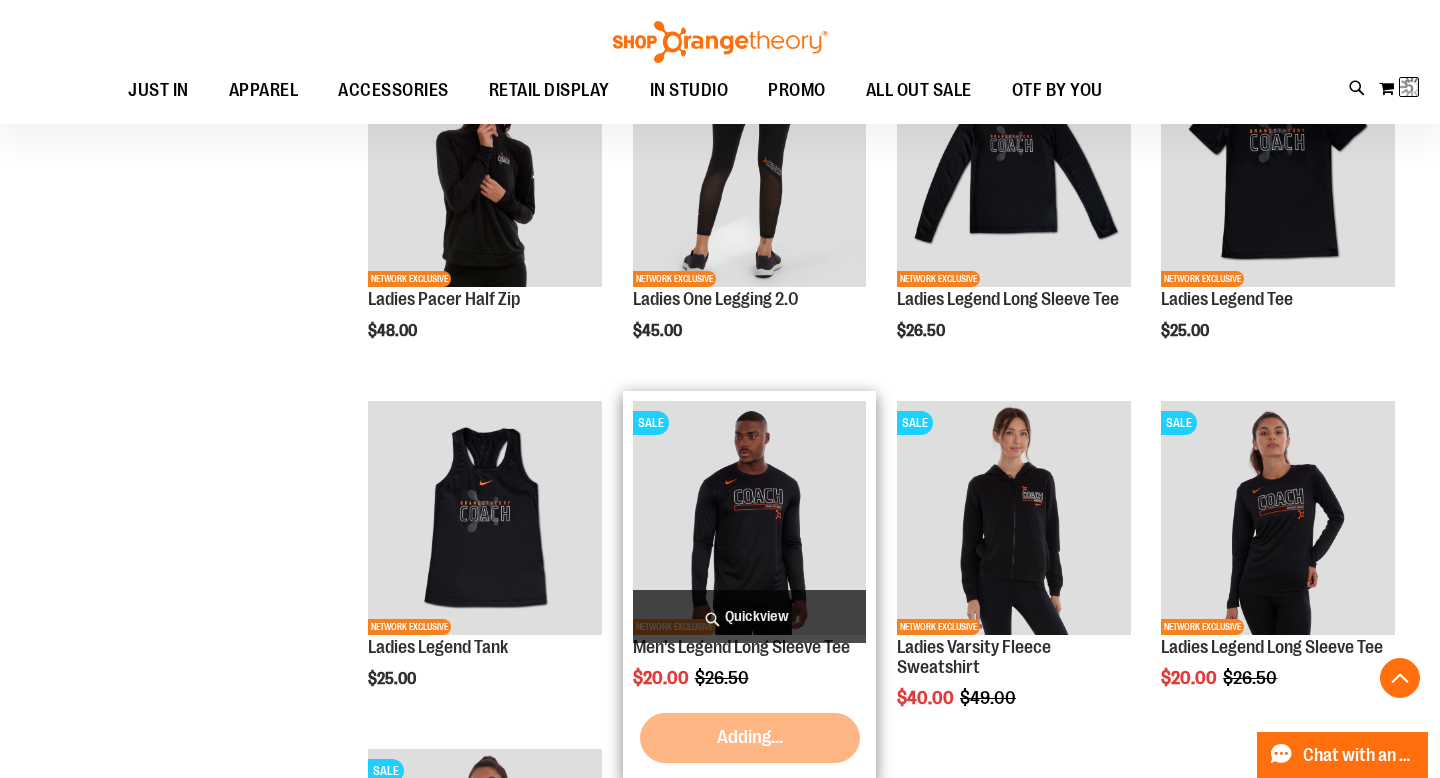 scroll, scrollTop: 923, scrollLeft: 0, axis: vertical 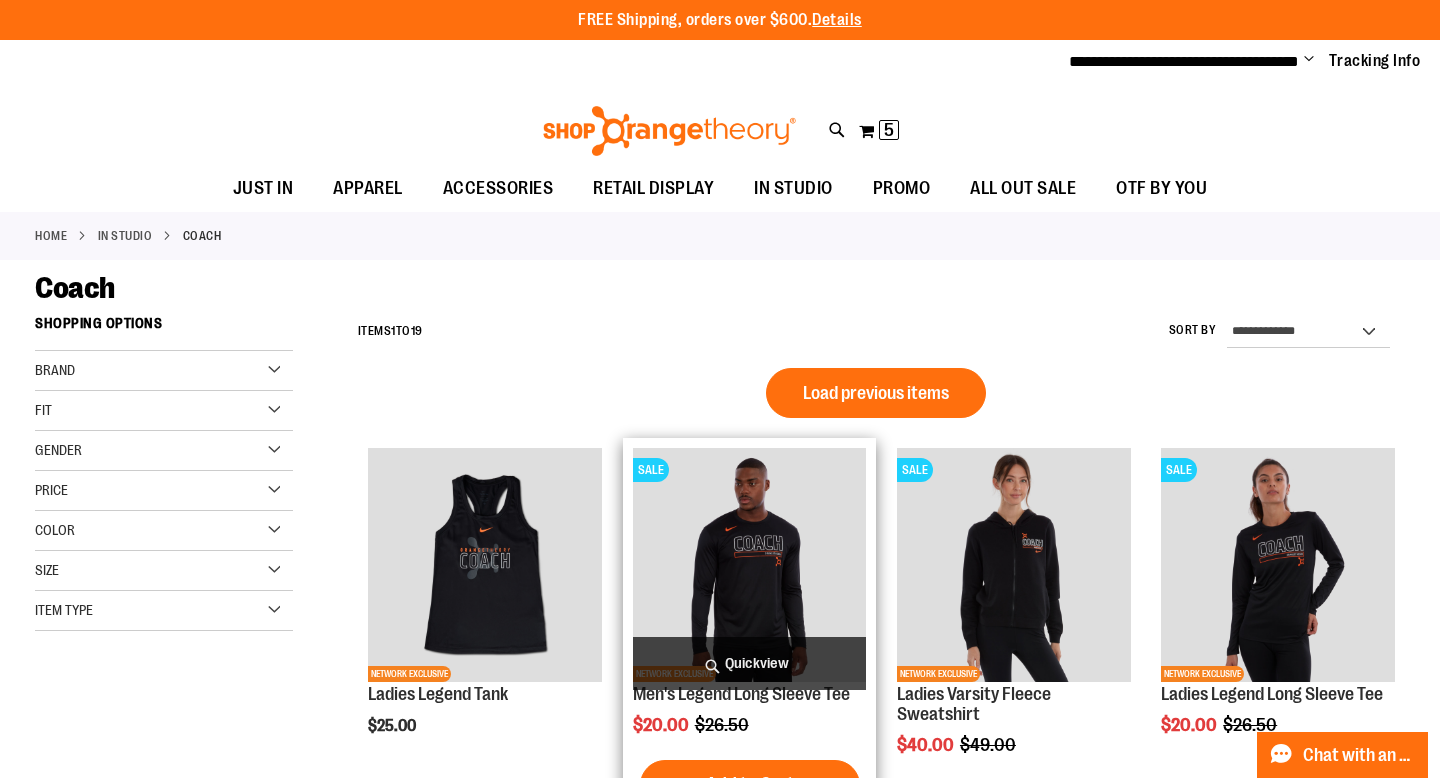 type on "**********" 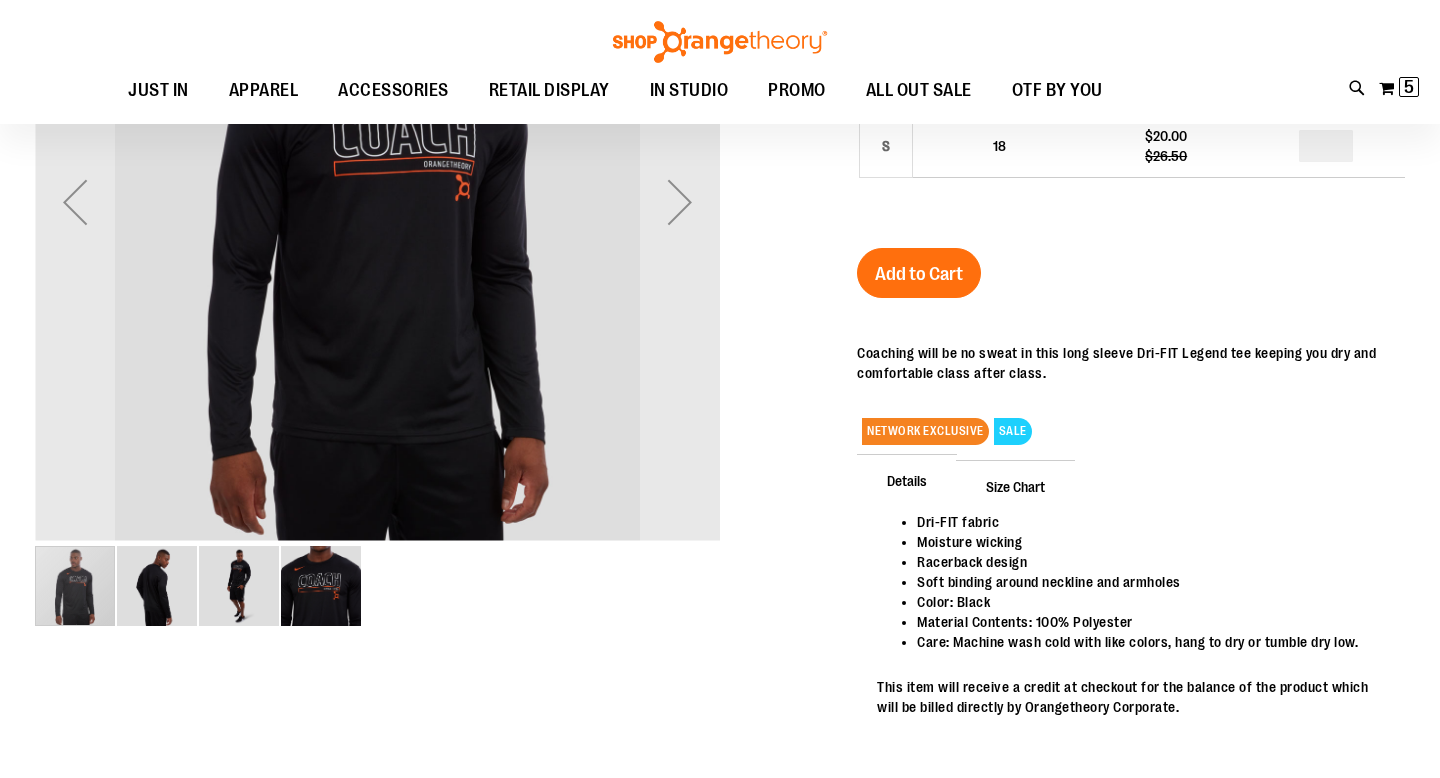 scroll, scrollTop: 210, scrollLeft: 0, axis: vertical 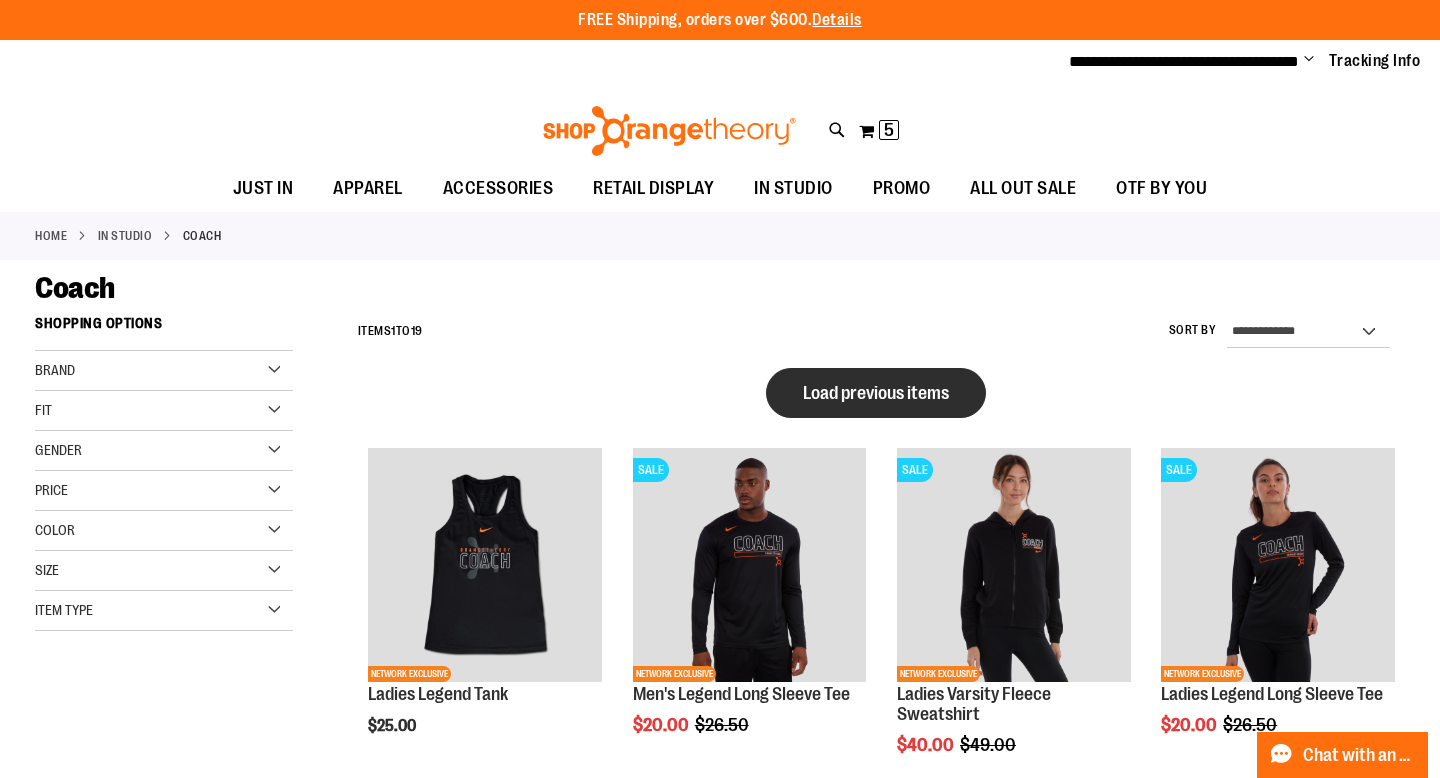 type on "**********" 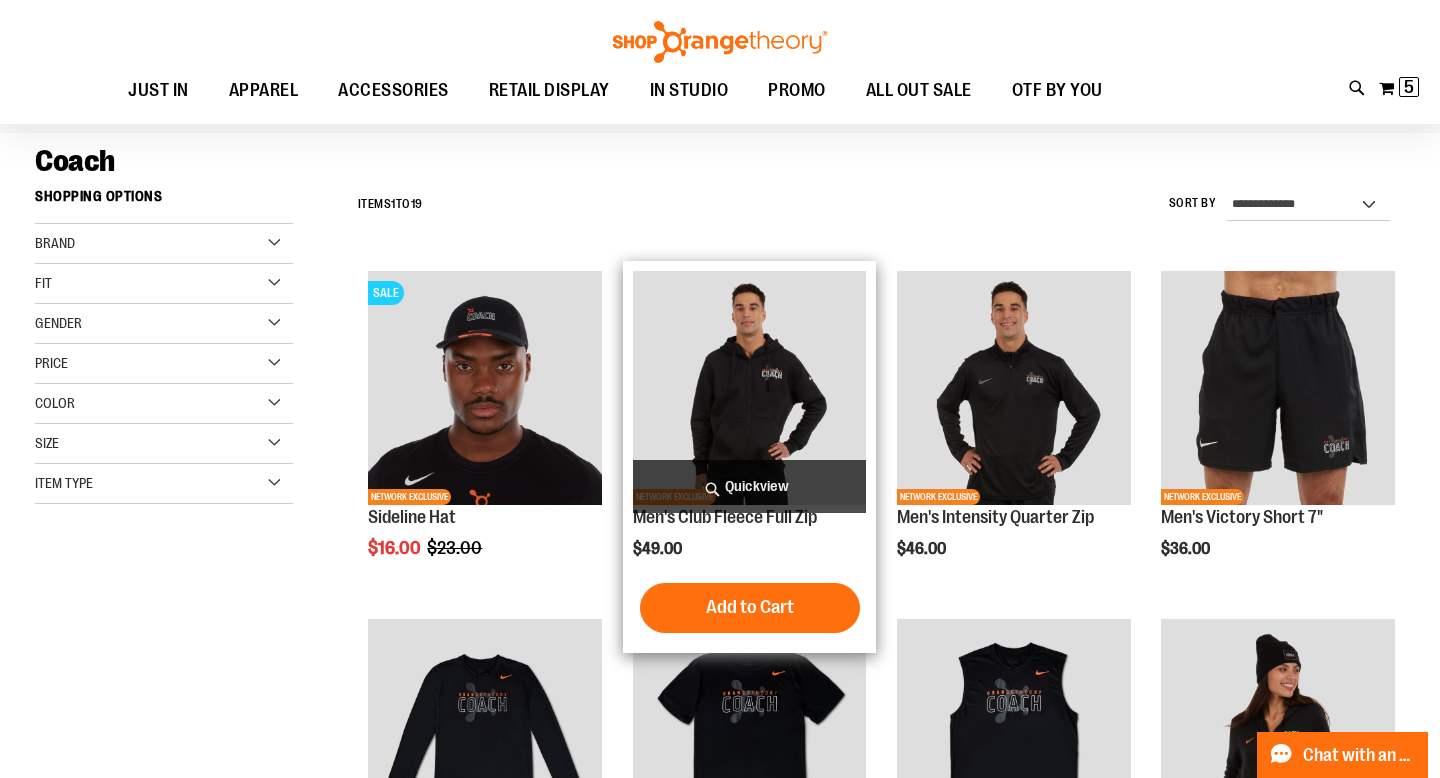 scroll, scrollTop: 131, scrollLeft: 0, axis: vertical 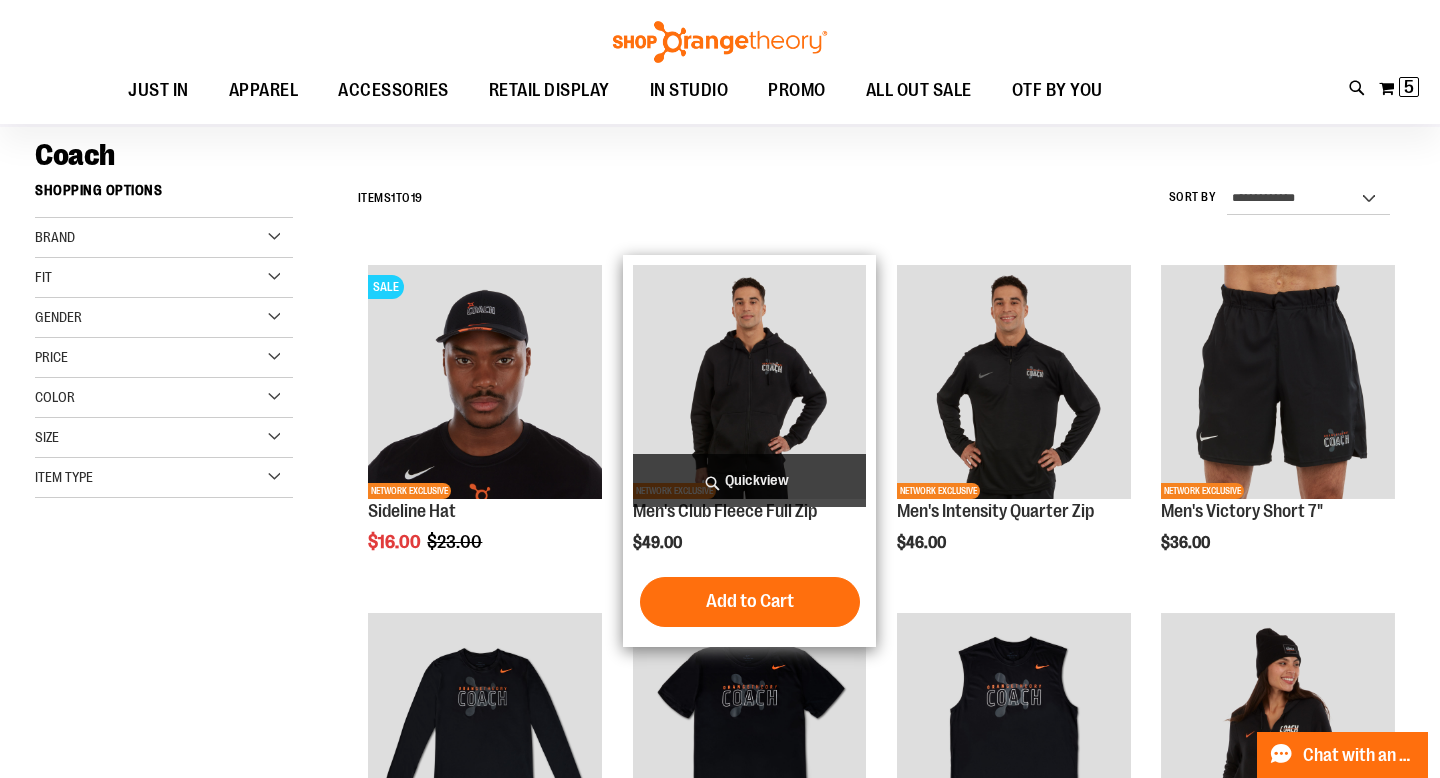 click at bounding box center [750, 382] 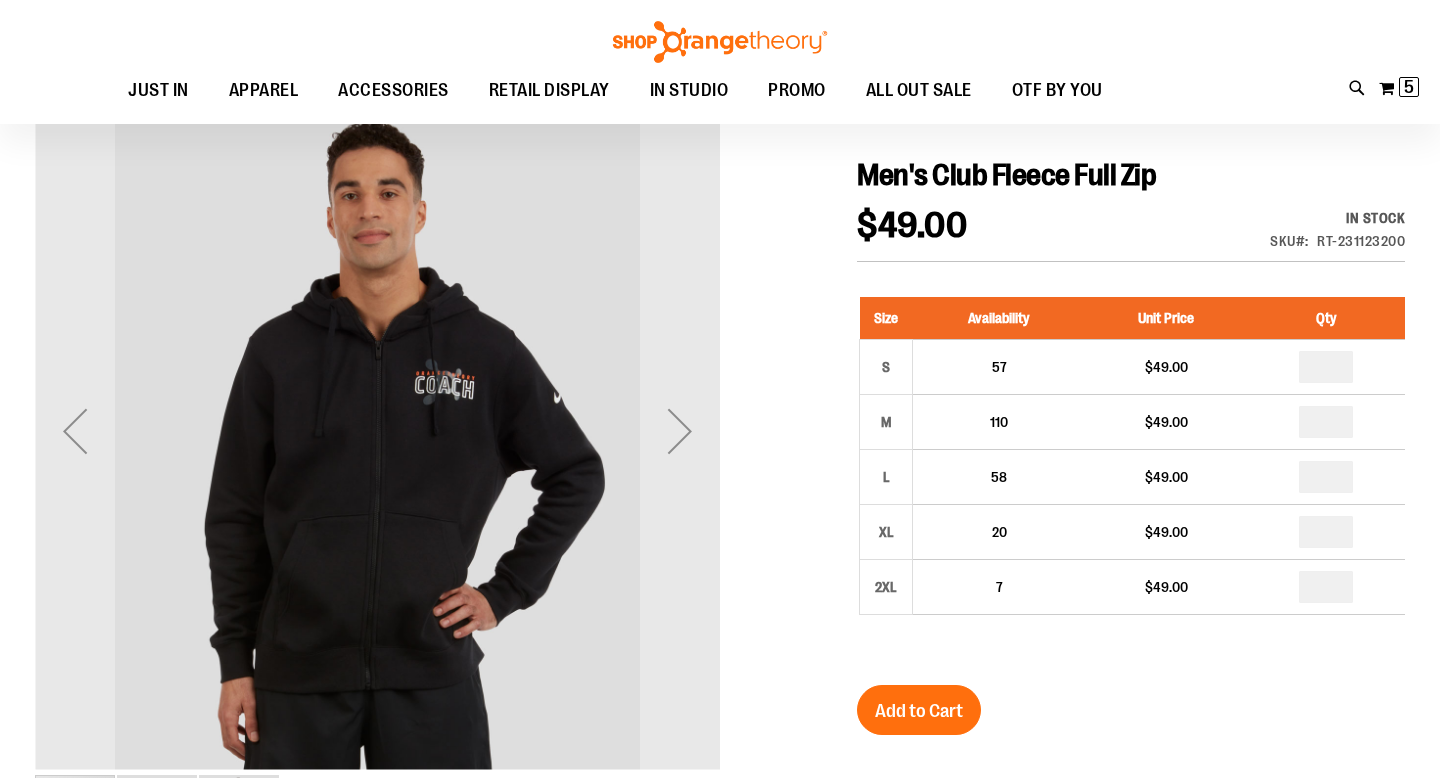 scroll, scrollTop: 199, scrollLeft: 0, axis: vertical 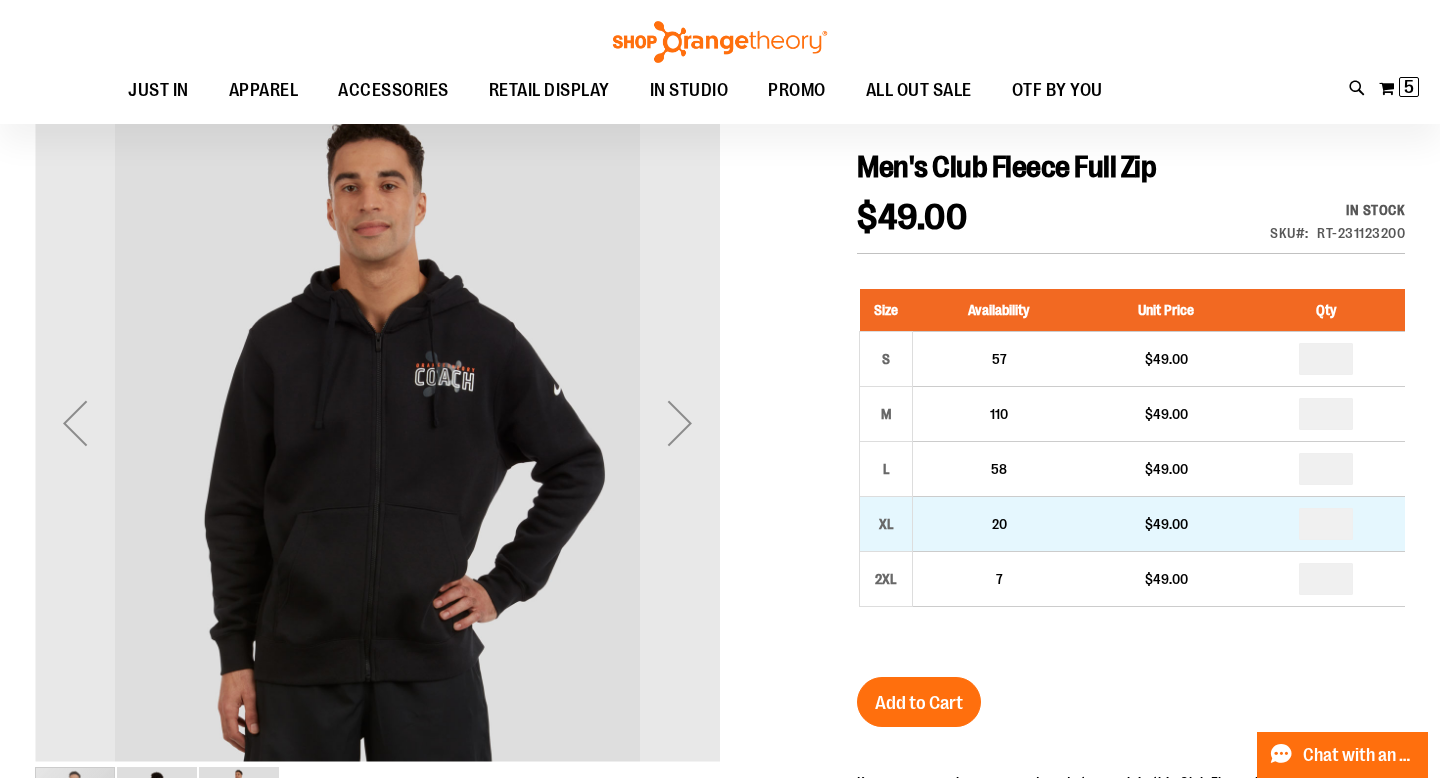 type on "**********" 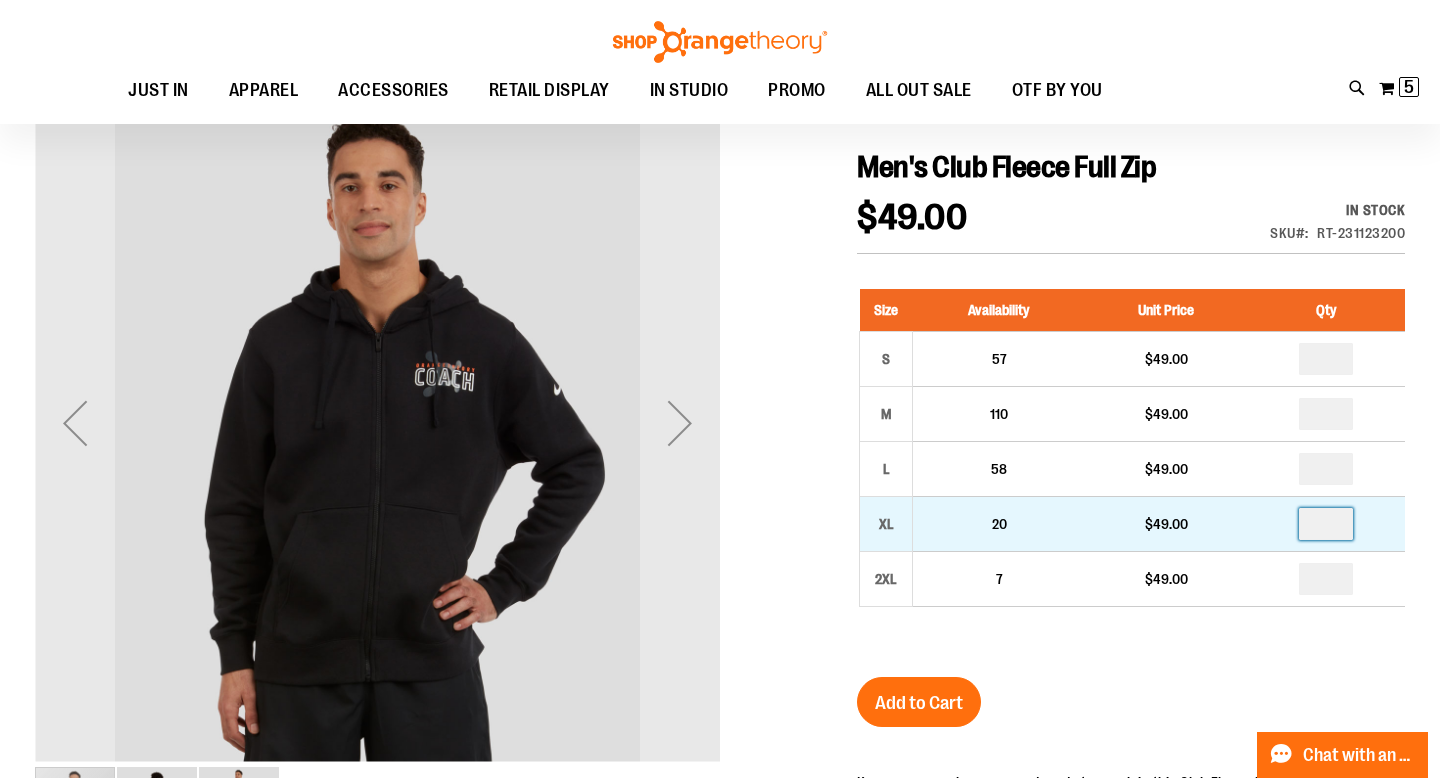 click at bounding box center [1326, 524] 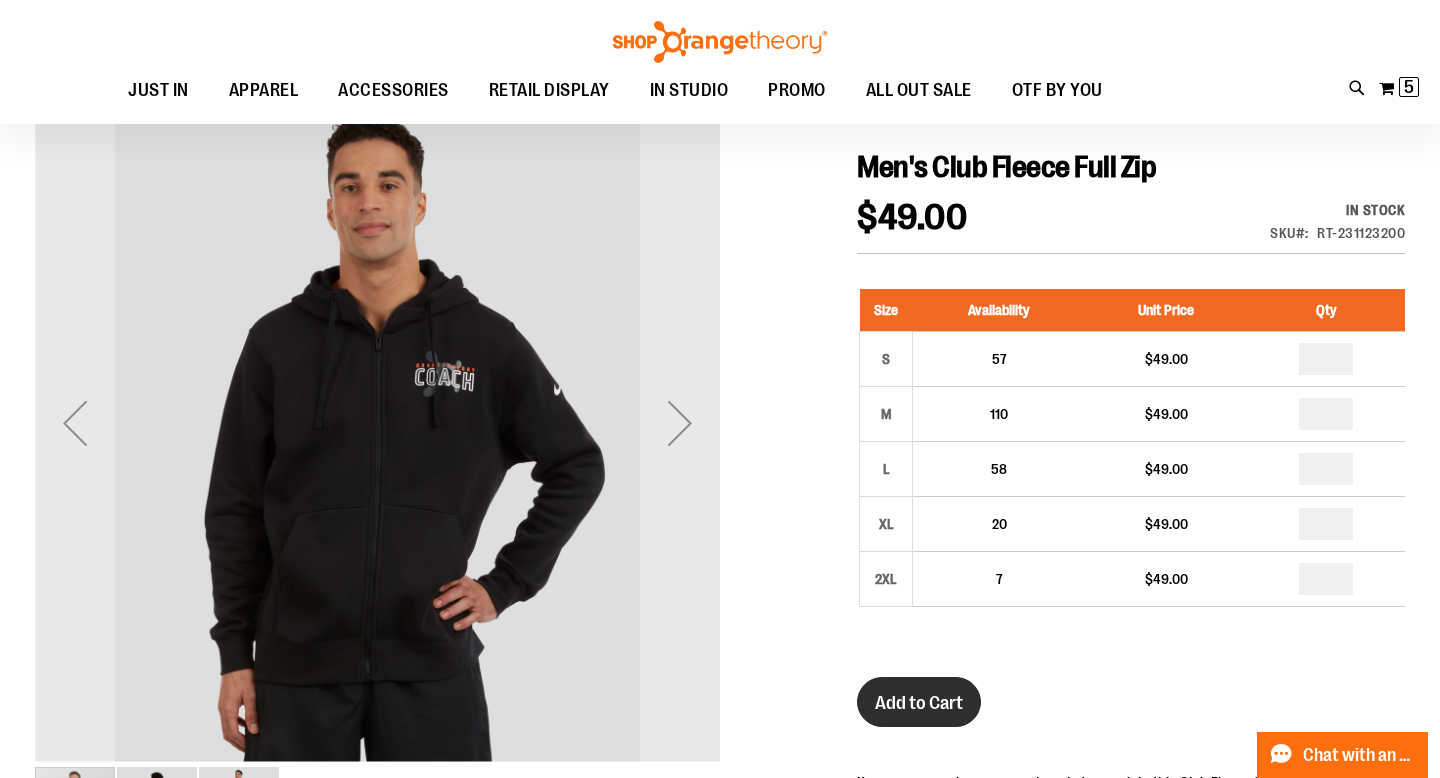 click on "Add to Cart" at bounding box center (919, 703) 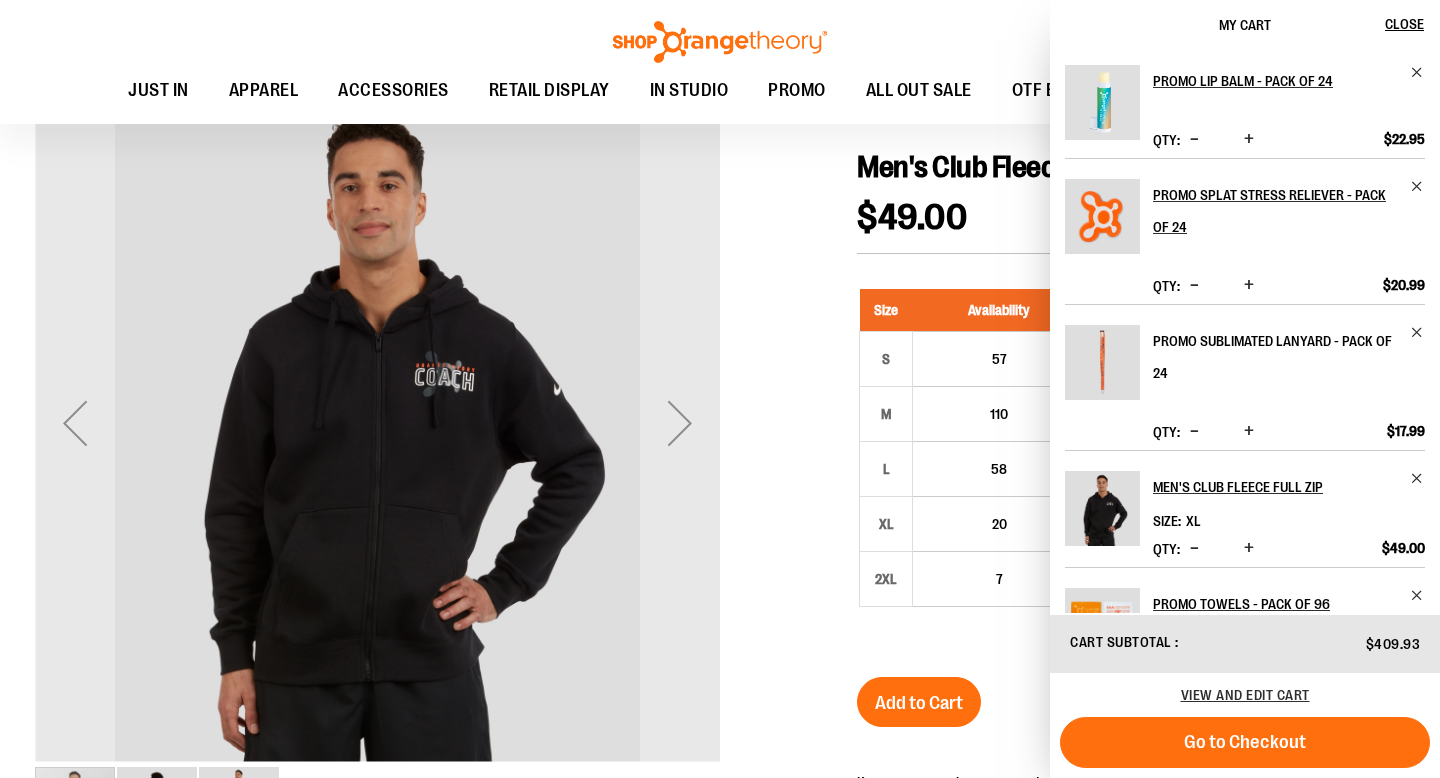 scroll, scrollTop: 84, scrollLeft: 0, axis: vertical 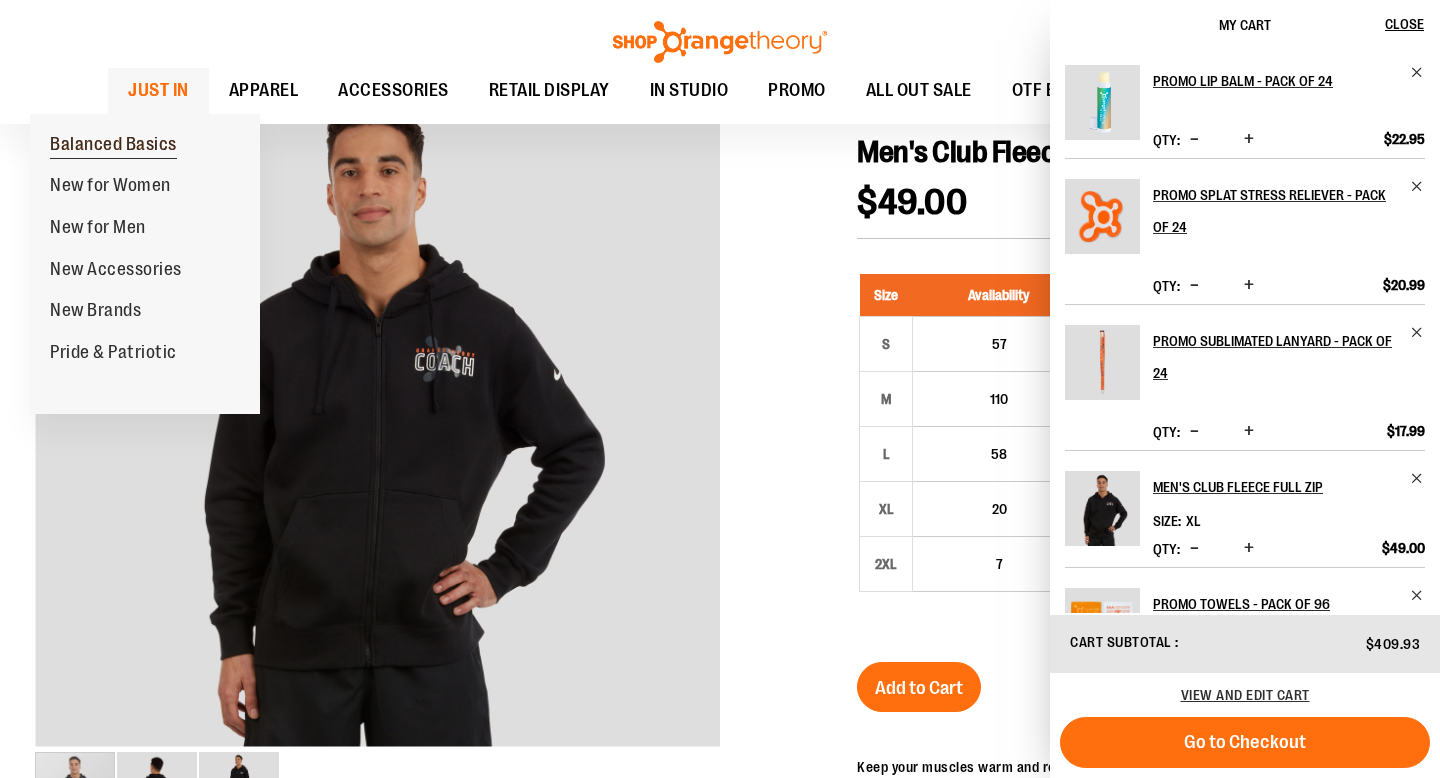 click on "Balanced Basics" at bounding box center [113, 146] 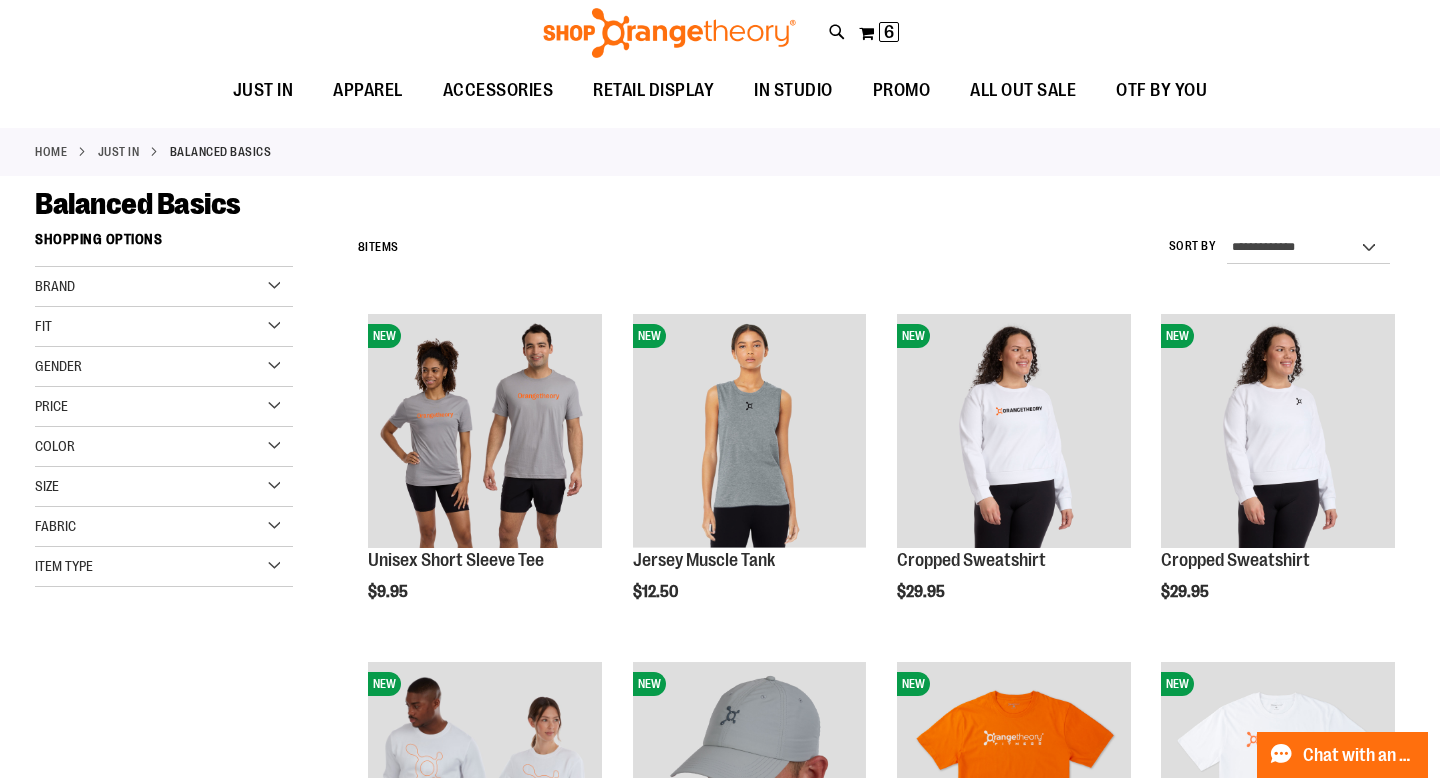 scroll, scrollTop: 0, scrollLeft: 0, axis: both 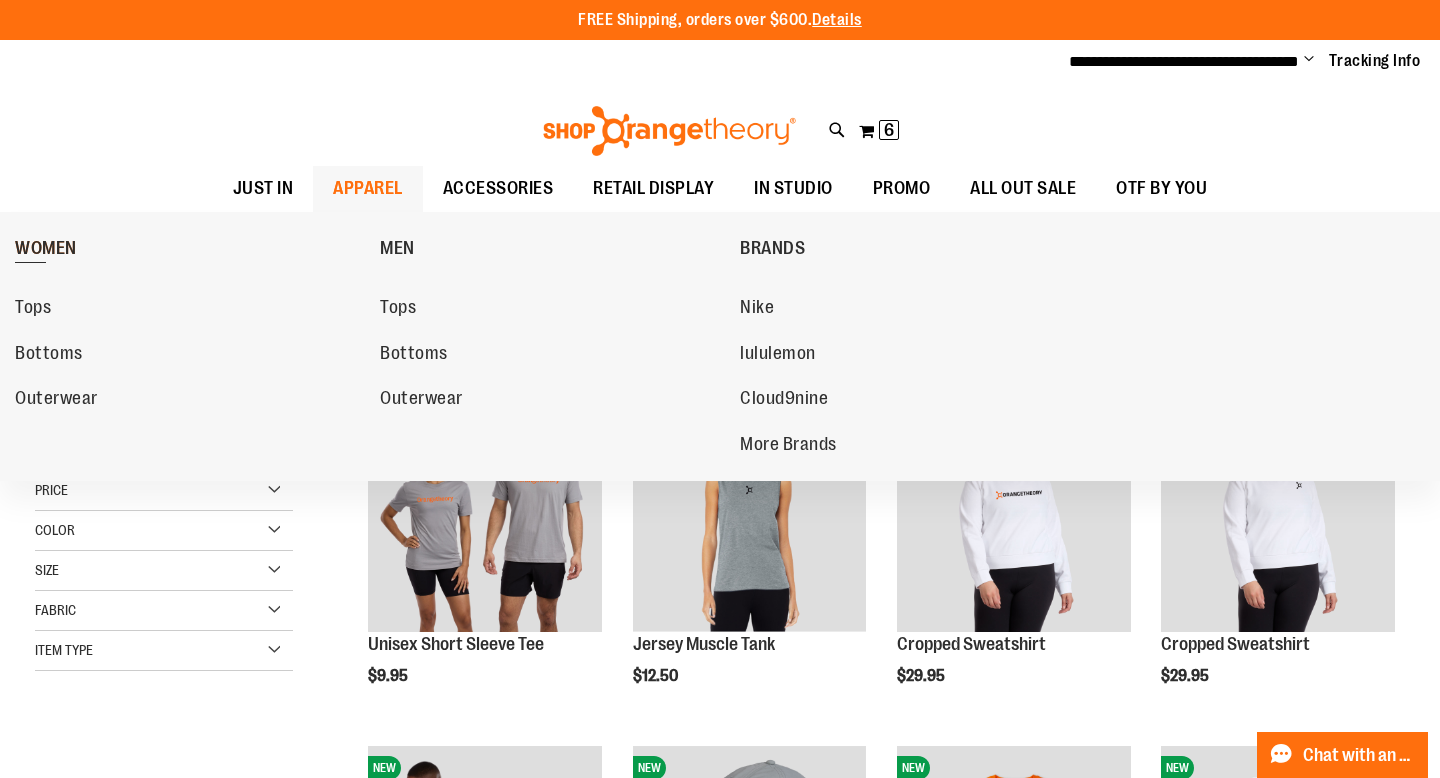 type on "**********" 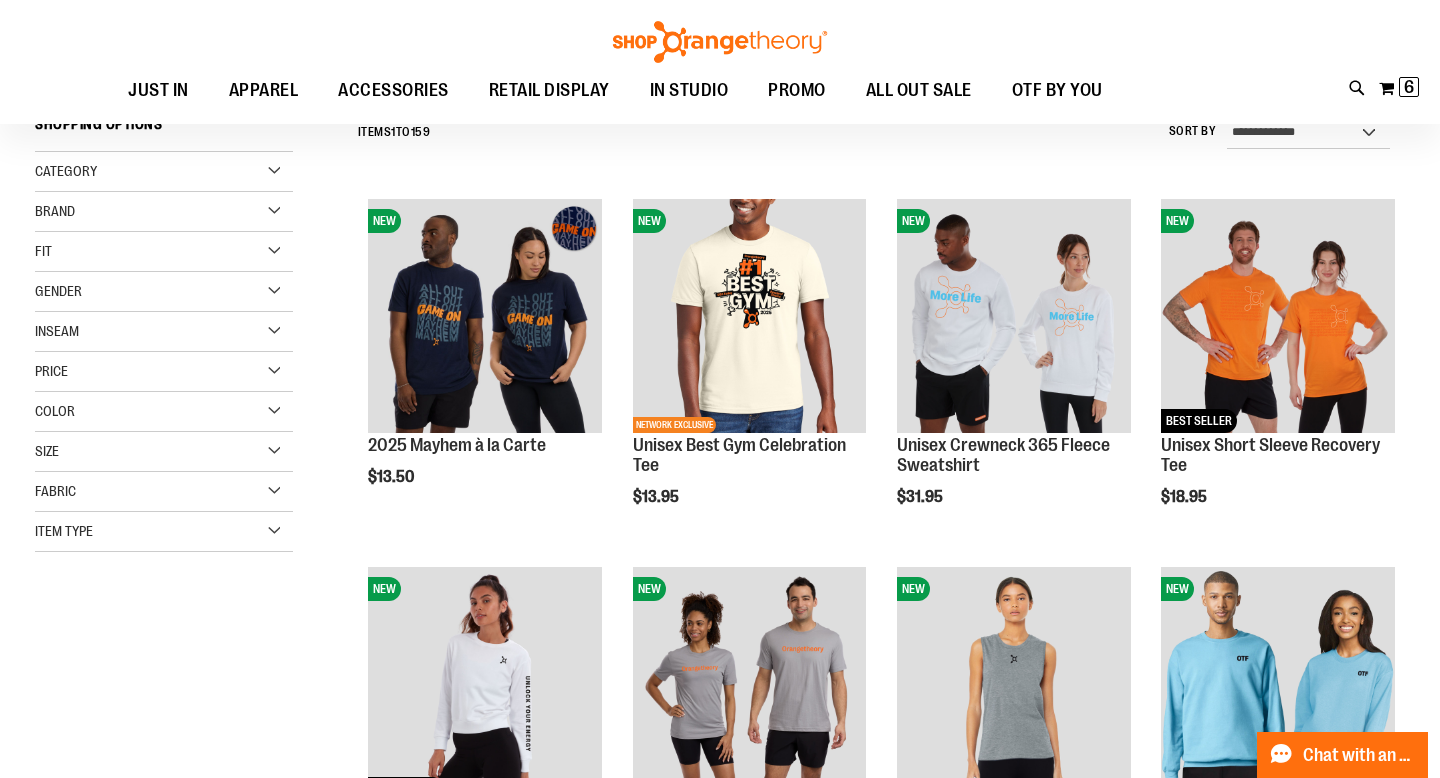 scroll, scrollTop: 211, scrollLeft: 0, axis: vertical 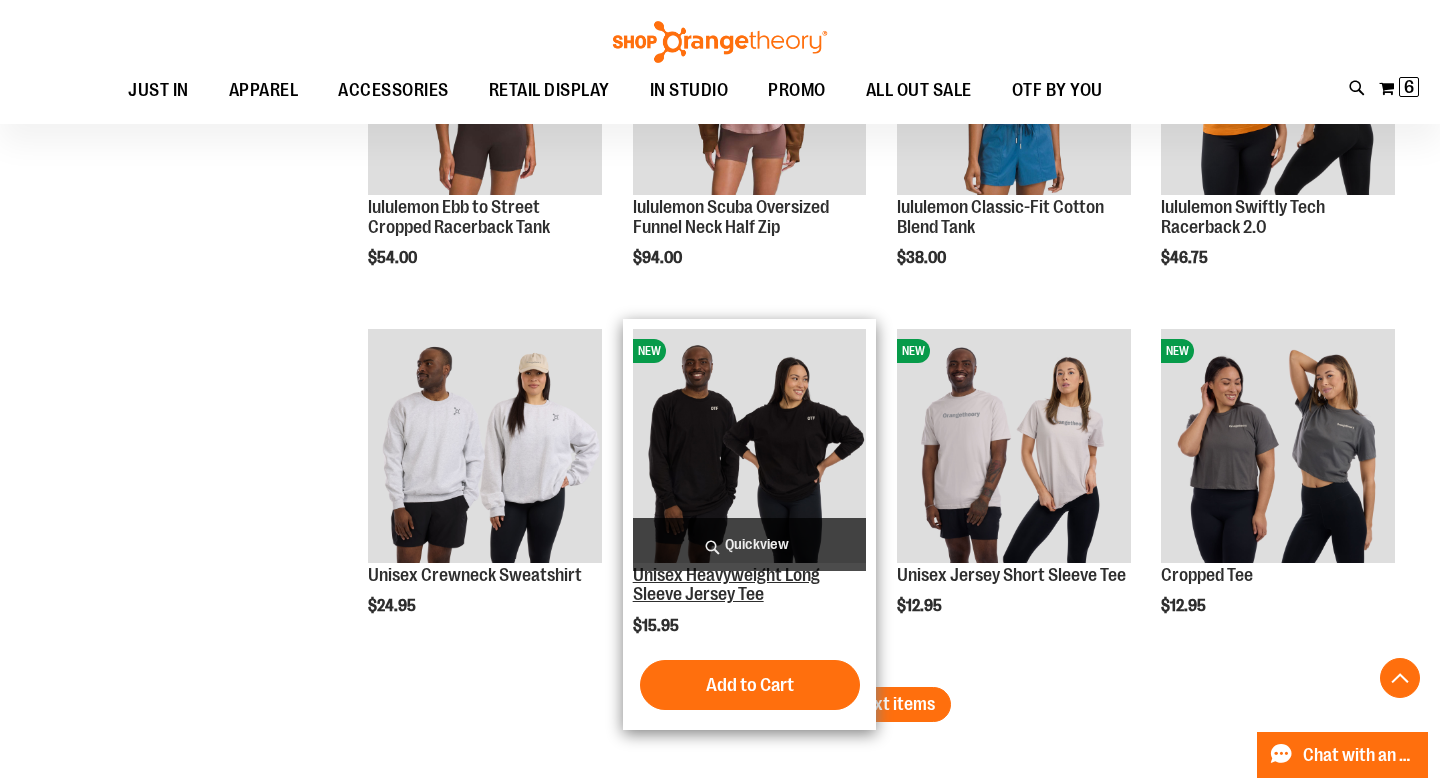 type on "**********" 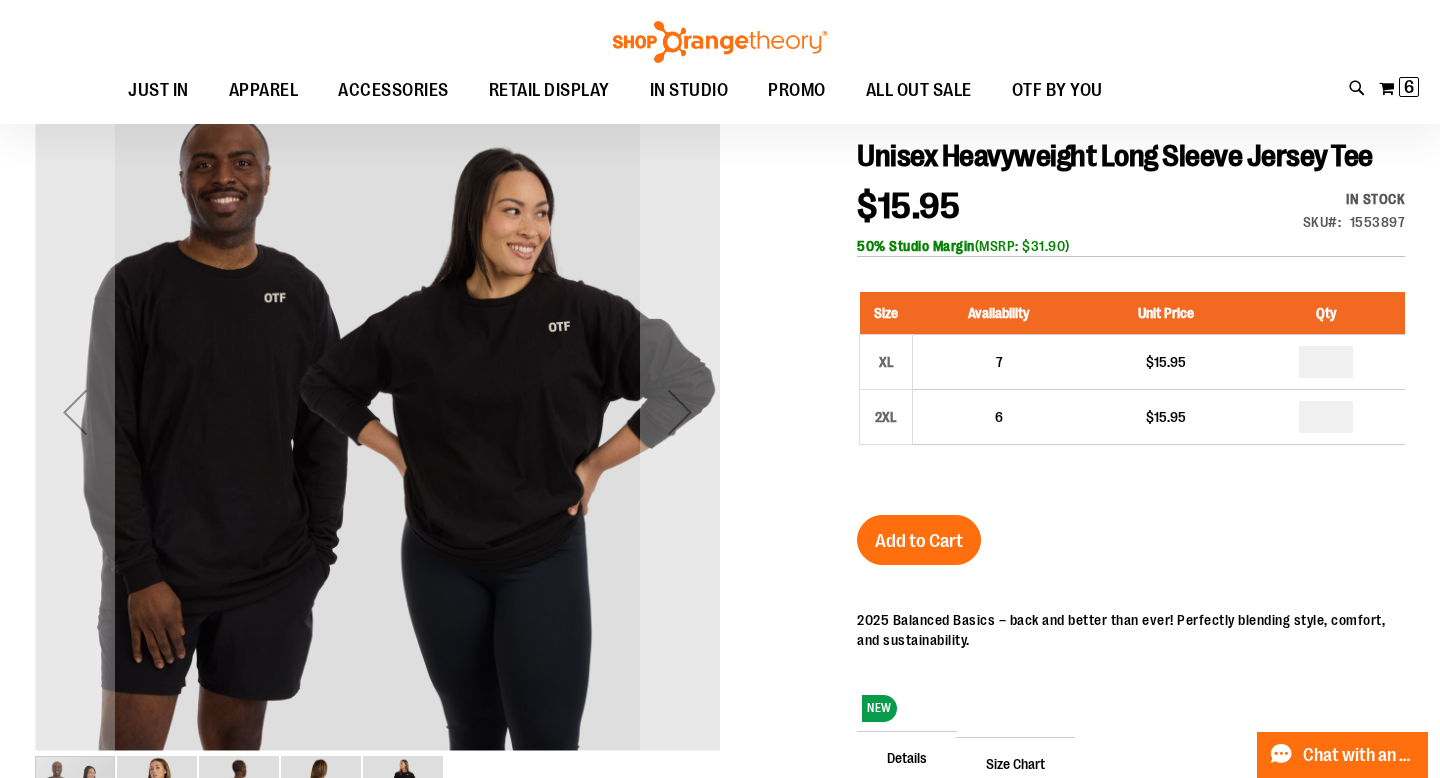 scroll, scrollTop: 192, scrollLeft: 0, axis: vertical 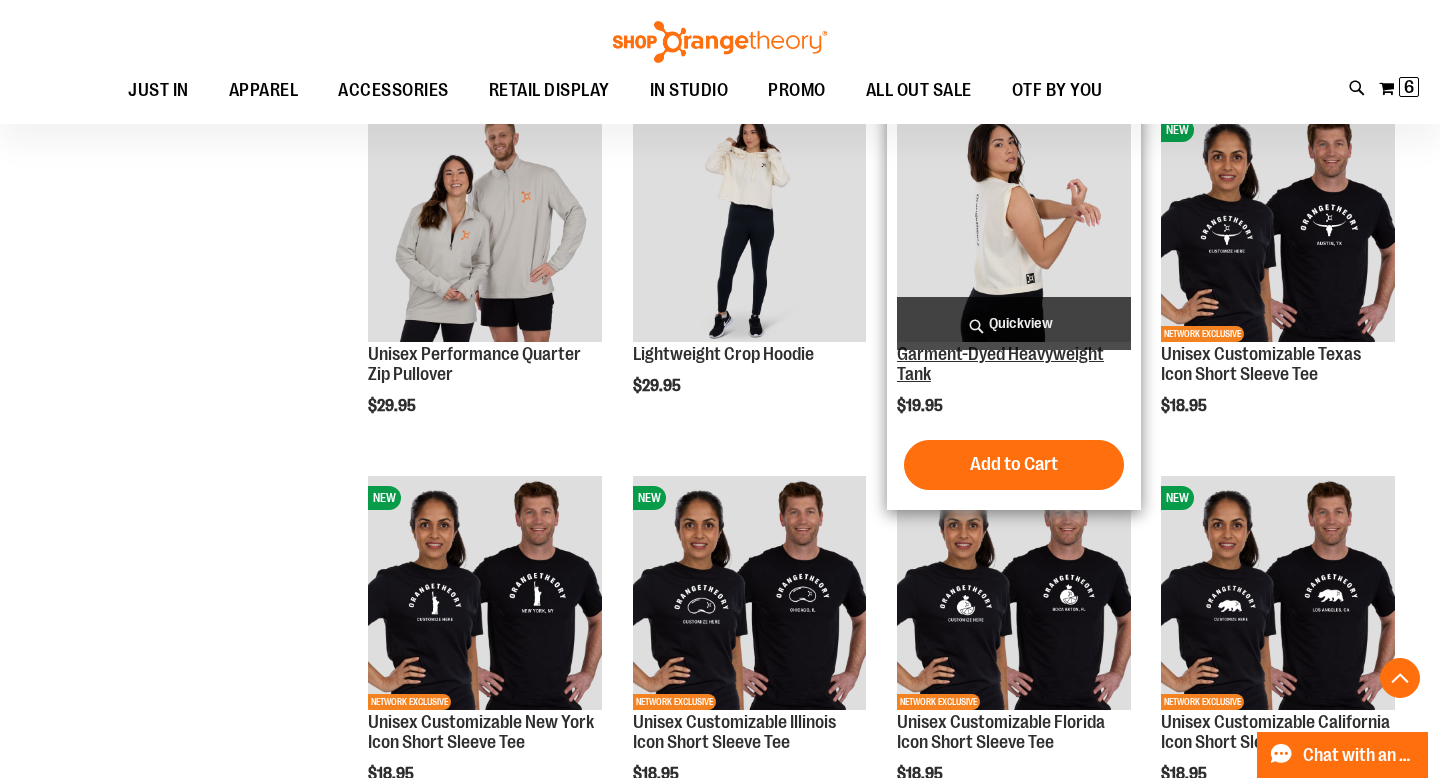 type on "**********" 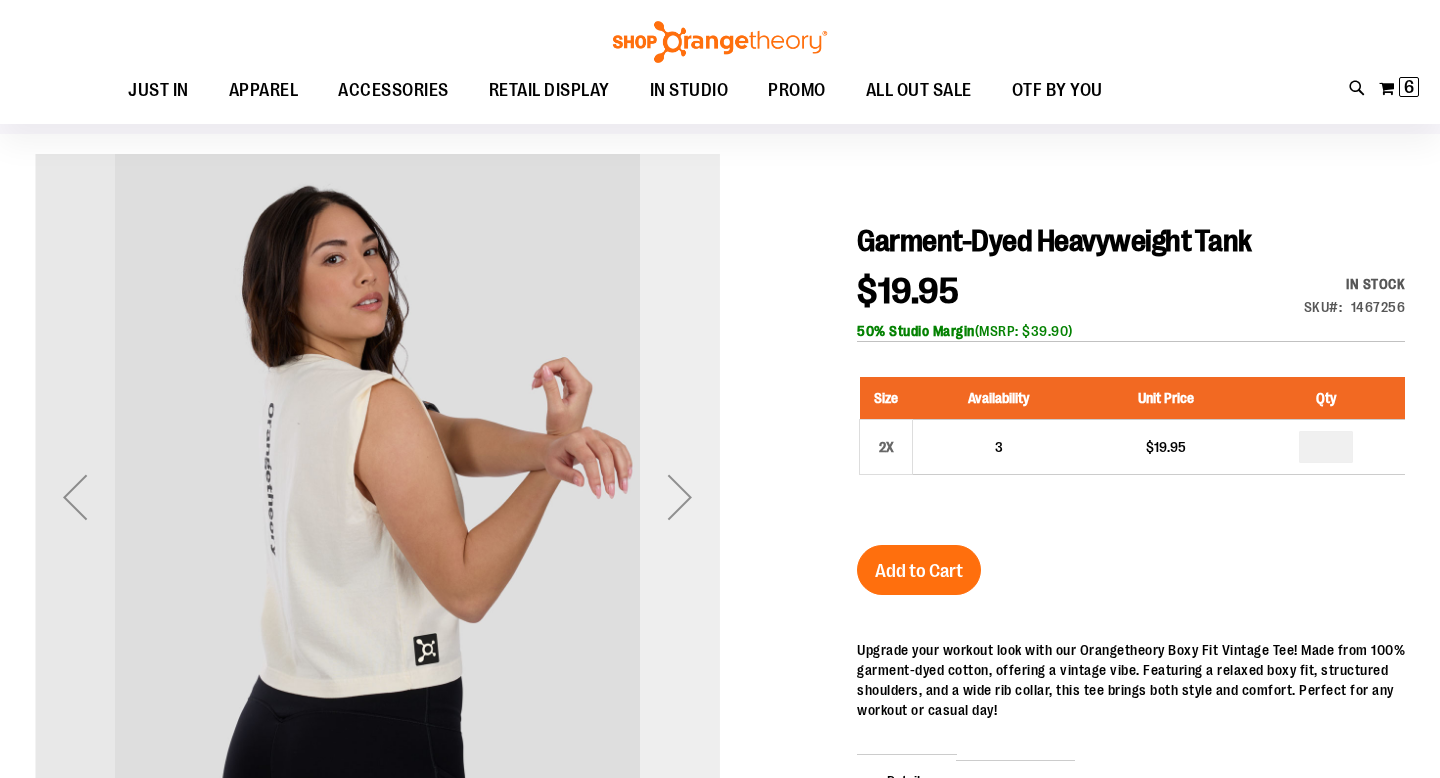 scroll, scrollTop: 142, scrollLeft: 0, axis: vertical 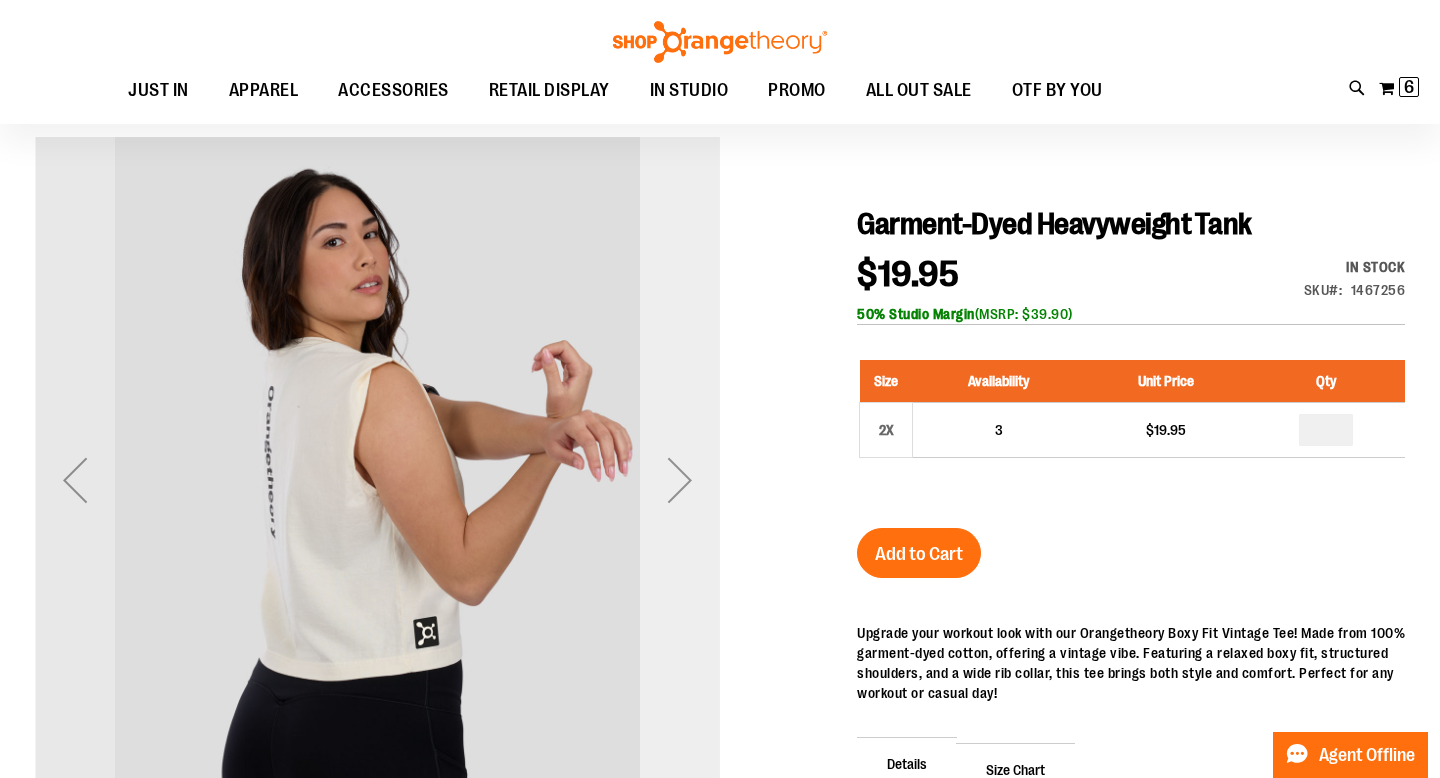 type on "**********" 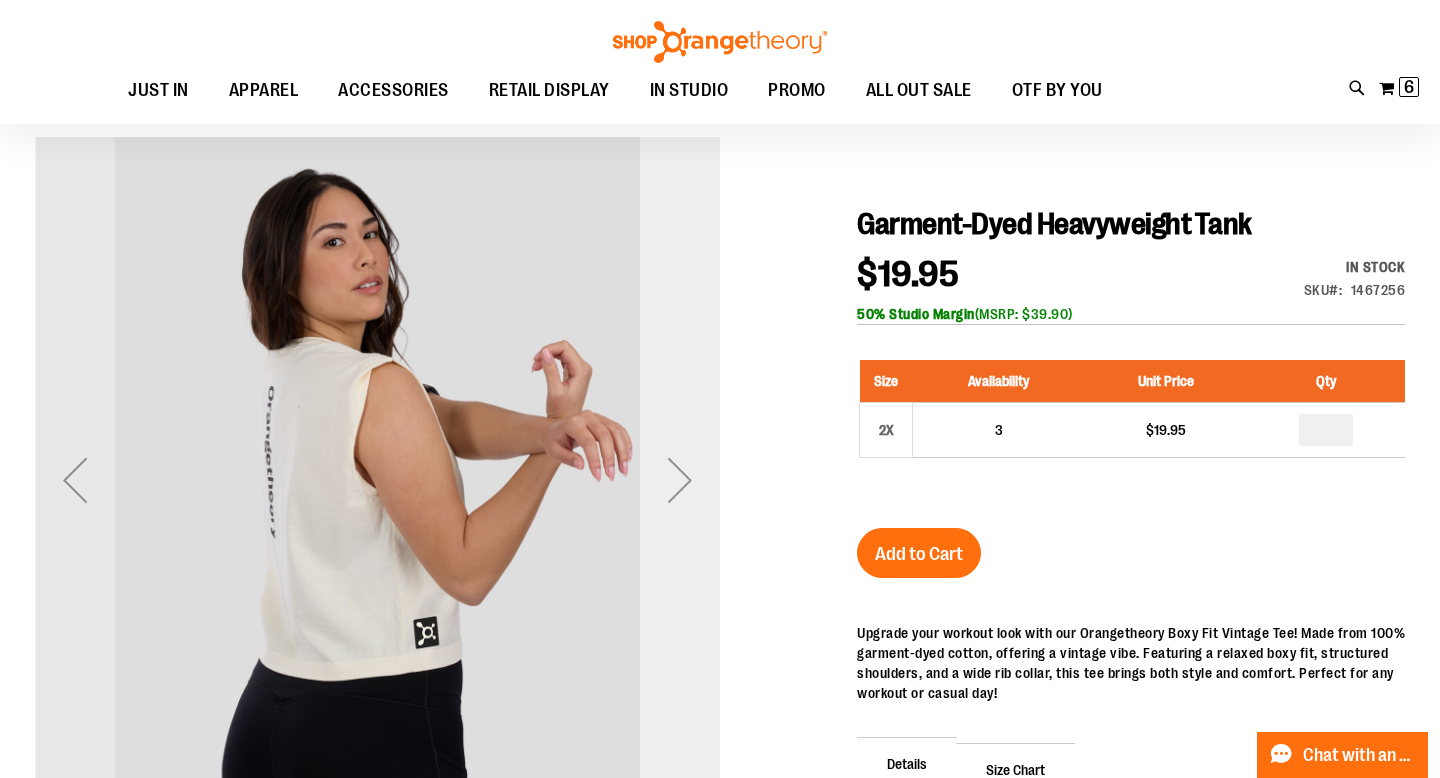 click at bounding box center (680, 480) 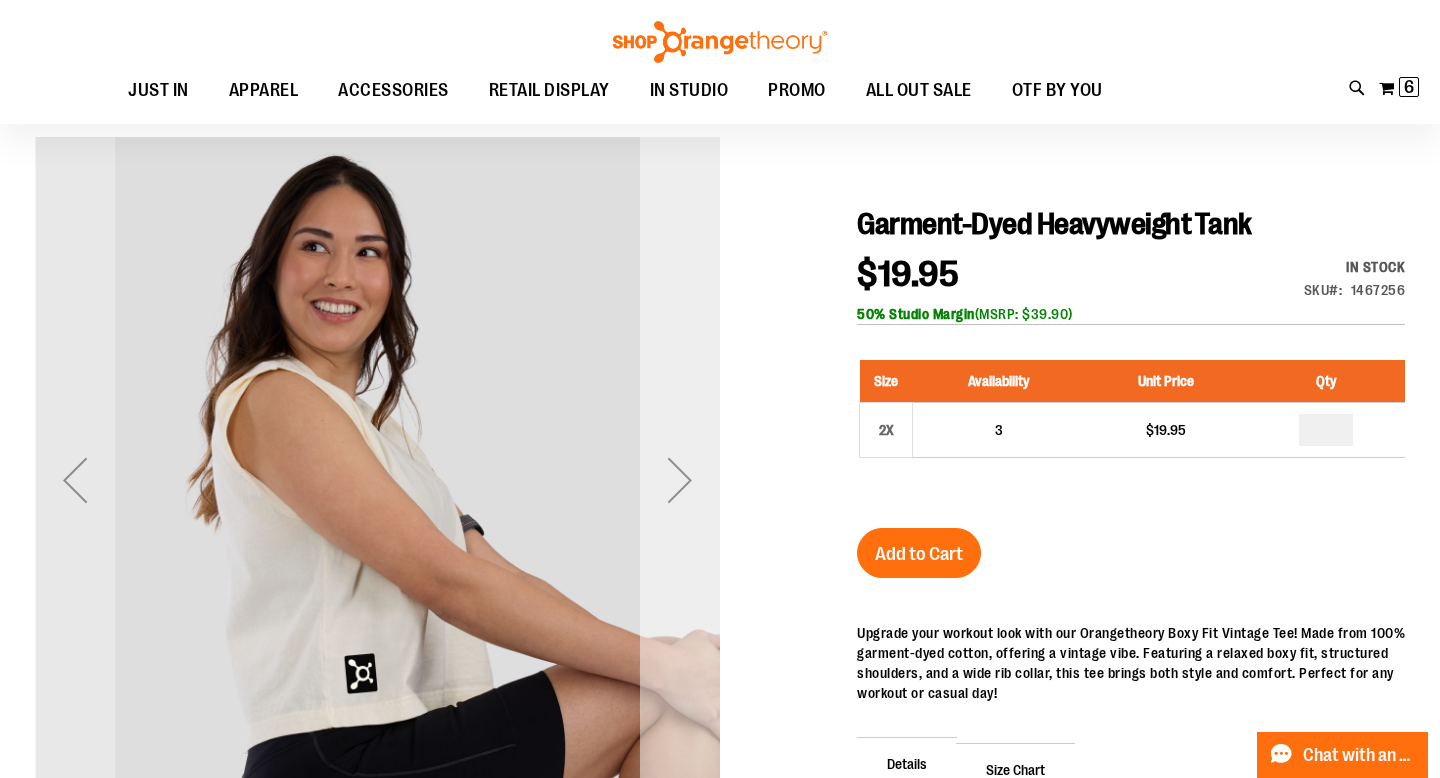 click at bounding box center [680, 480] 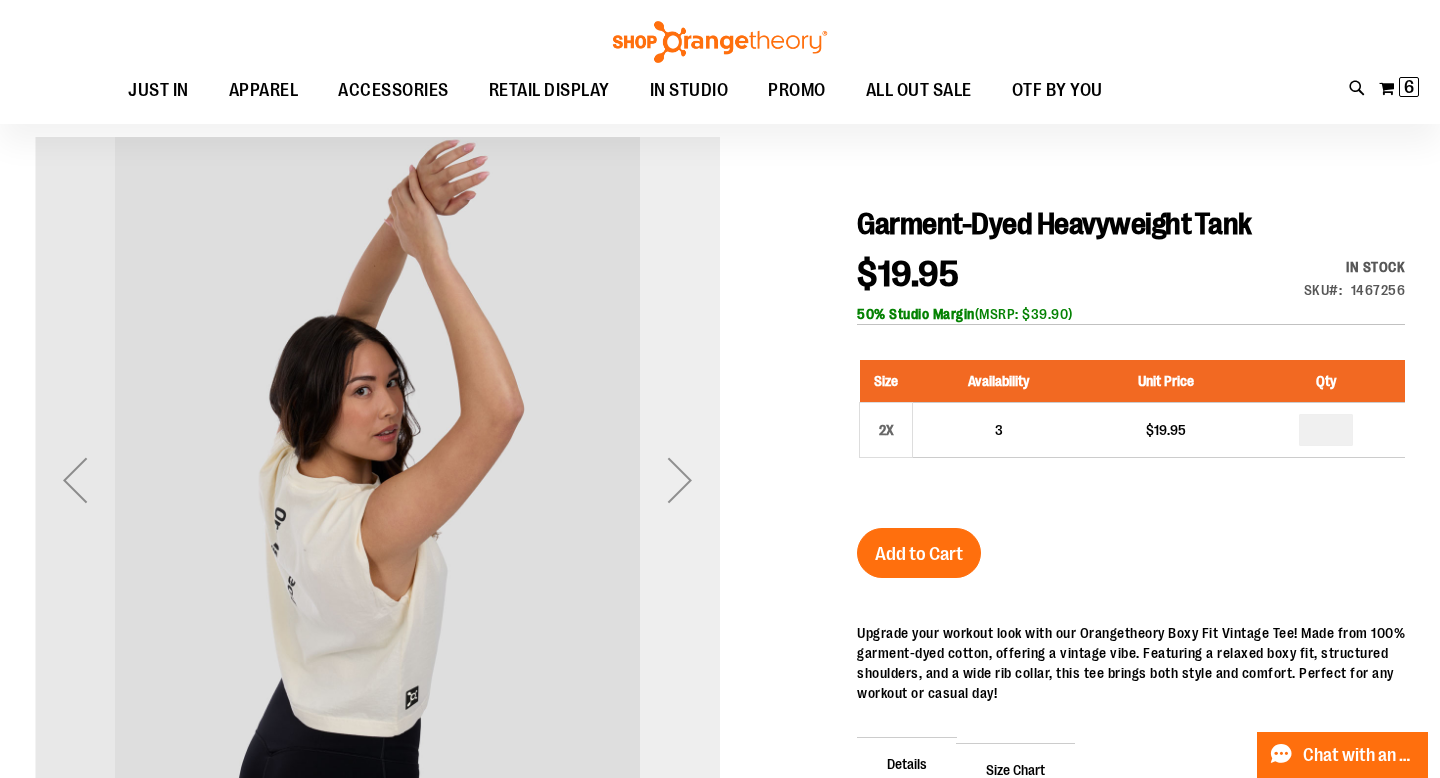 click at bounding box center [680, 480] 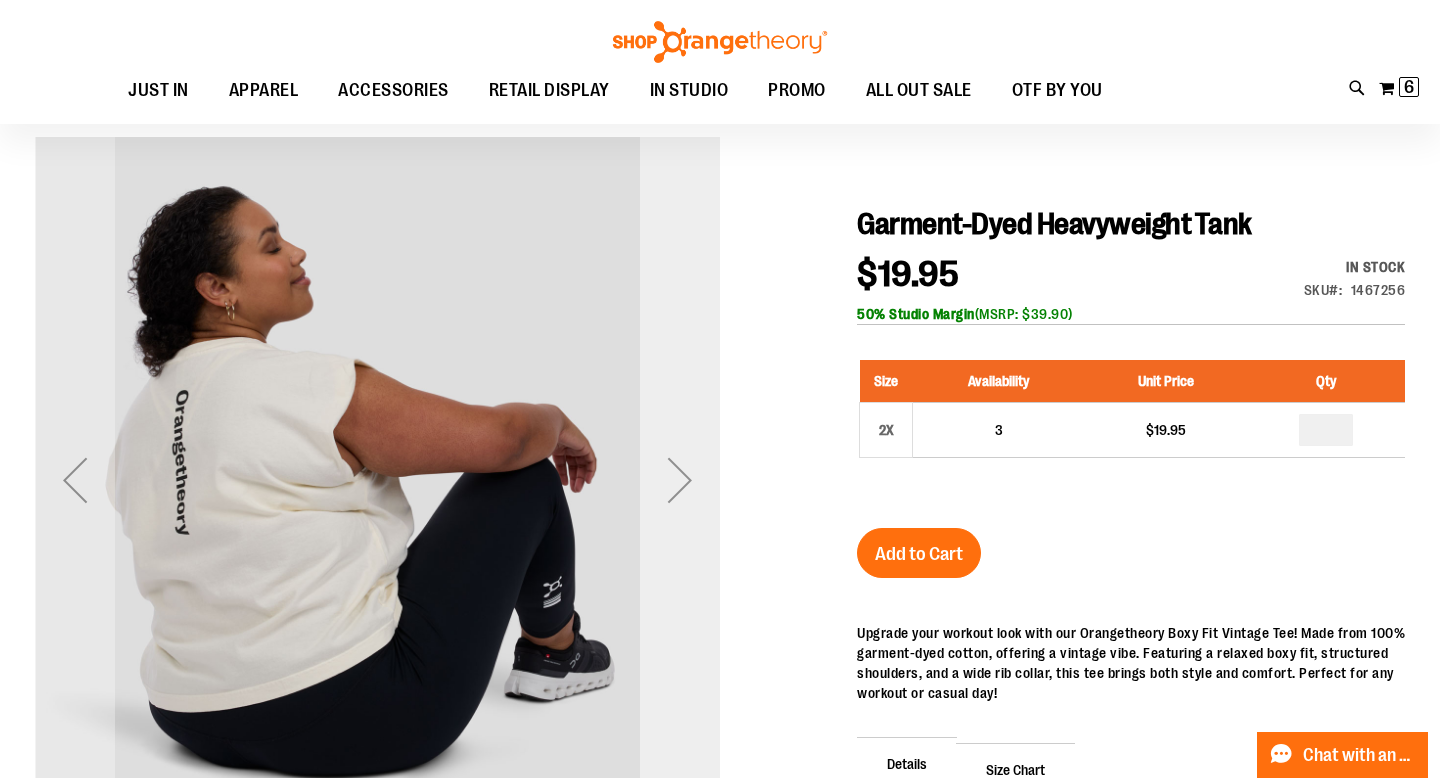 click at bounding box center [680, 480] 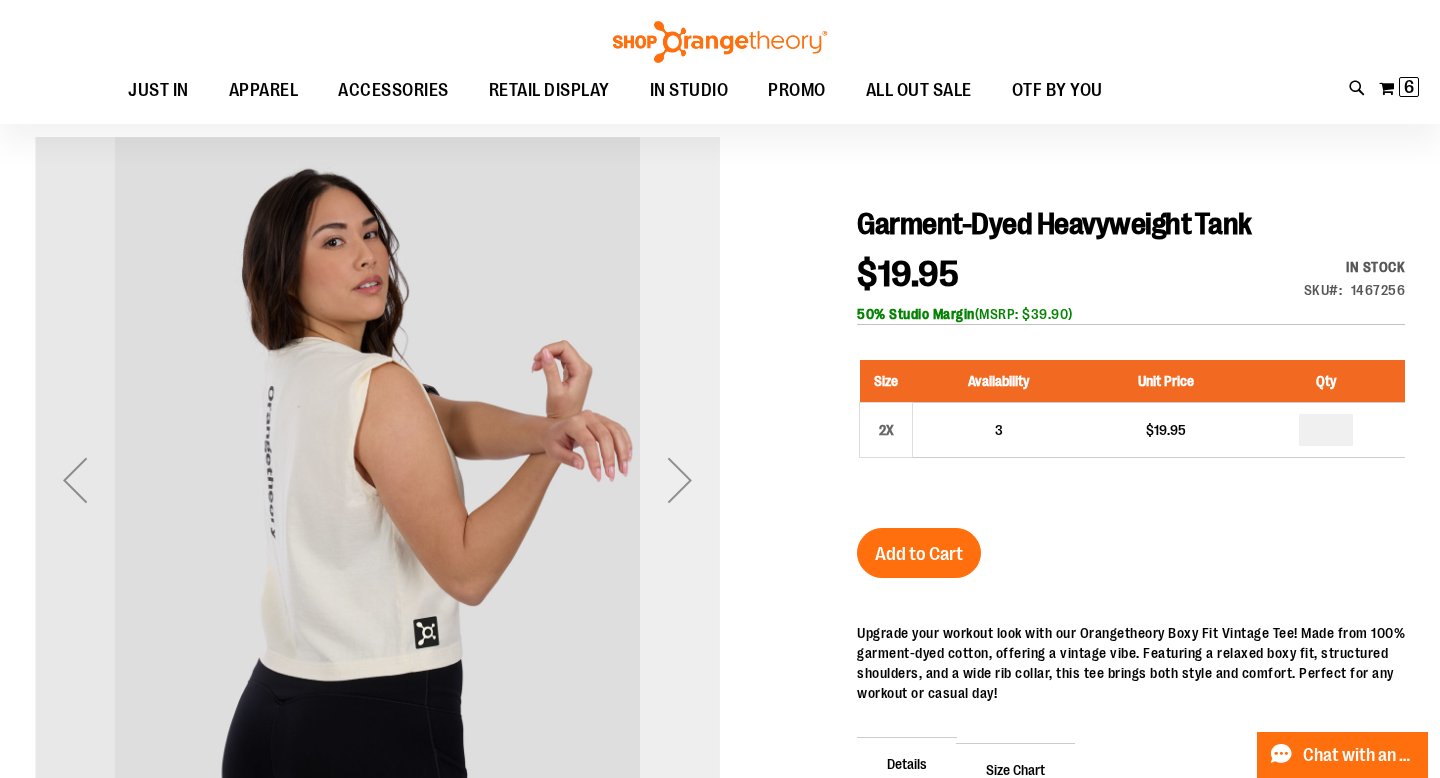 click at bounding box center [680, 480] 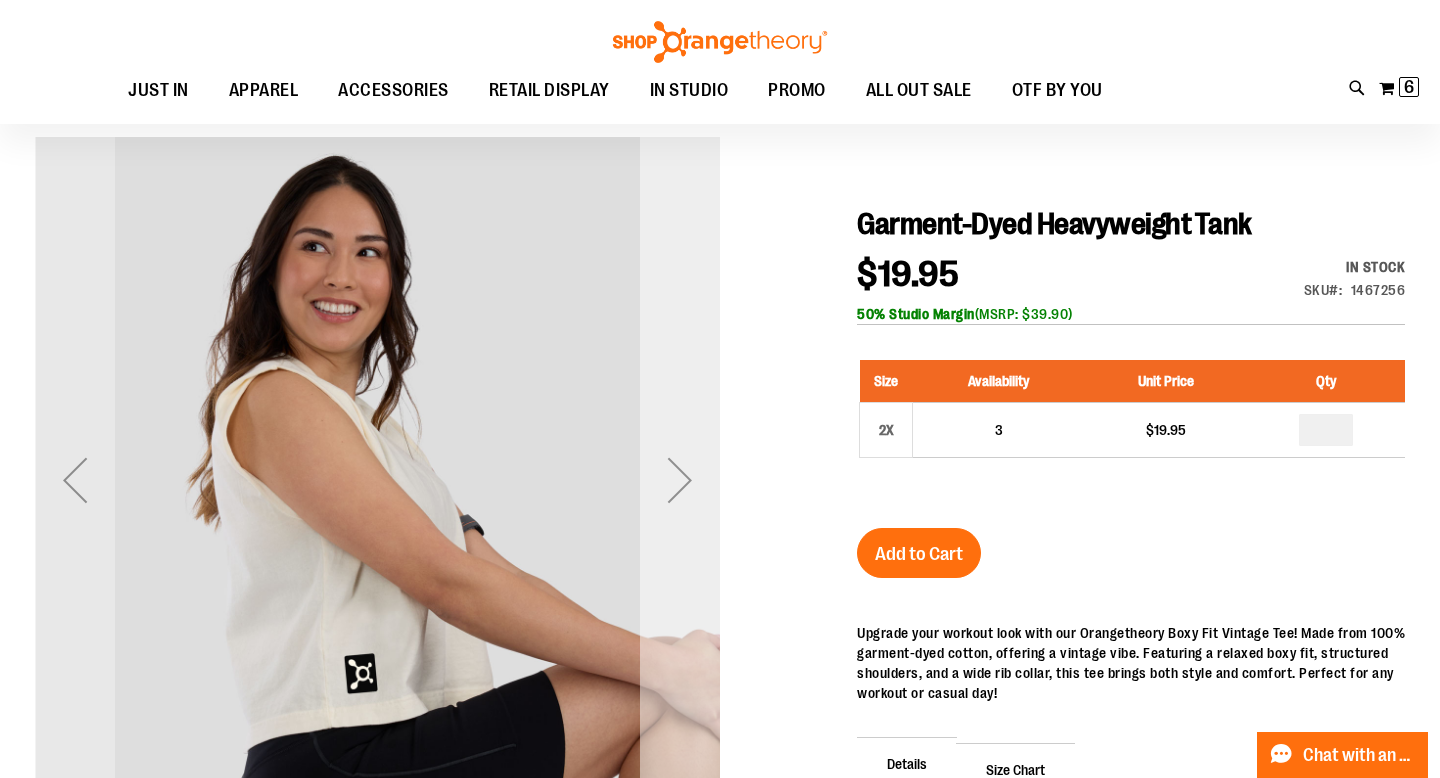 click at bounding box center (680, 480) 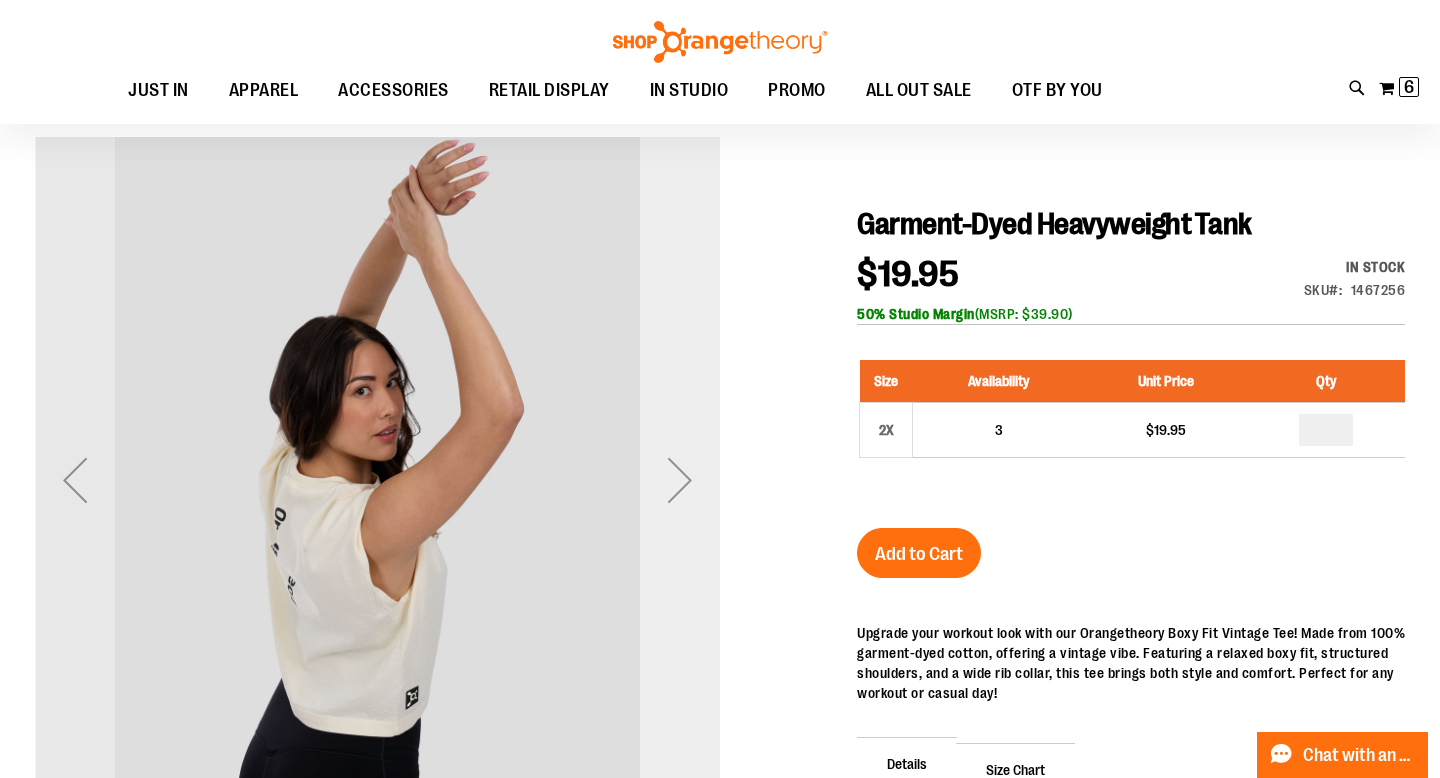 click at bounding box center [680, 480] 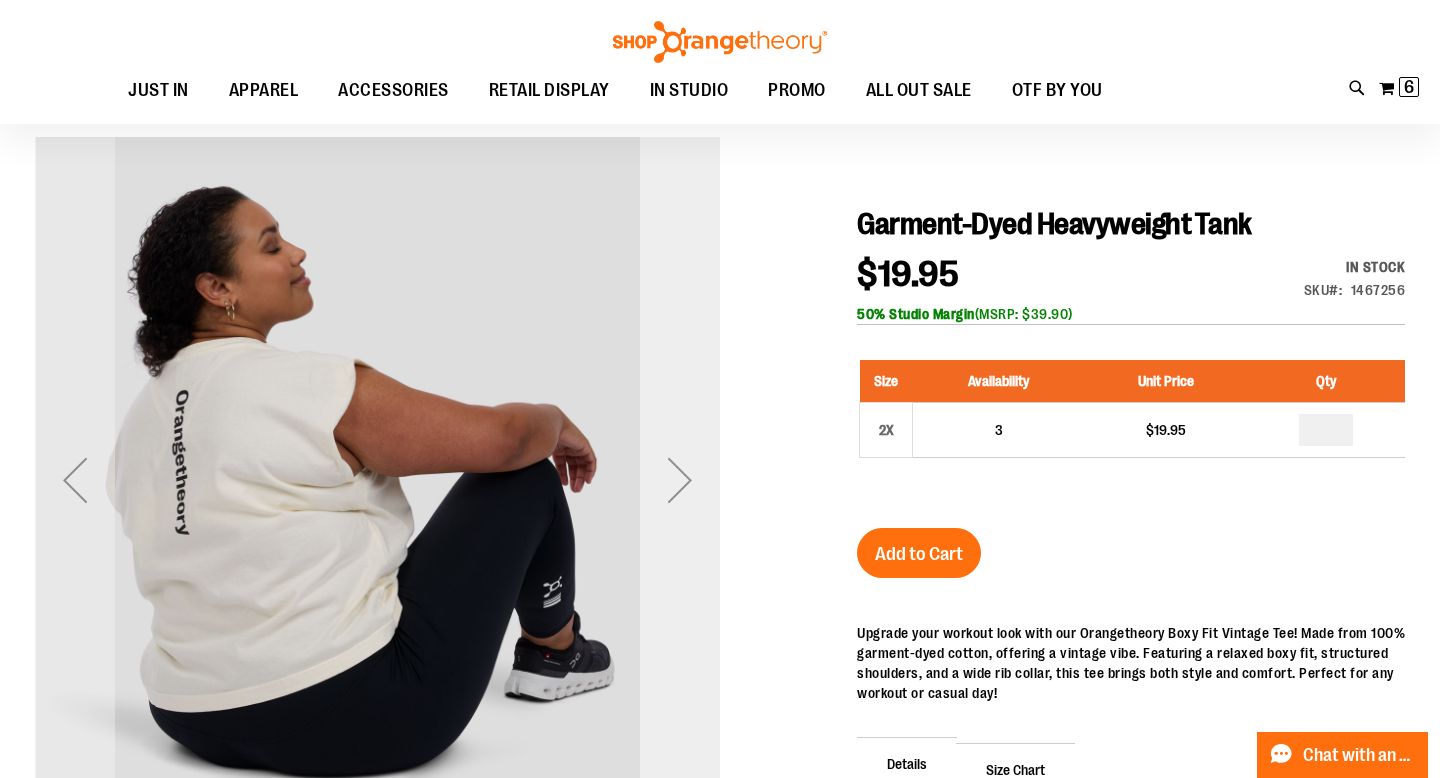 click at bounding box center (680, 480) 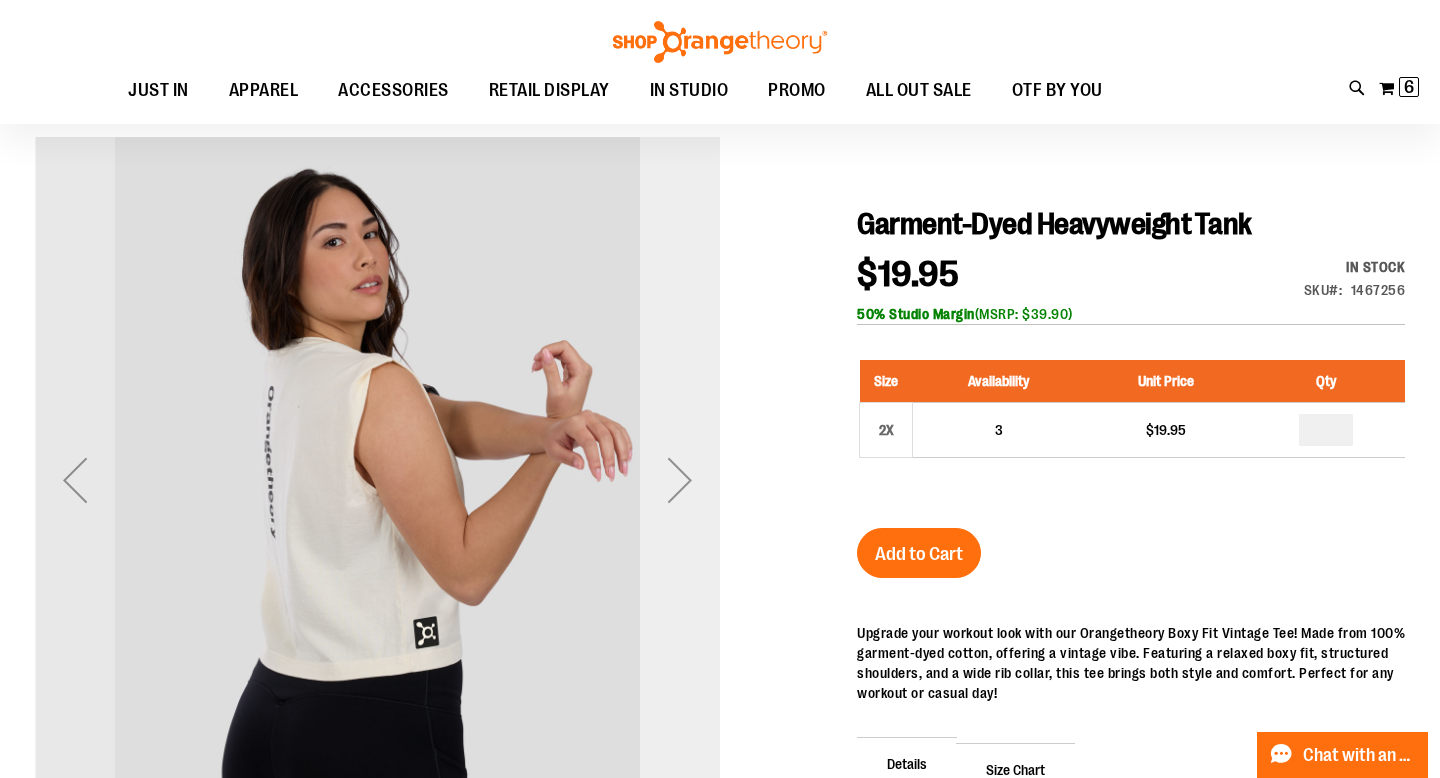 click at bounding box center (680, 480) 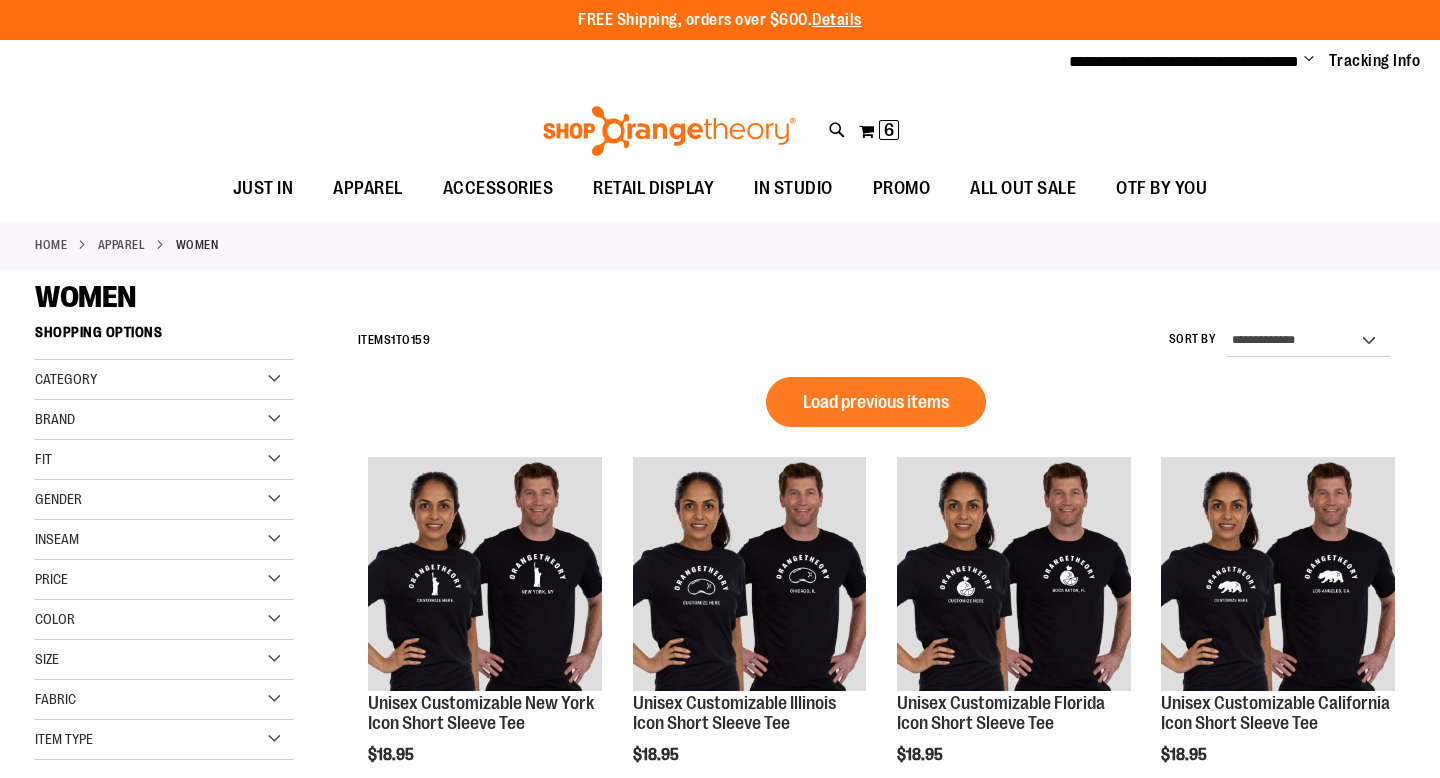 scroll, scrollTop: 0, scrollLeft: 0, axis: both 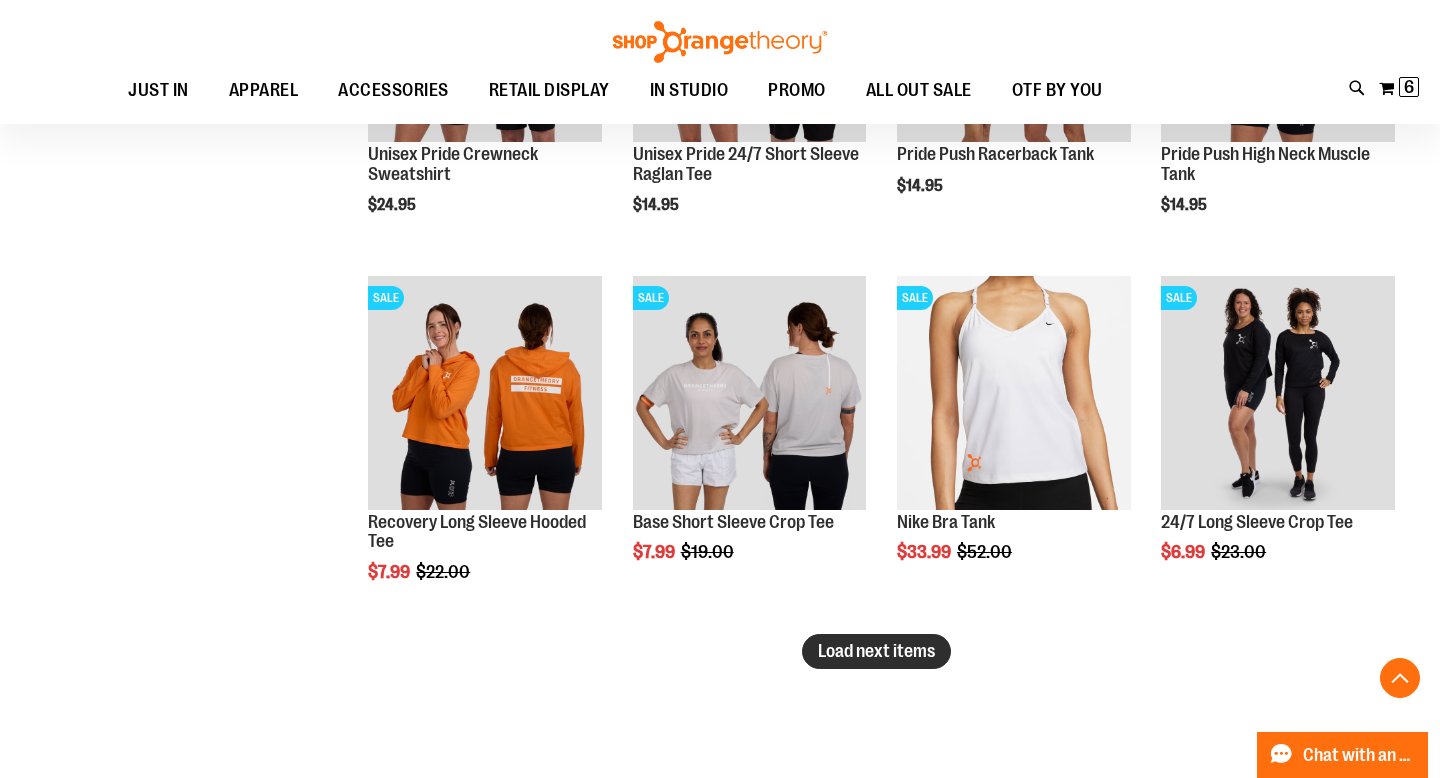 type on "**********" 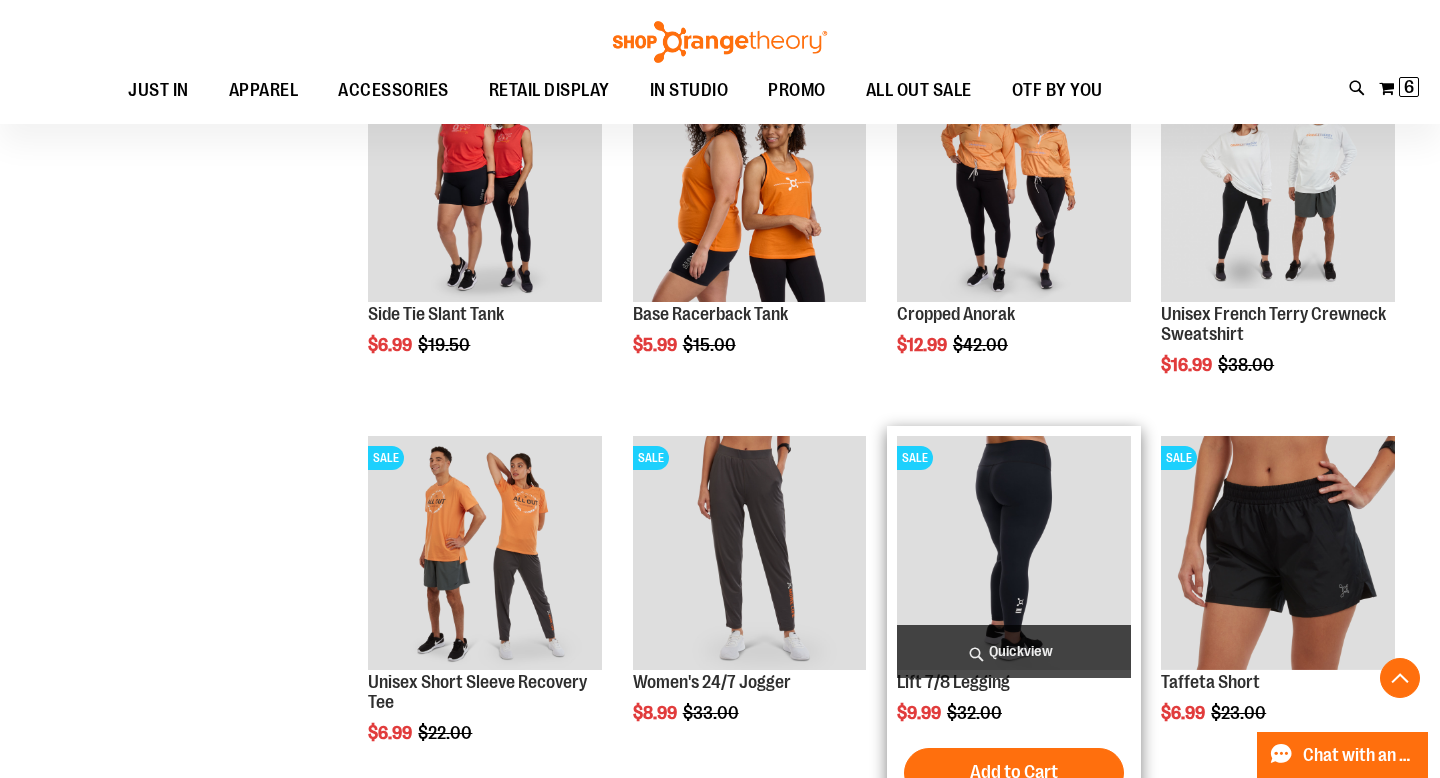 scroll, scrollTop: 3683, scrollLeft: 0, axis: vertical 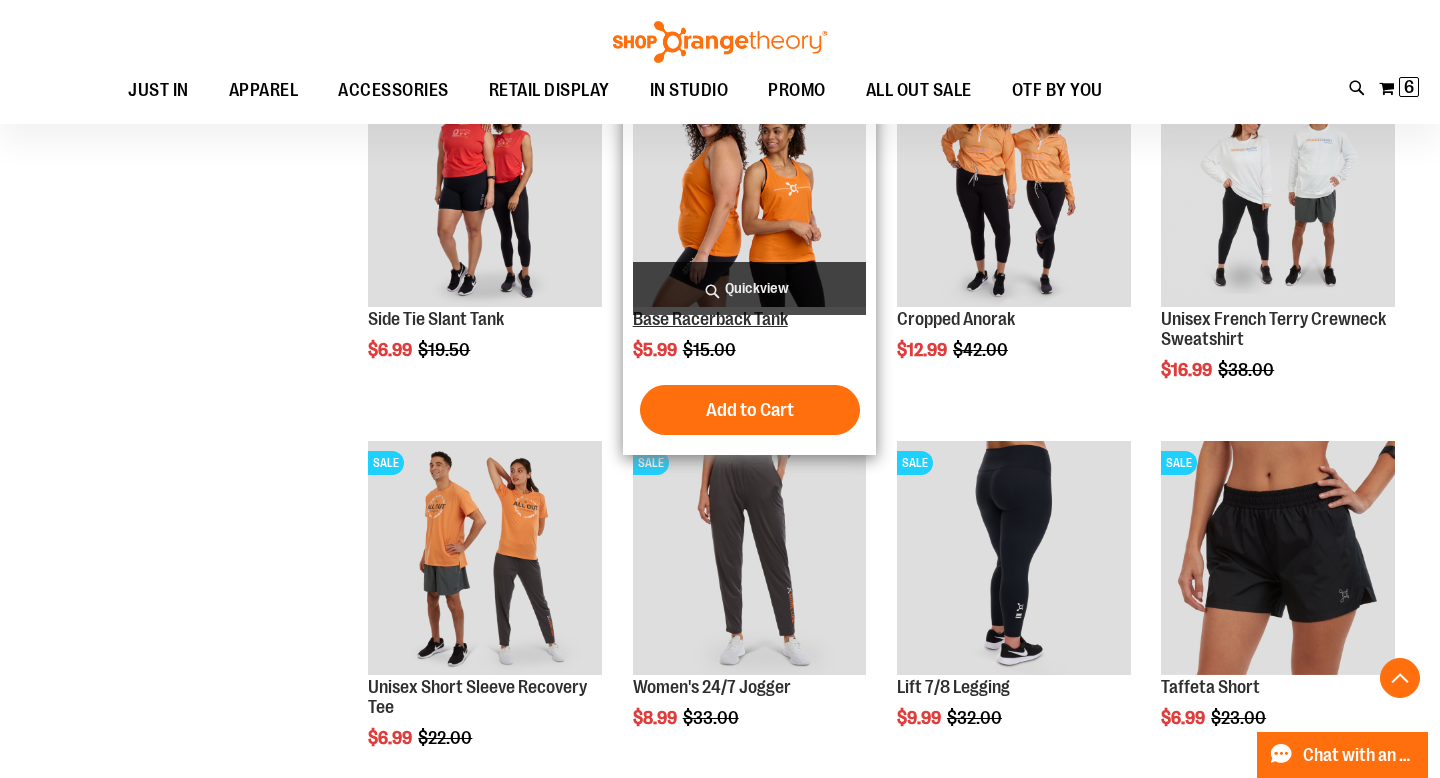 click on "Base Racerback Tank" at bounding box center (710, 319) 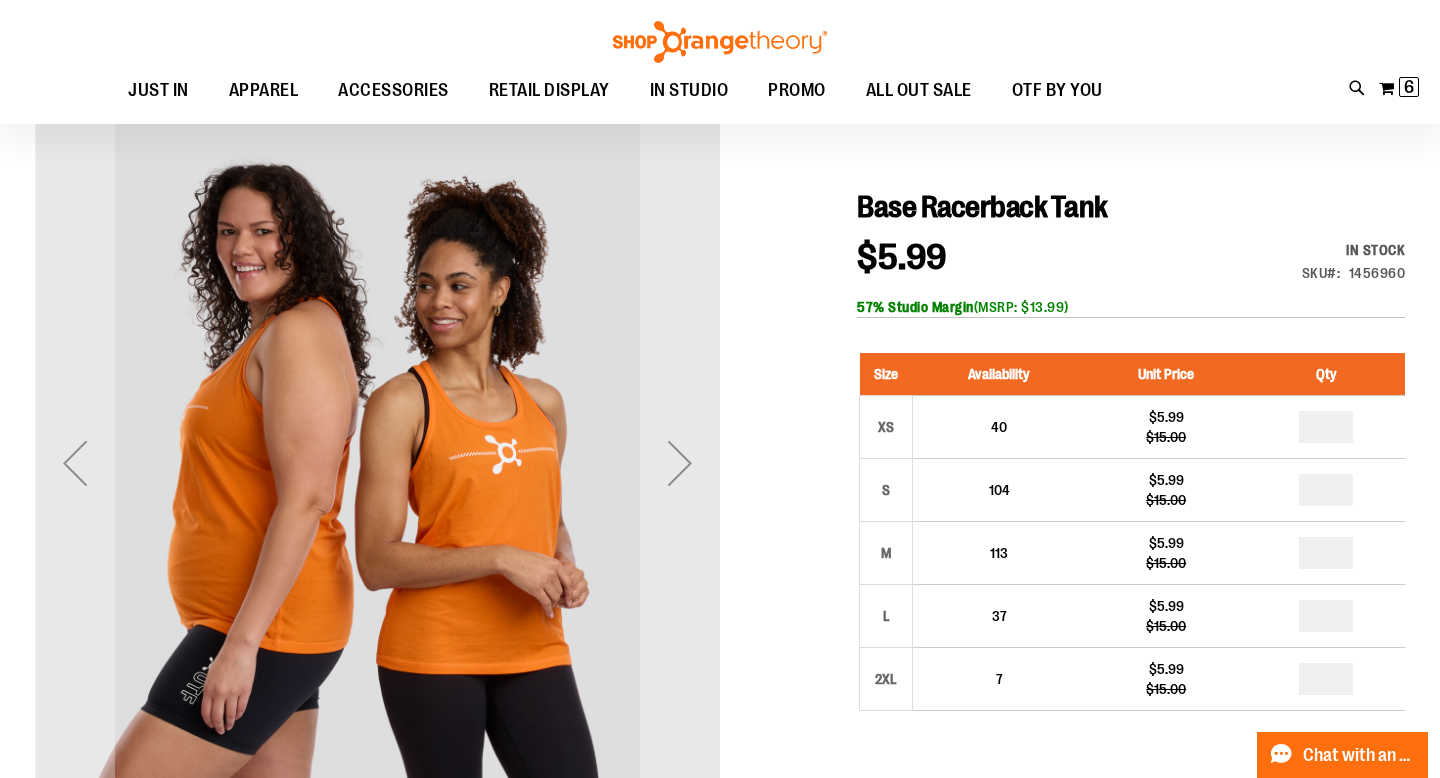 scroll, scrollTop: 178, scrollLeft: 0, axis: vertical 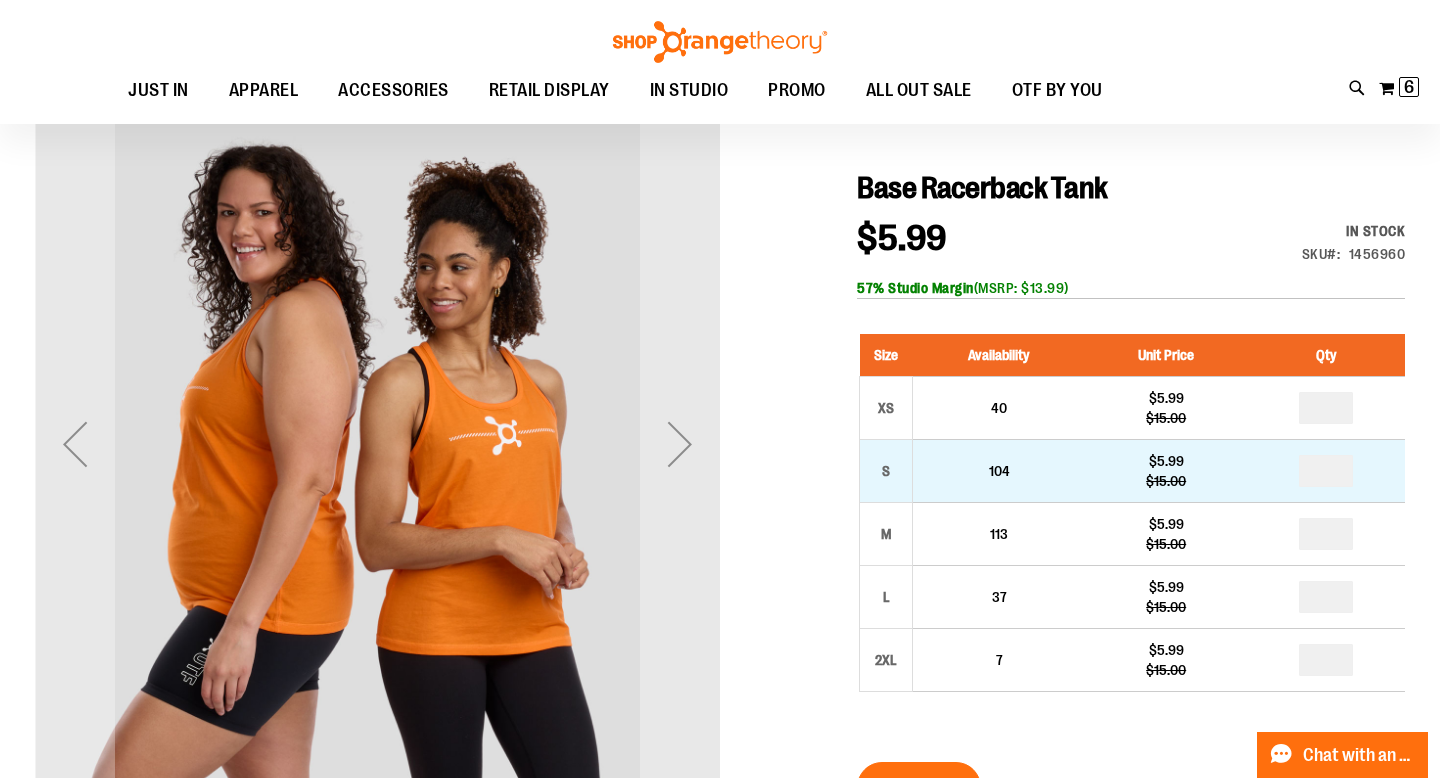 type on "**********" 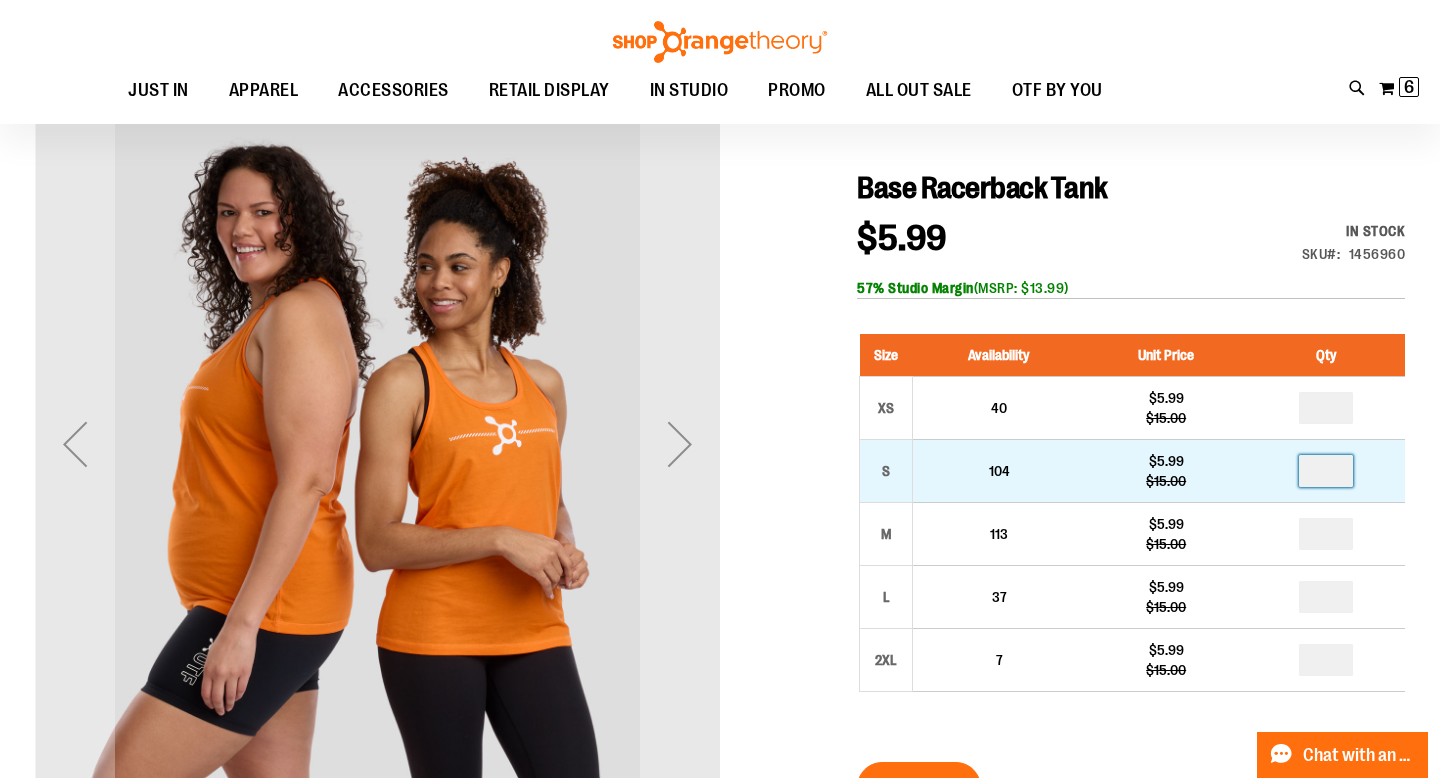 click at bounding box center [1326, 471] 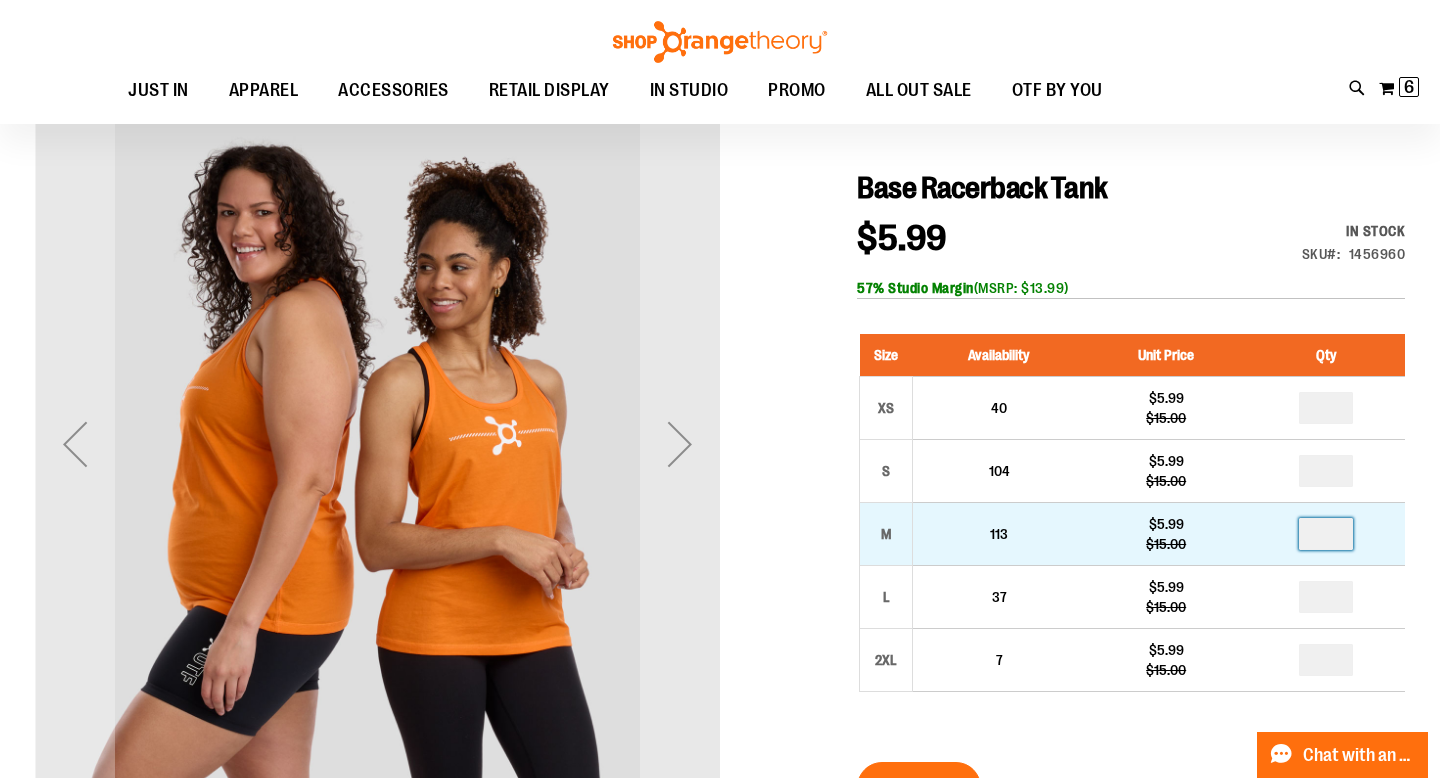 type on "*" 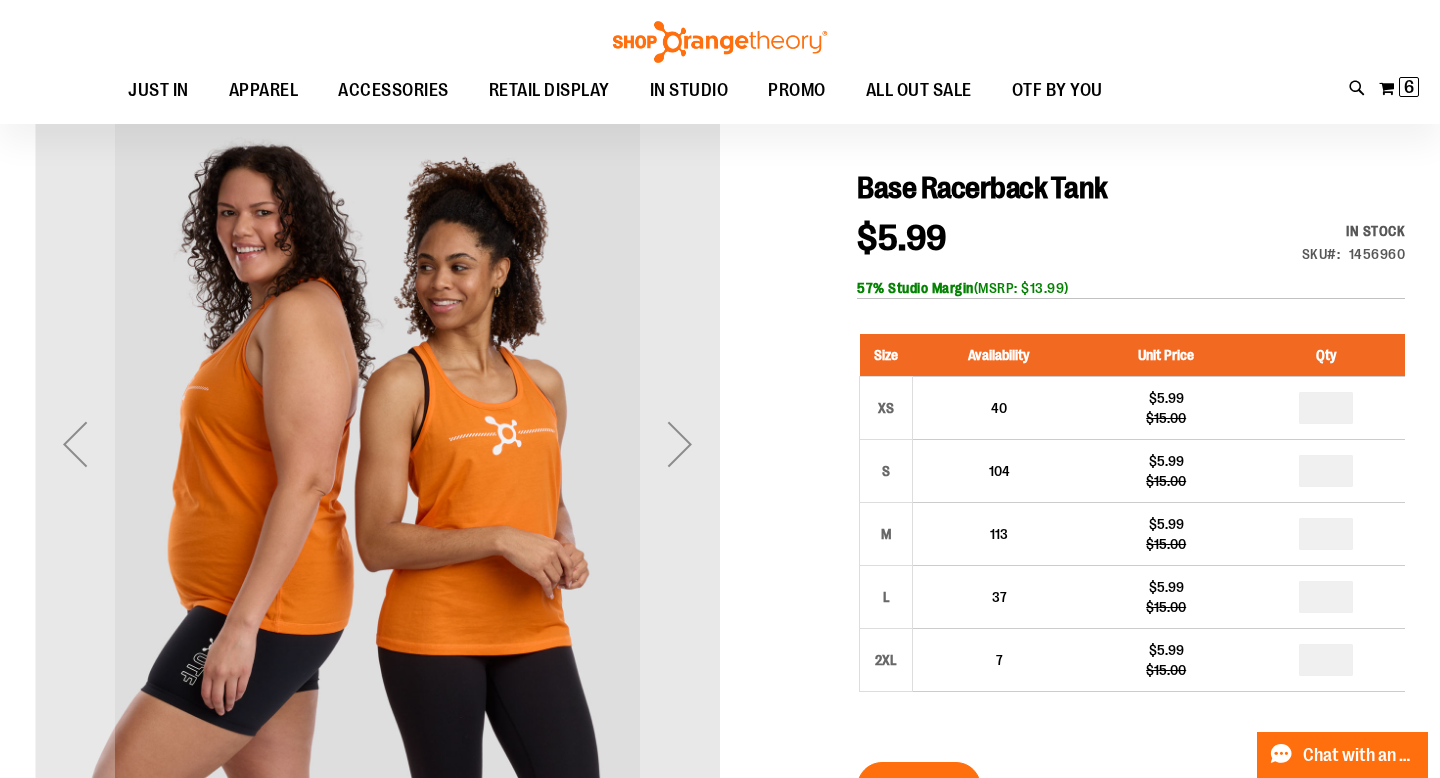 type on "*" 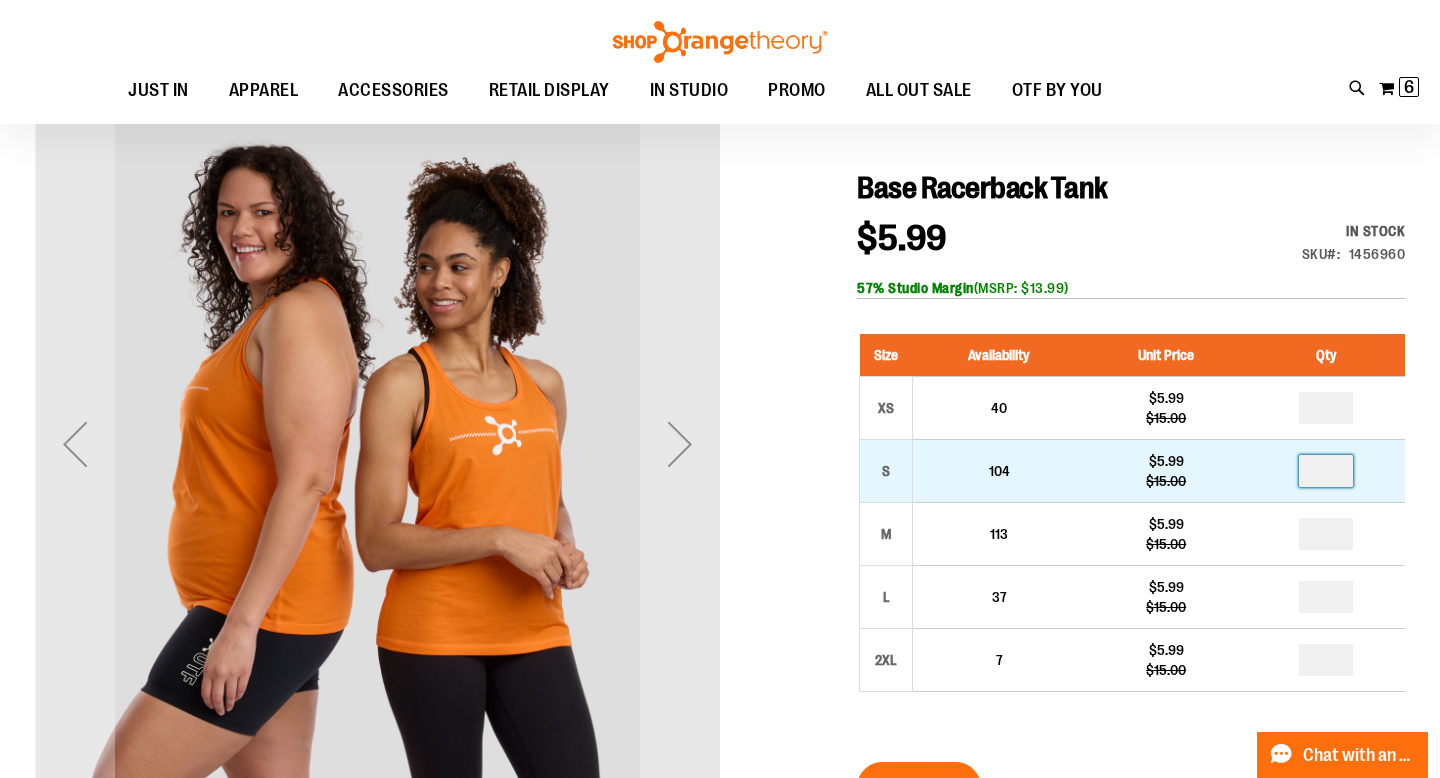 click at bounding box center [1326, 471] 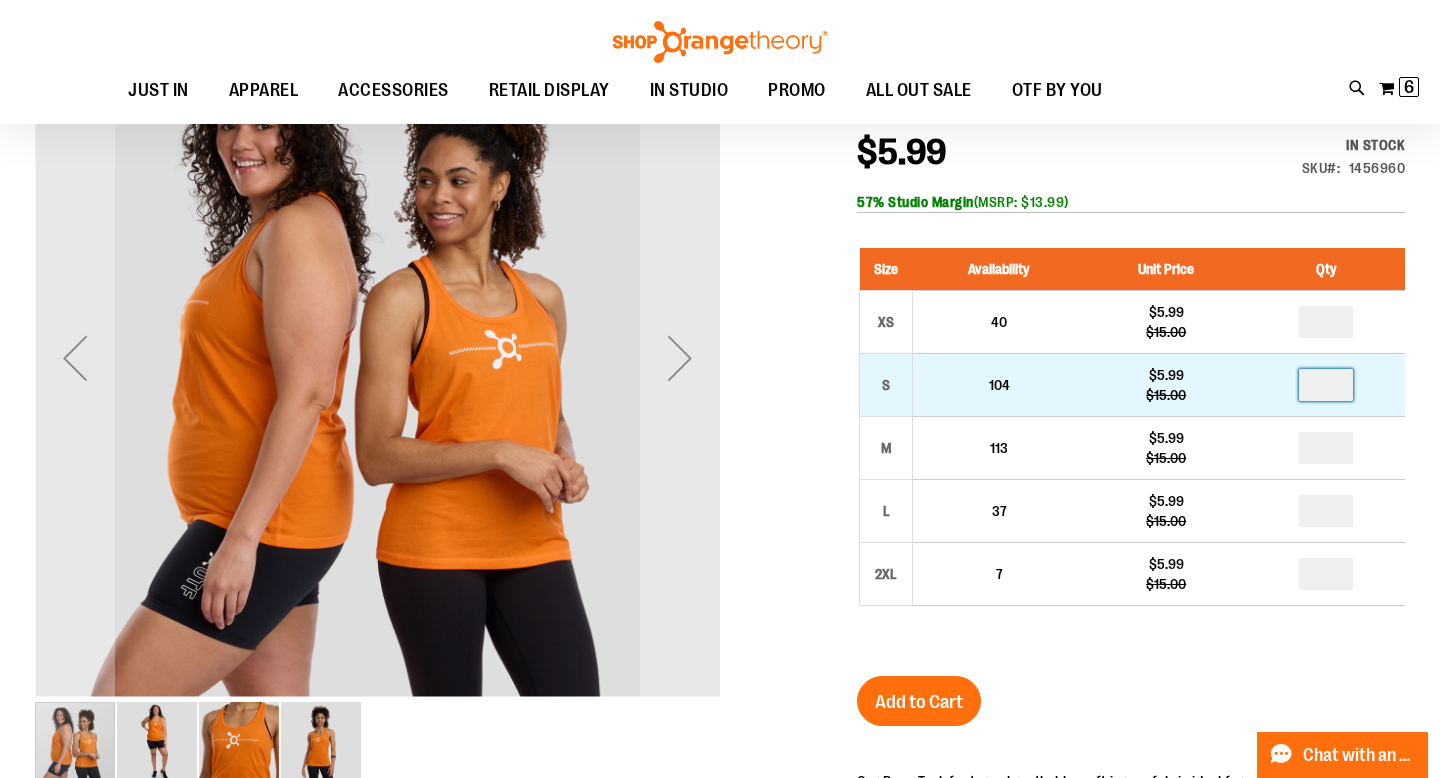 scroll, scrollTop: 266, scrollLeft: 0, axis: vertical 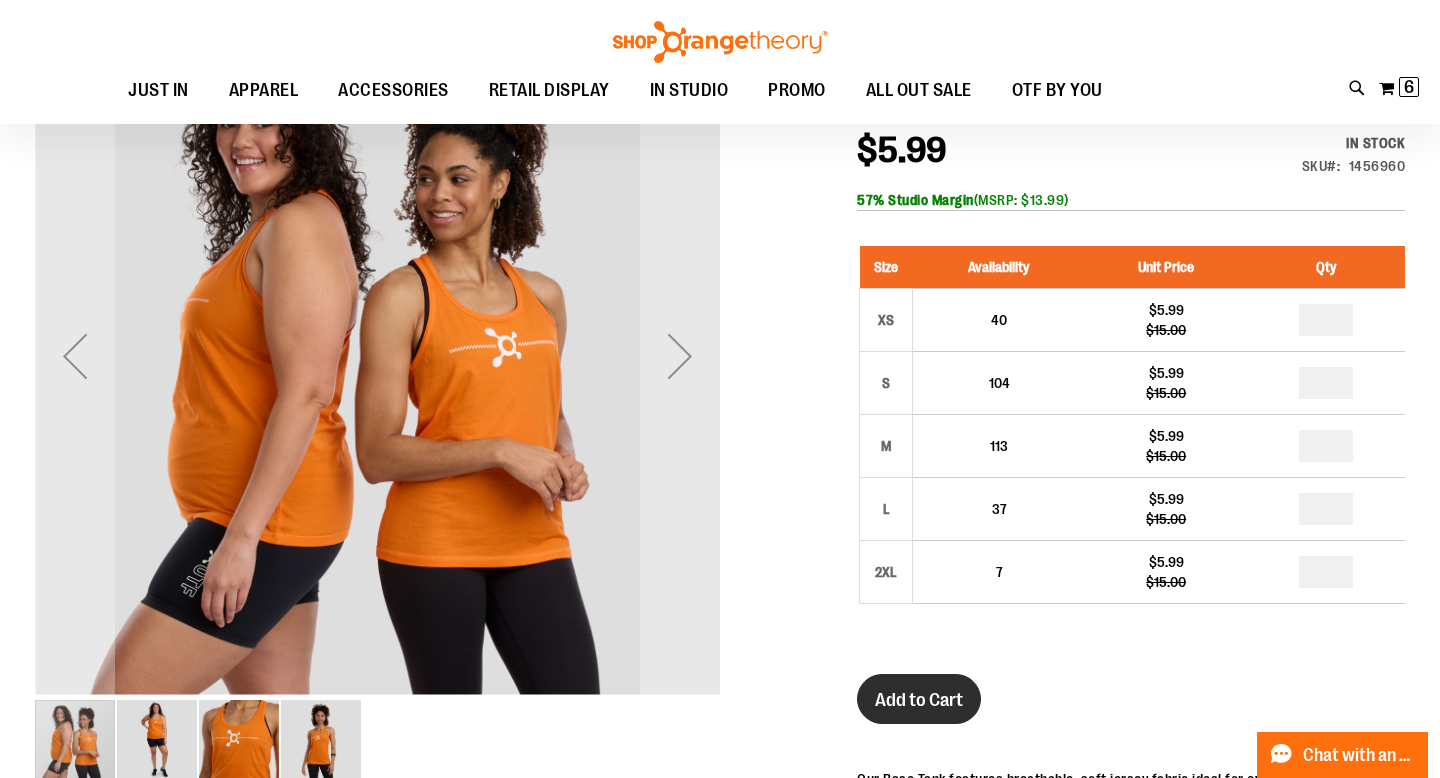 type on "*" 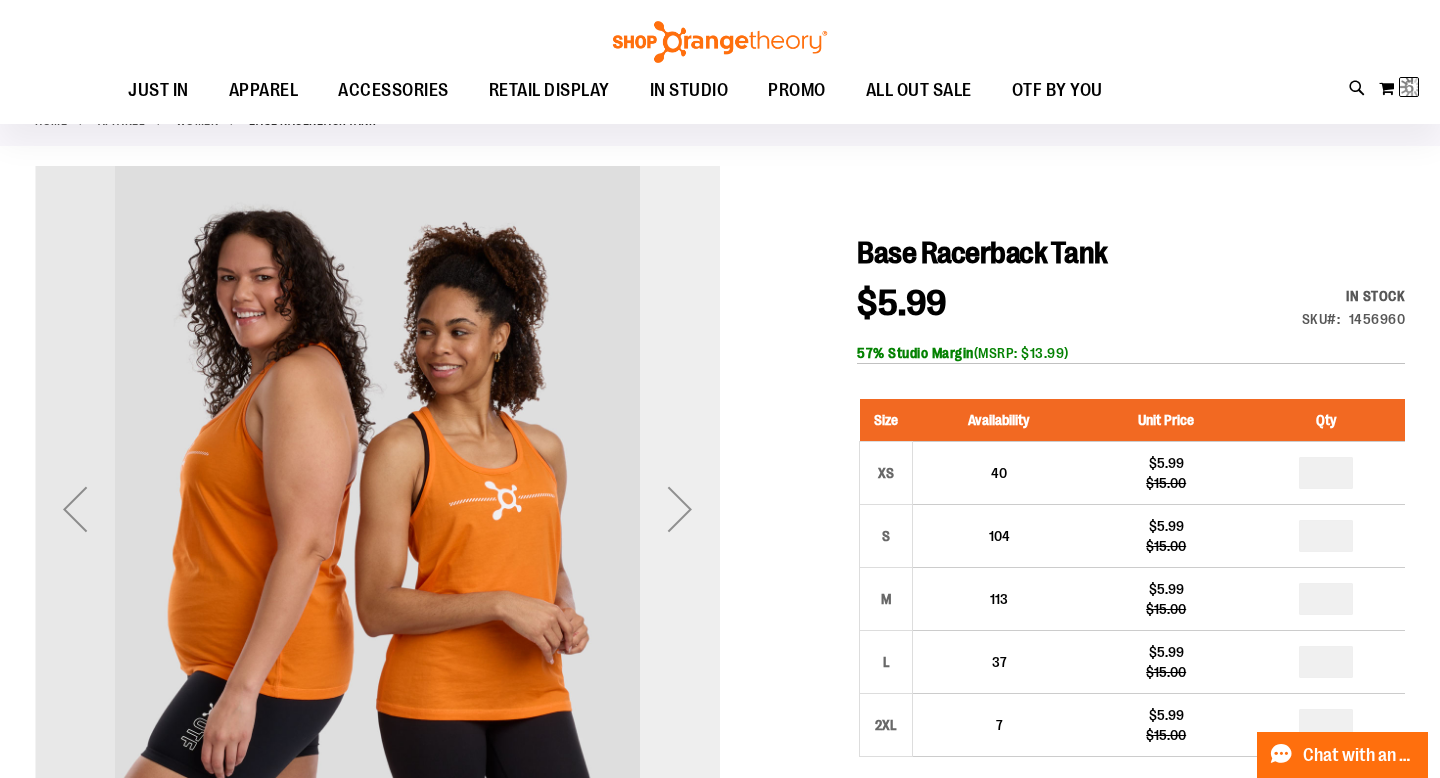 scroll, scrollTop: 21, scrollLeft: 0, axis: vertical 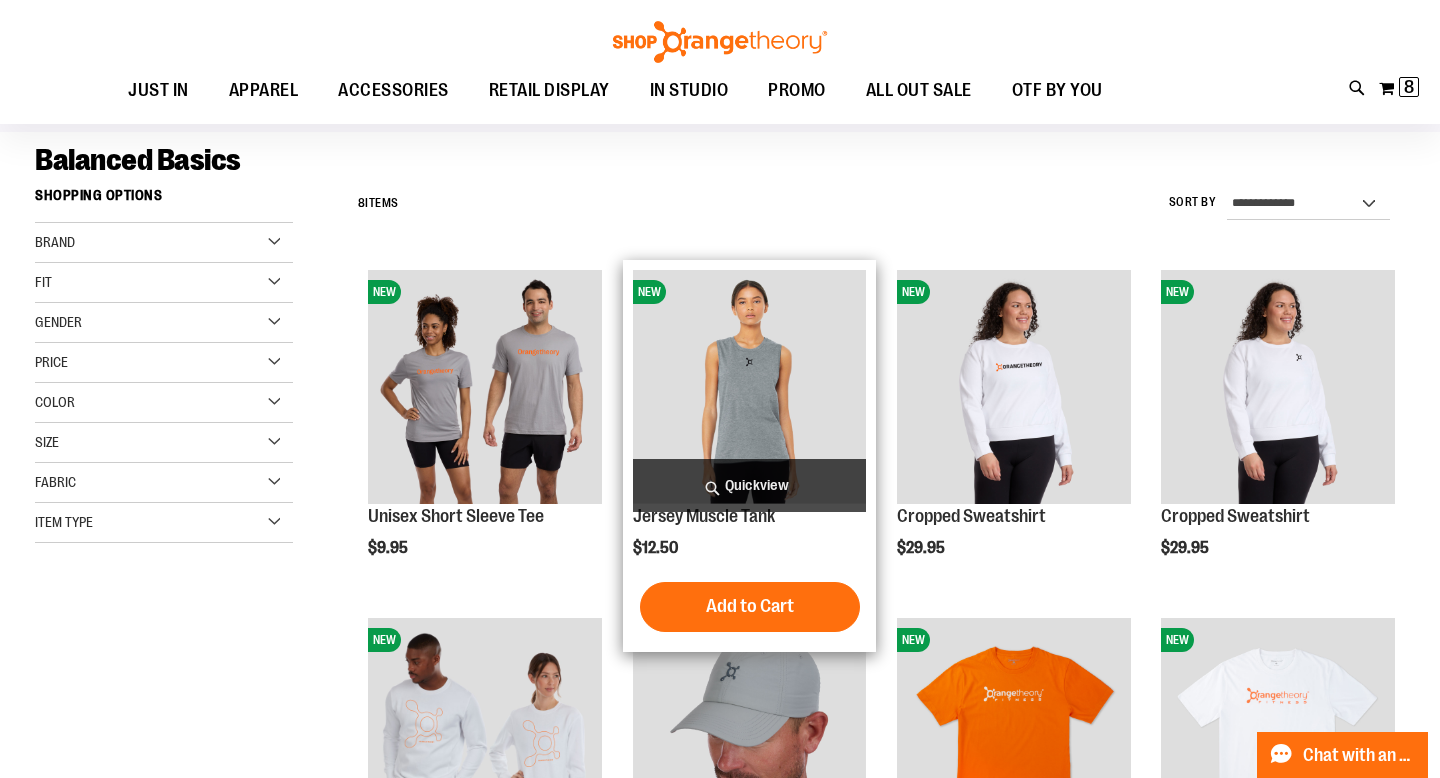 type on "**********" 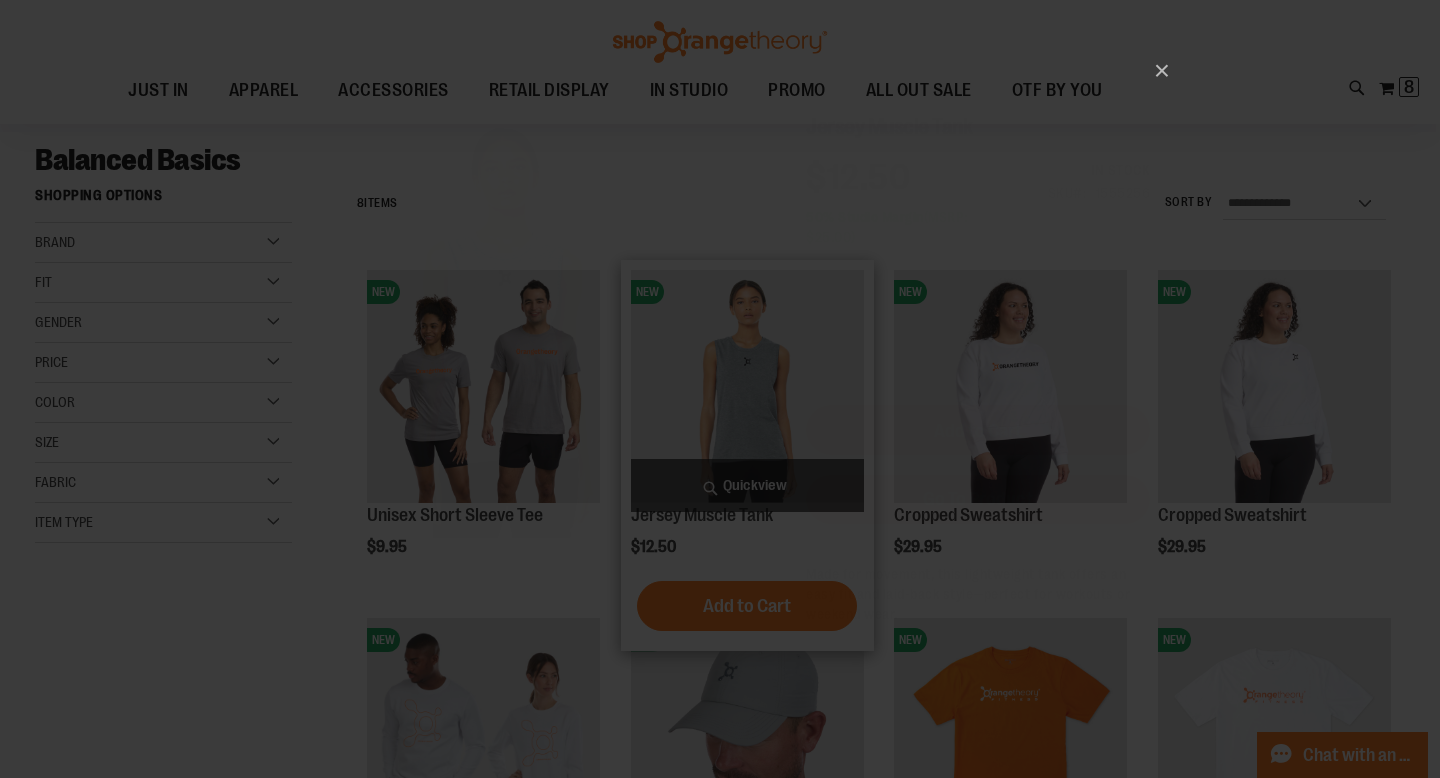 scroll, scrollTop: 0, scrollLeft: 0, axis: both 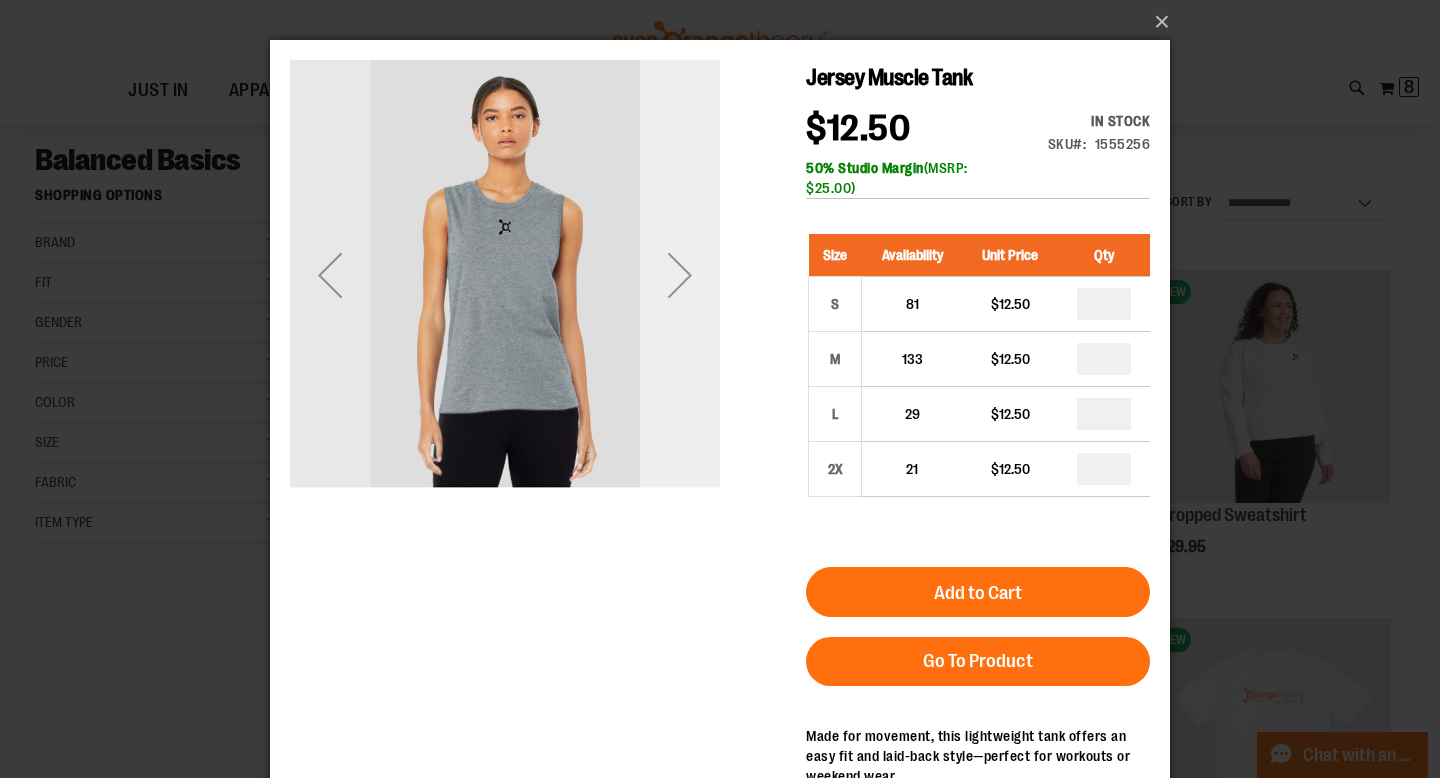 click at bounding box center [680, 275] 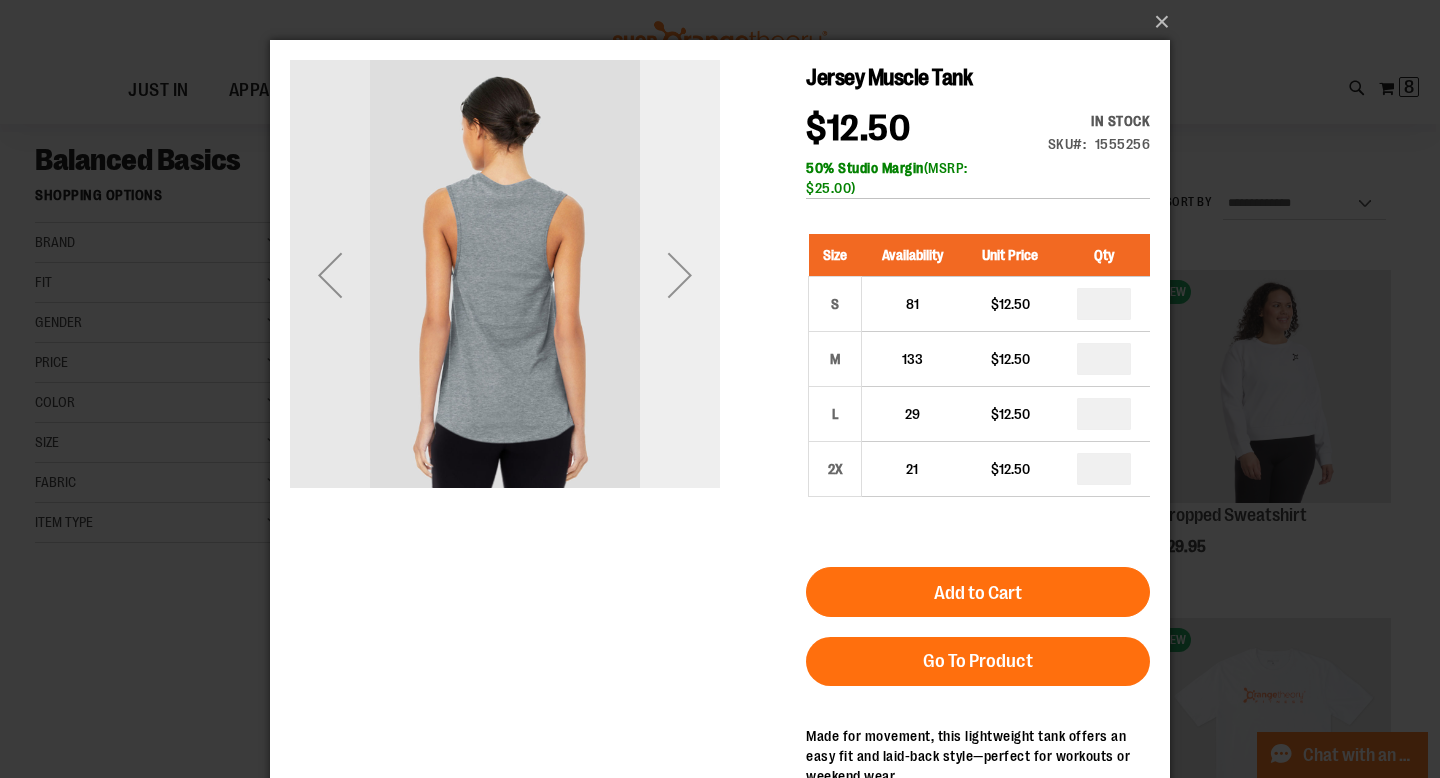 click at bounding box center (680, 275) 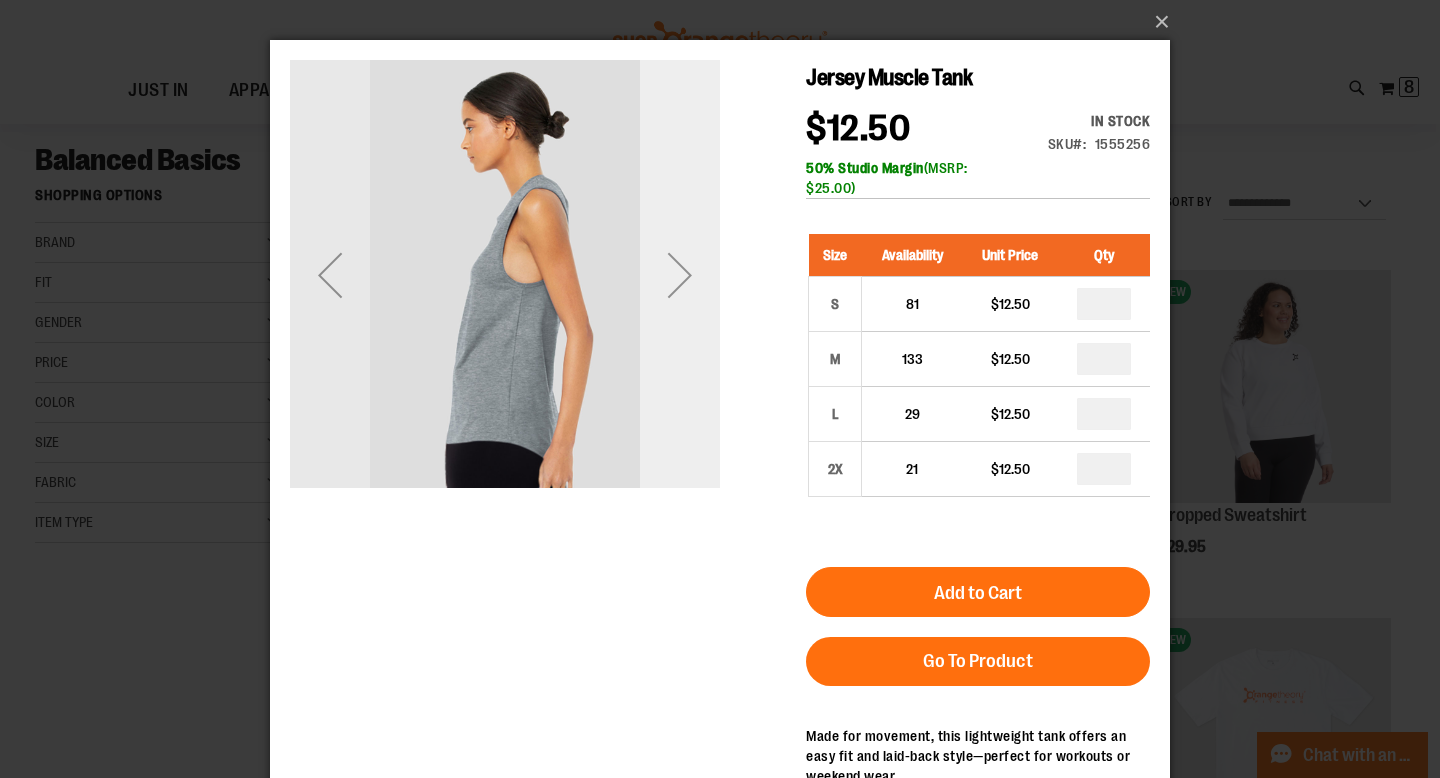 click at bounding box center [680, 275] 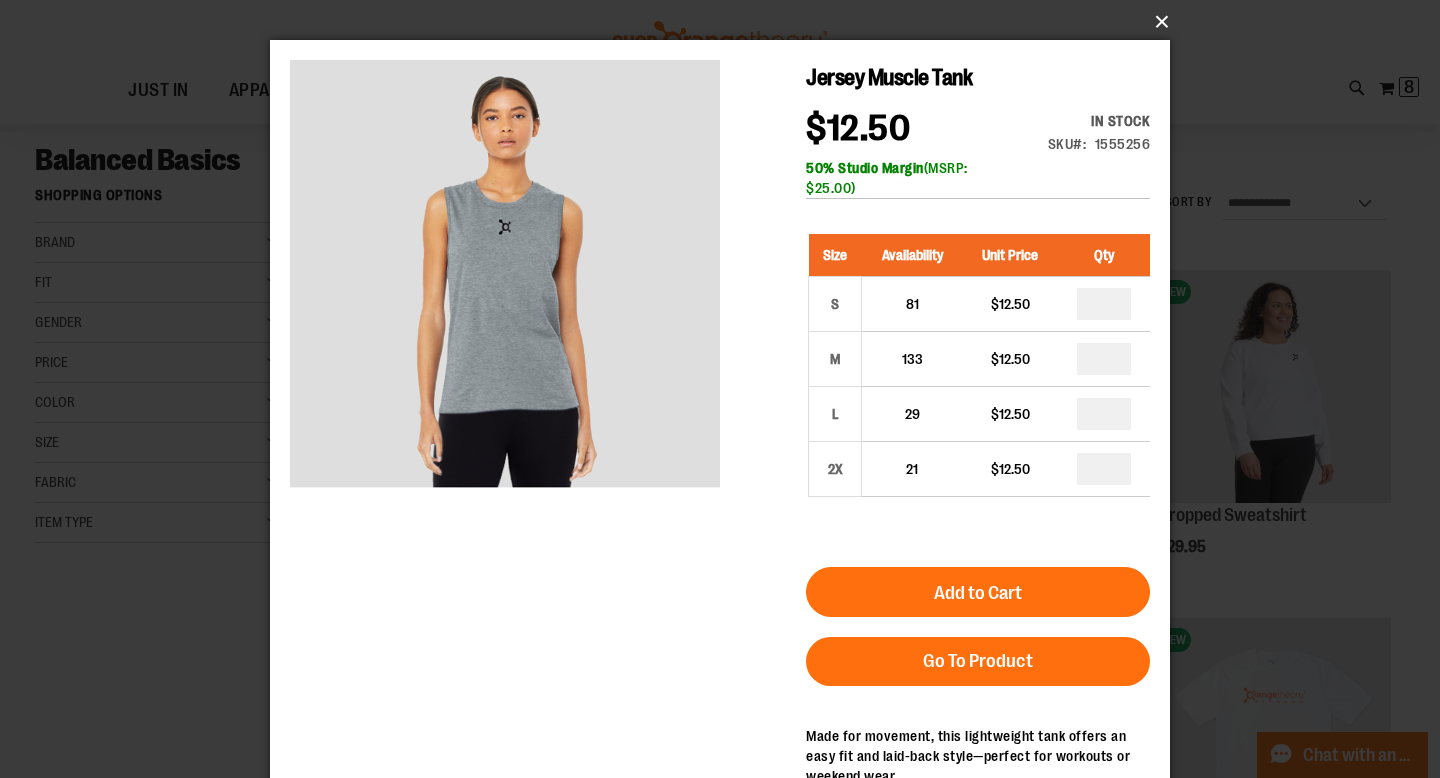 click on "×" at bounding box center (726, 22) 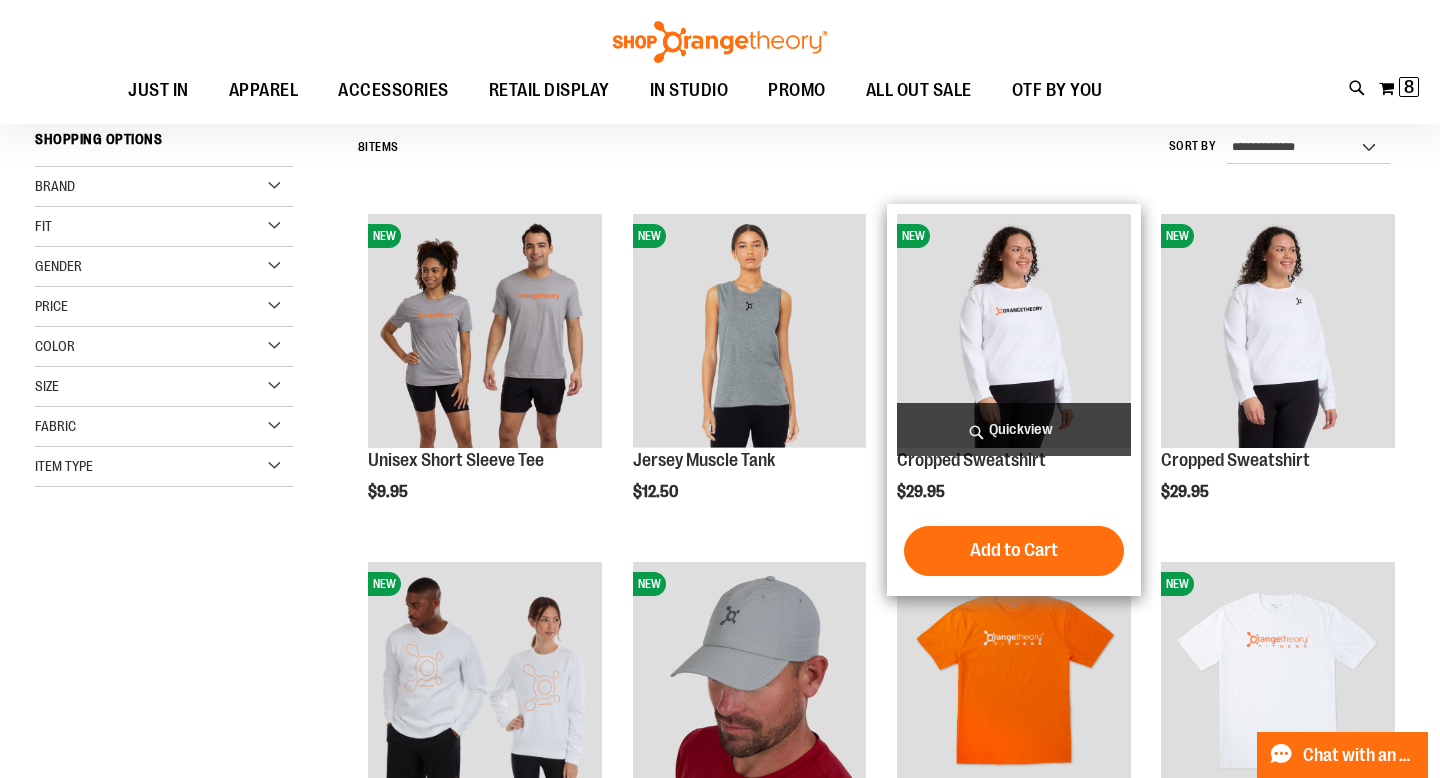 scroll, scrollTop: 227, scrollLeft: 0, axis: vertical 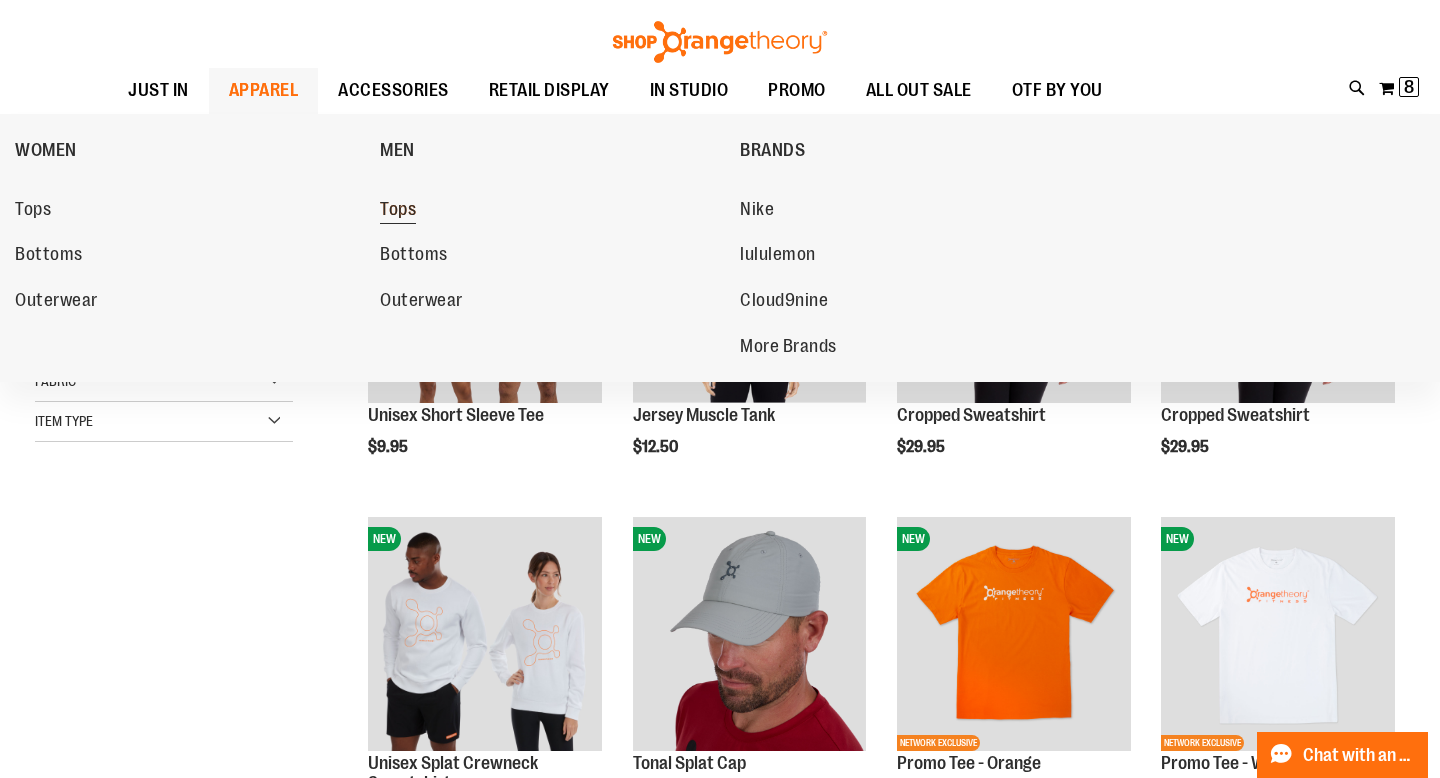 click on "Tops" at bounding box center [398, 211] 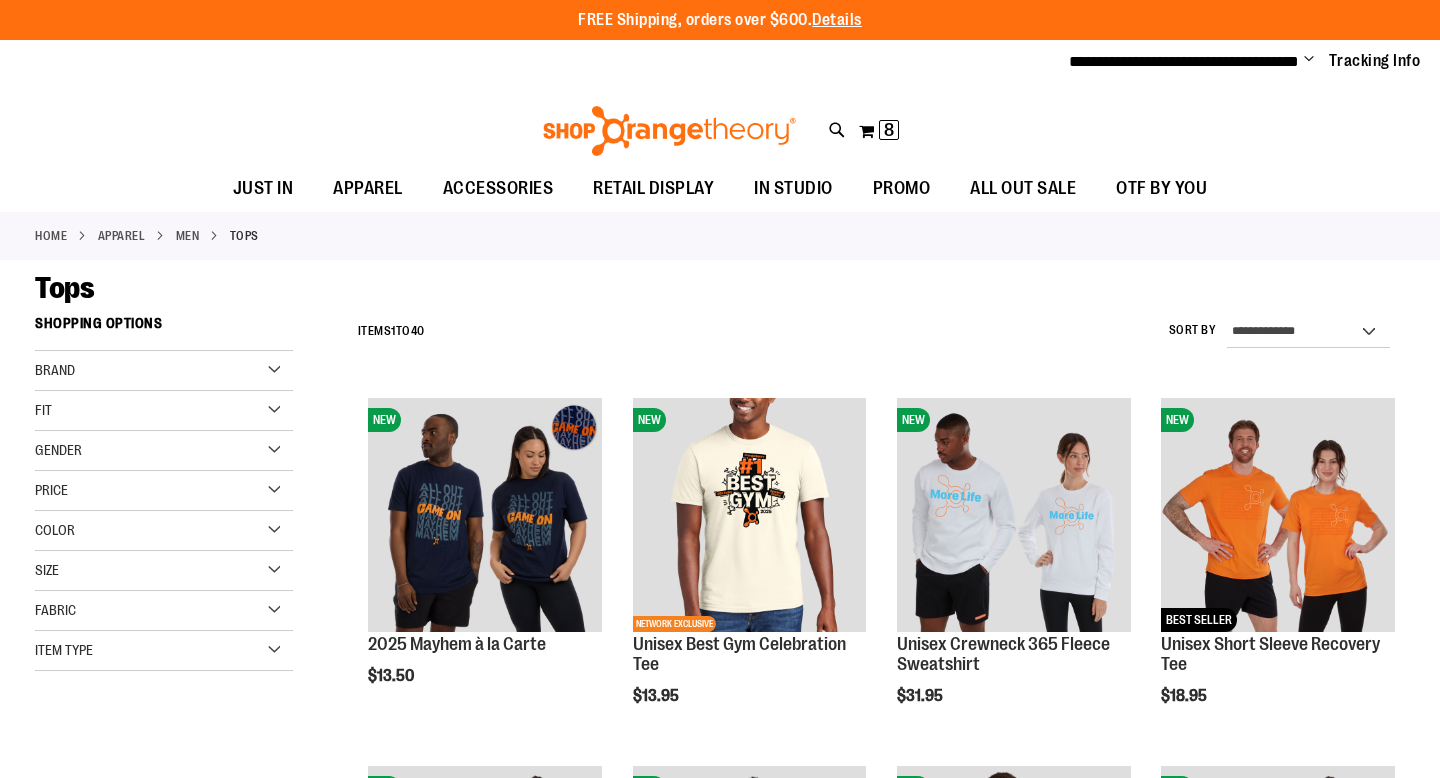 scroll, scrollTop: 0, scrollLeft: 0, axis: both 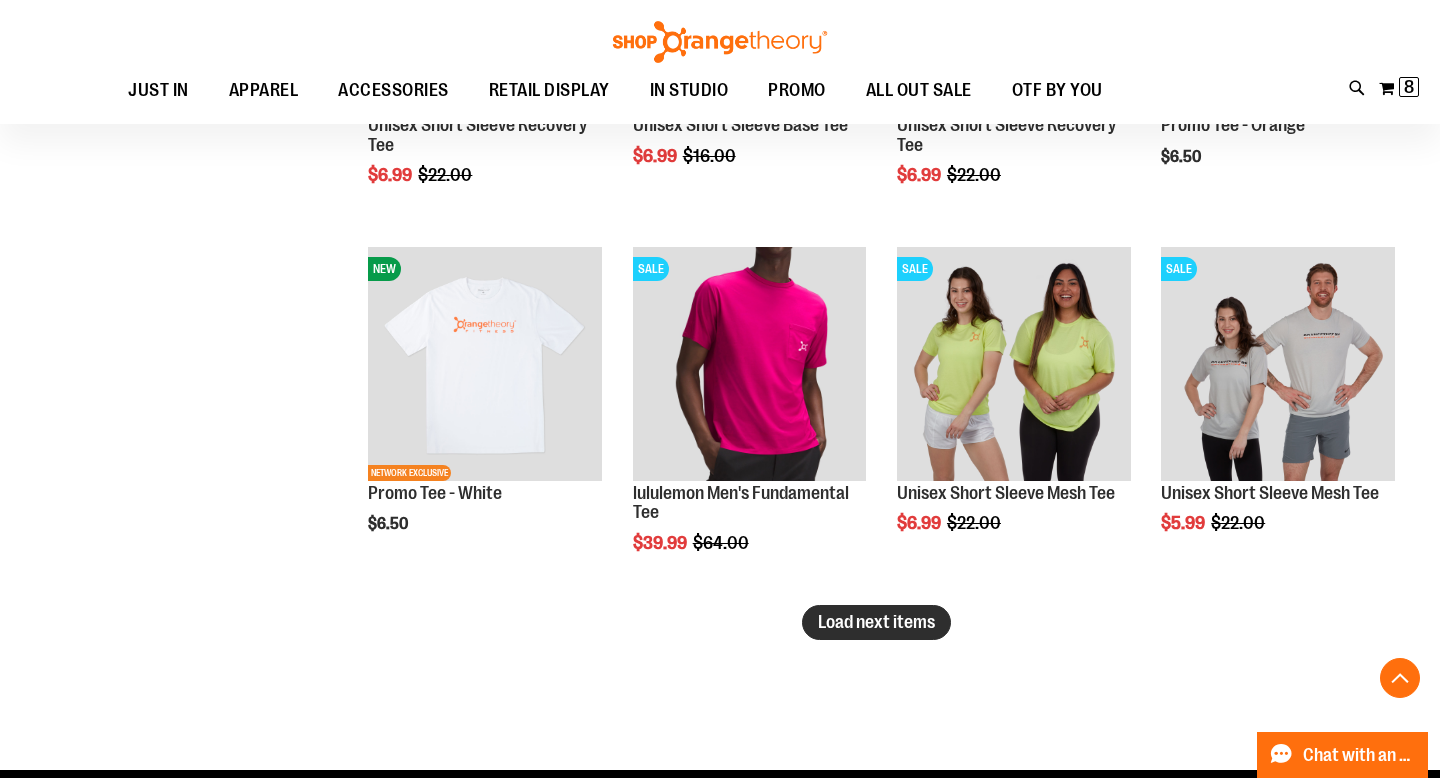 type on "**********" 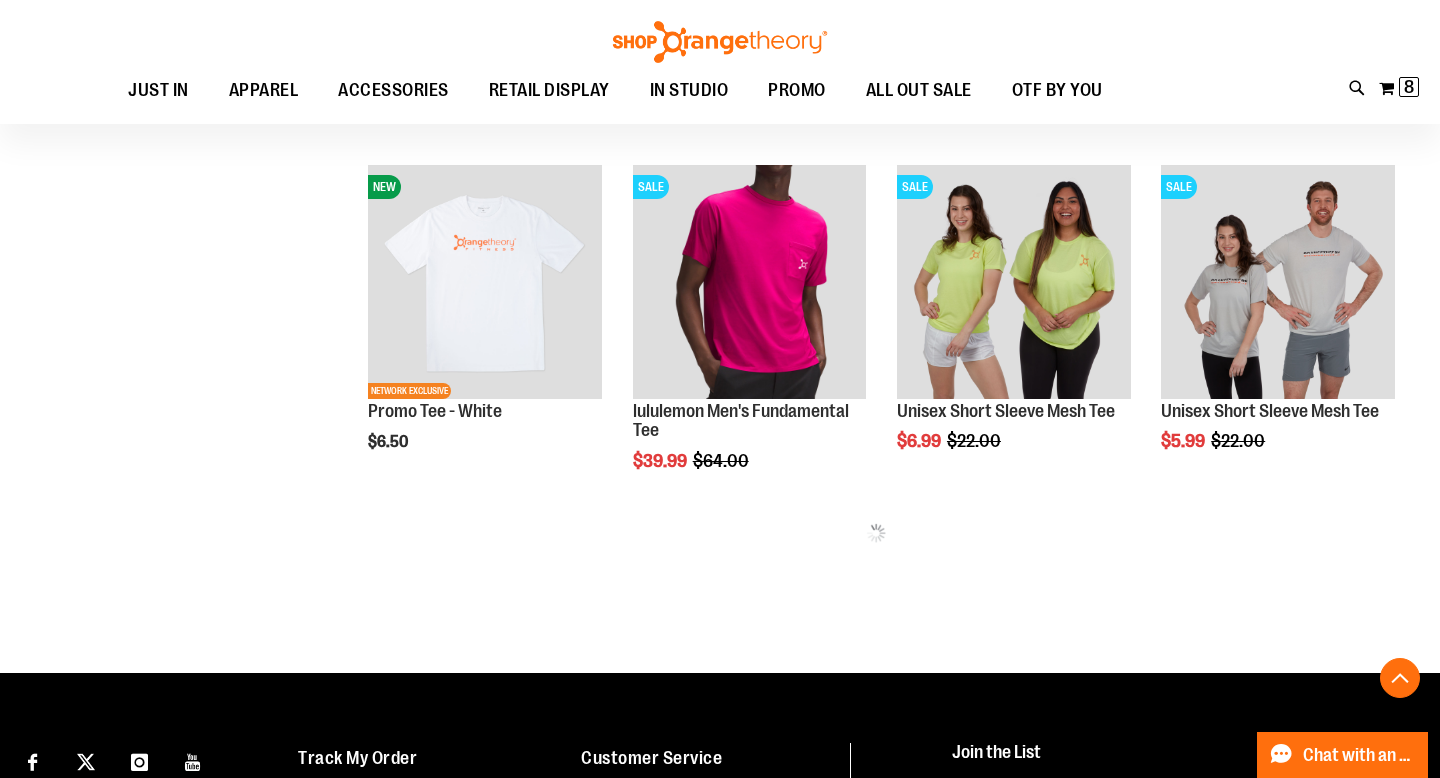 scroll, scrollTop: 3176, scrollLeft: 0, axis: vertical 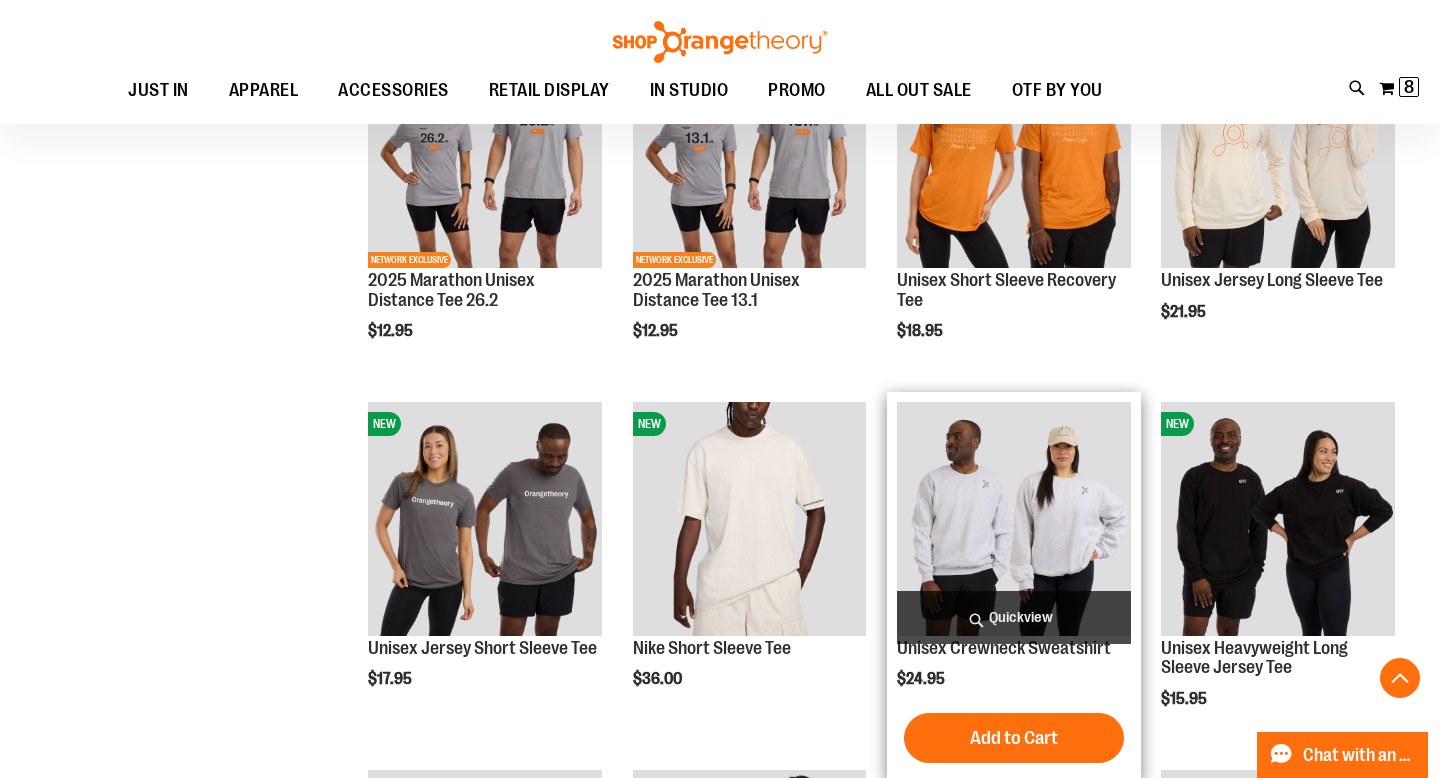 click at bounding box center [1014, 519] 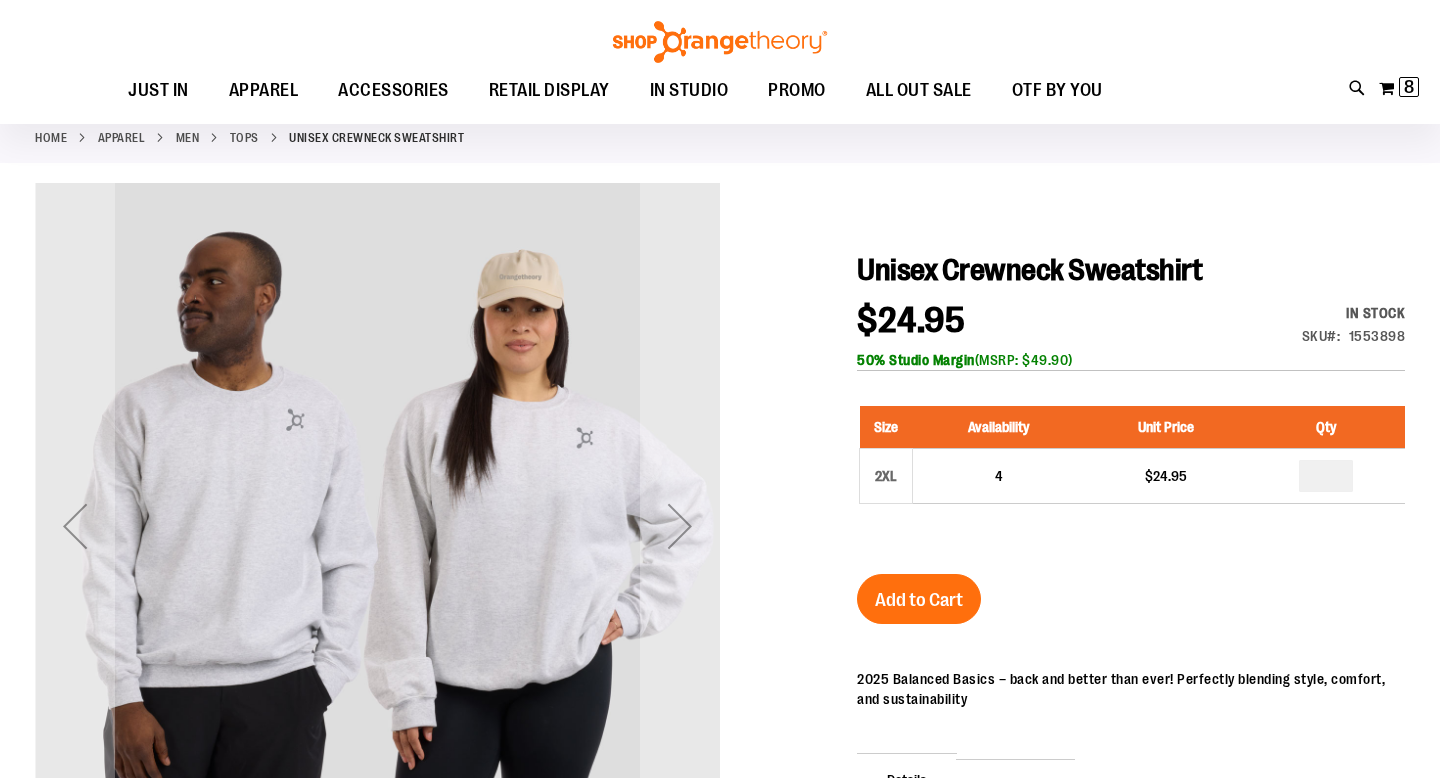 scroll, scrollTop: 98, scrollLeft: 0, axis: vertical 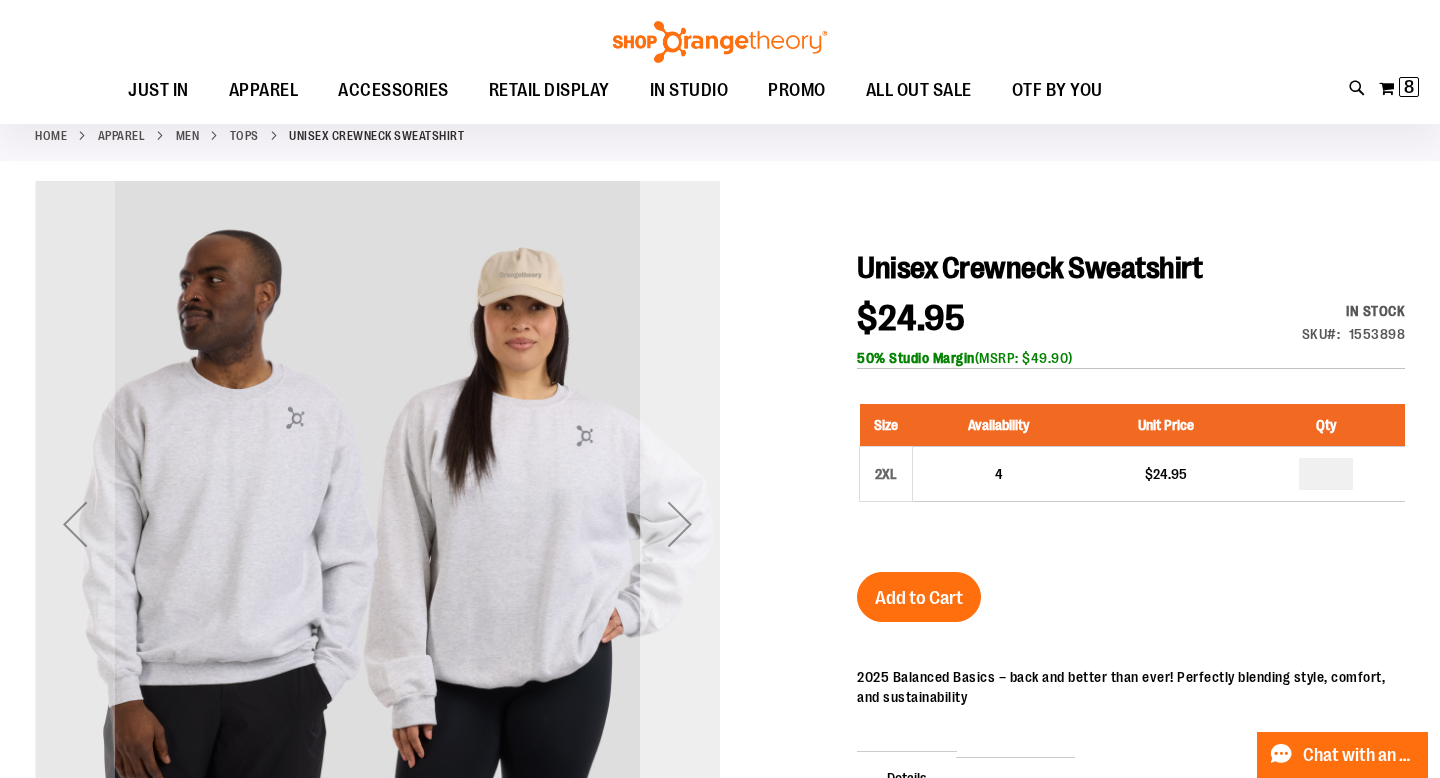type on "**********" 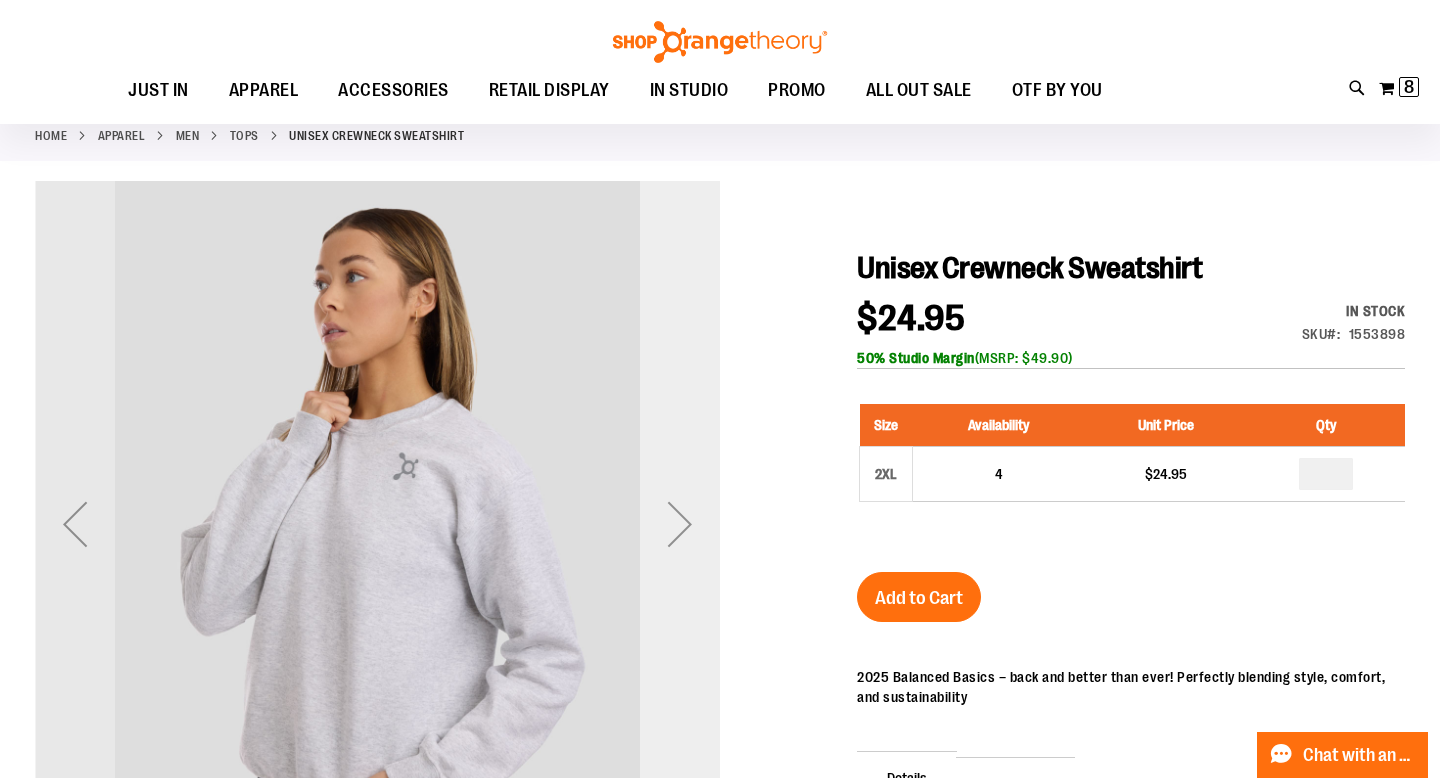 click at bounding box center (680, 524) 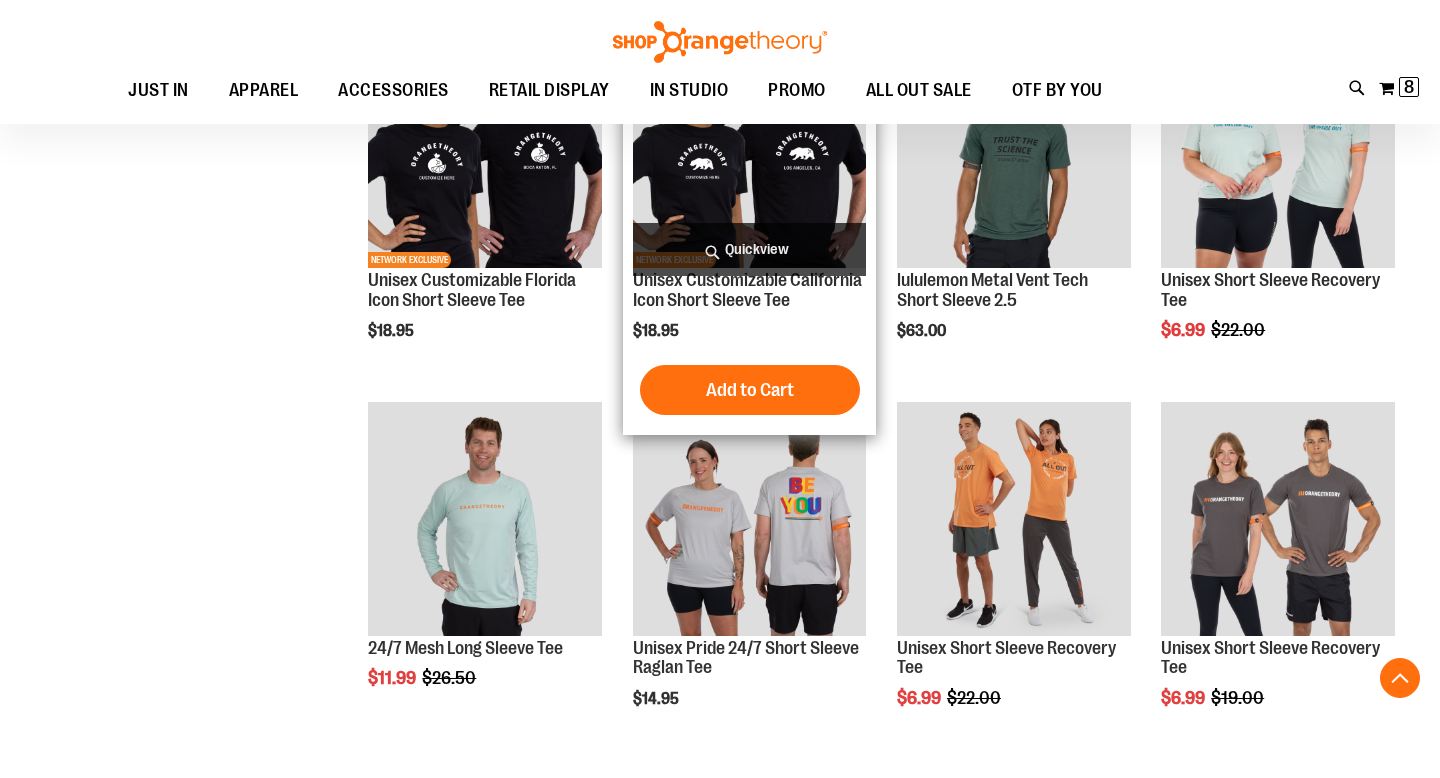 scroll, scrollTop: 0, scrollLeft: 0, axis: both 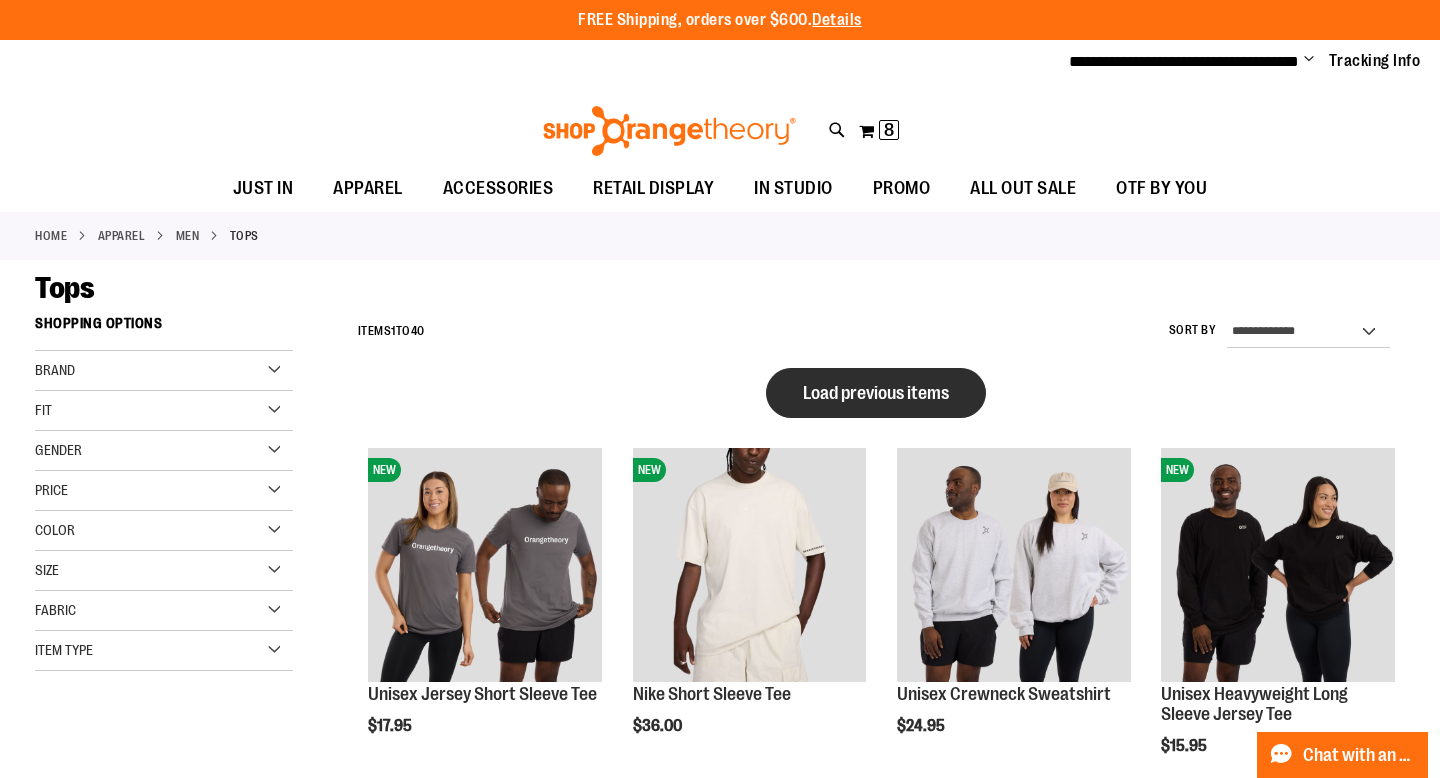type on "**********" 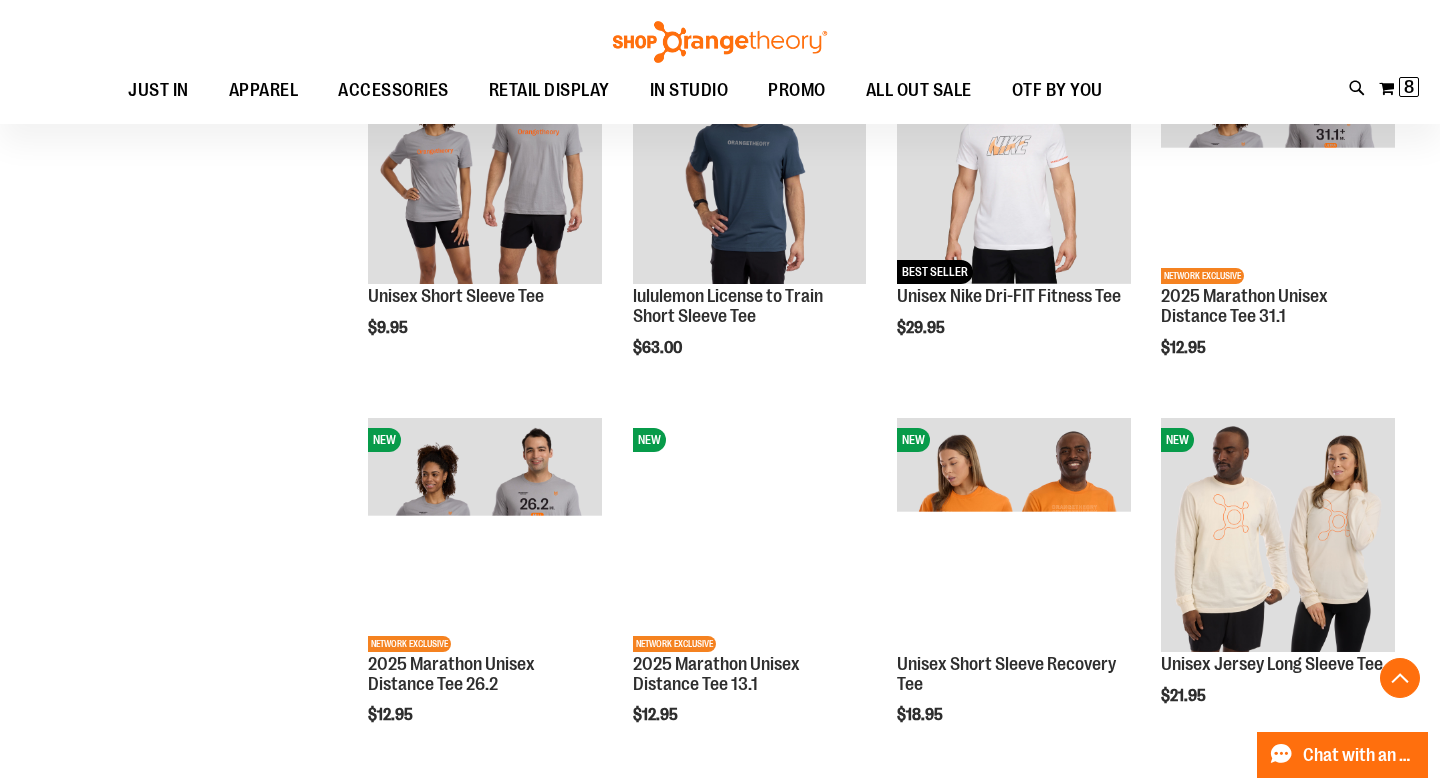 scroll, scrollTop: 498, scrollLeft: 0, axis: vertical 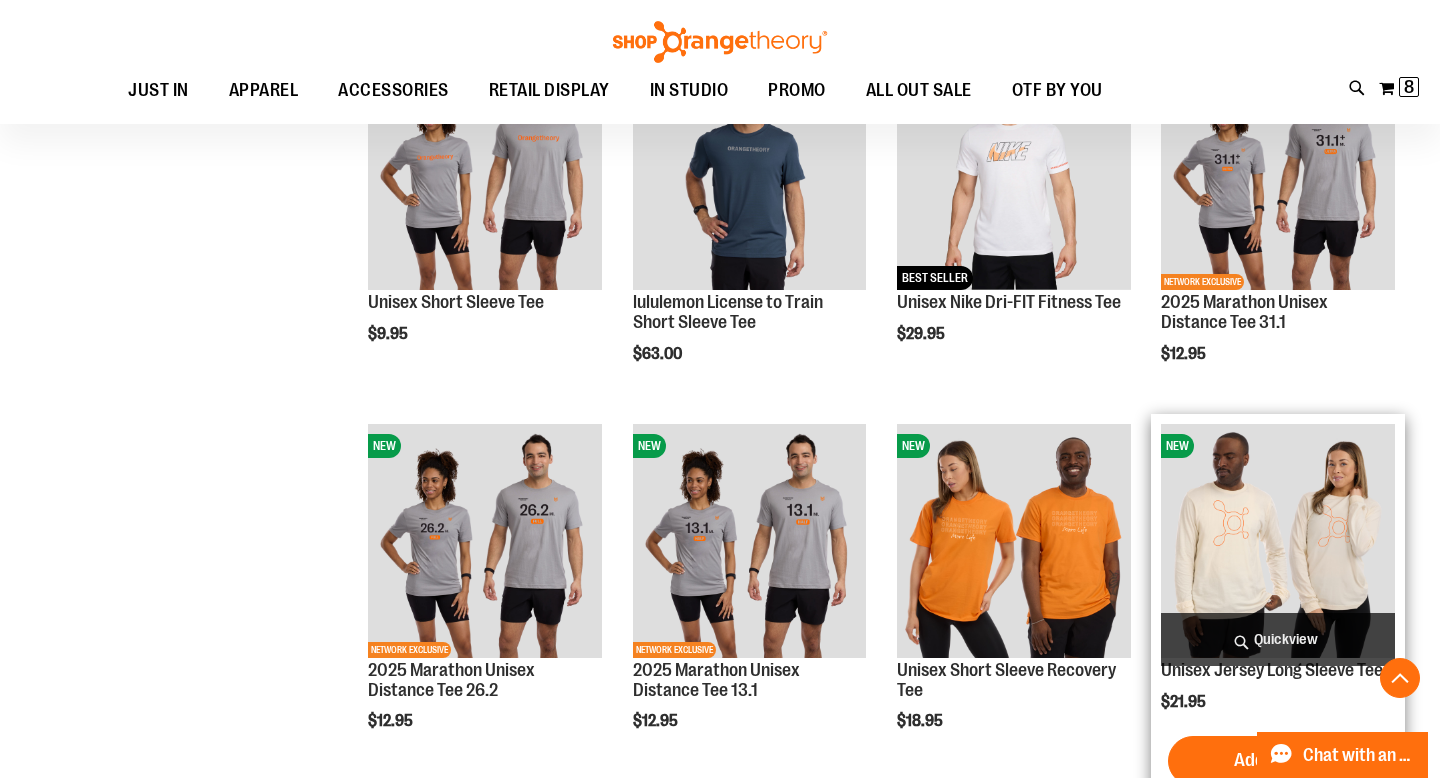 click at bounding box center (1278, 541) 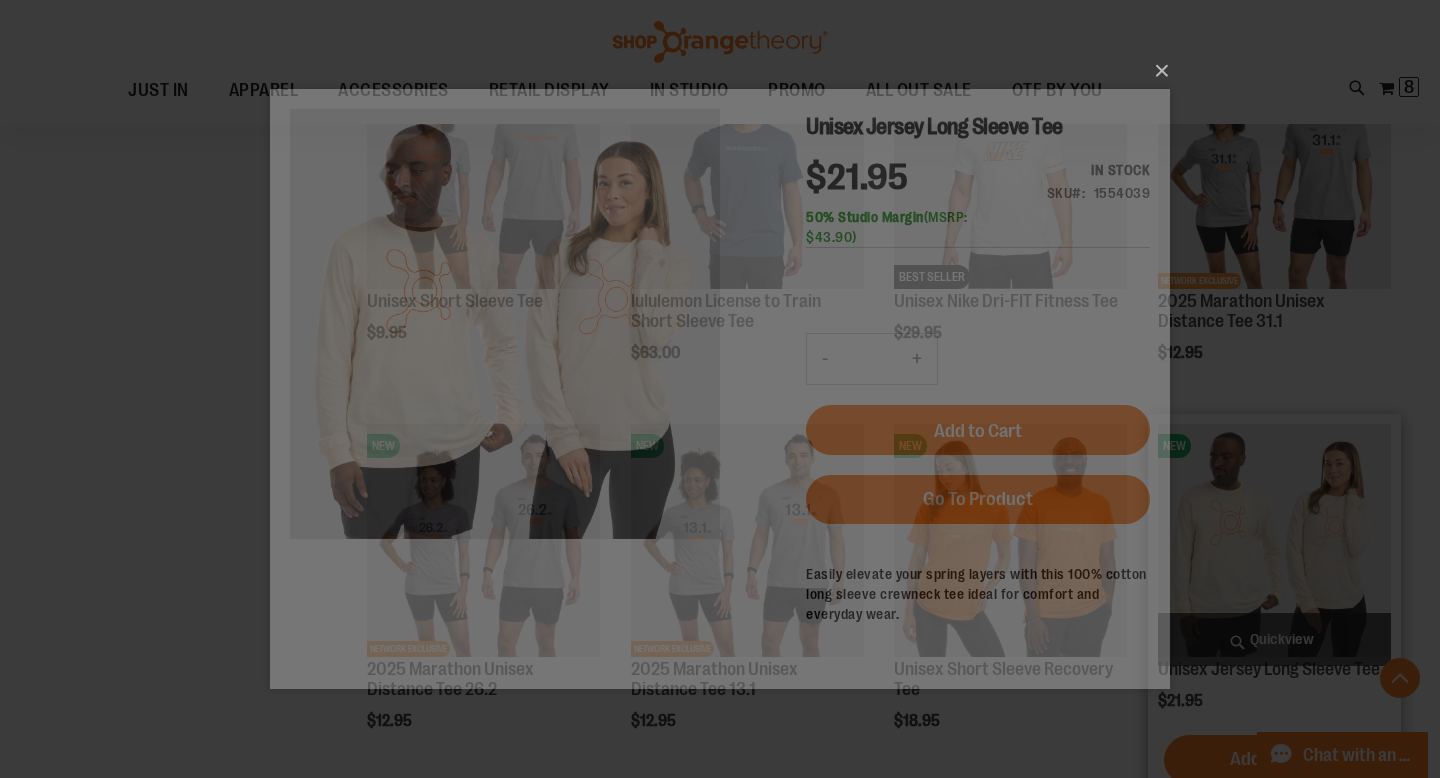 scroll, scrollTop: 0, scrollLeft: 0, axis: both 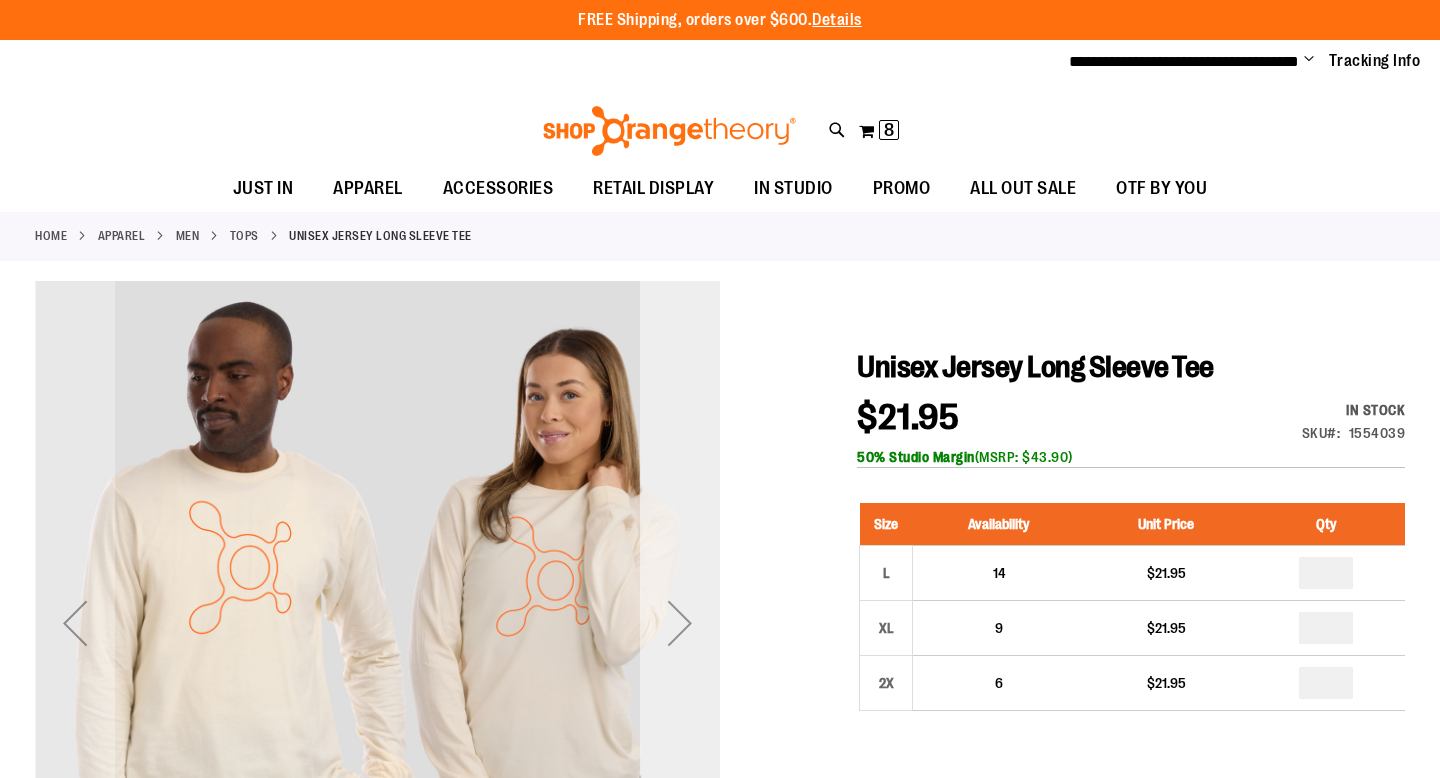 type on "**********" 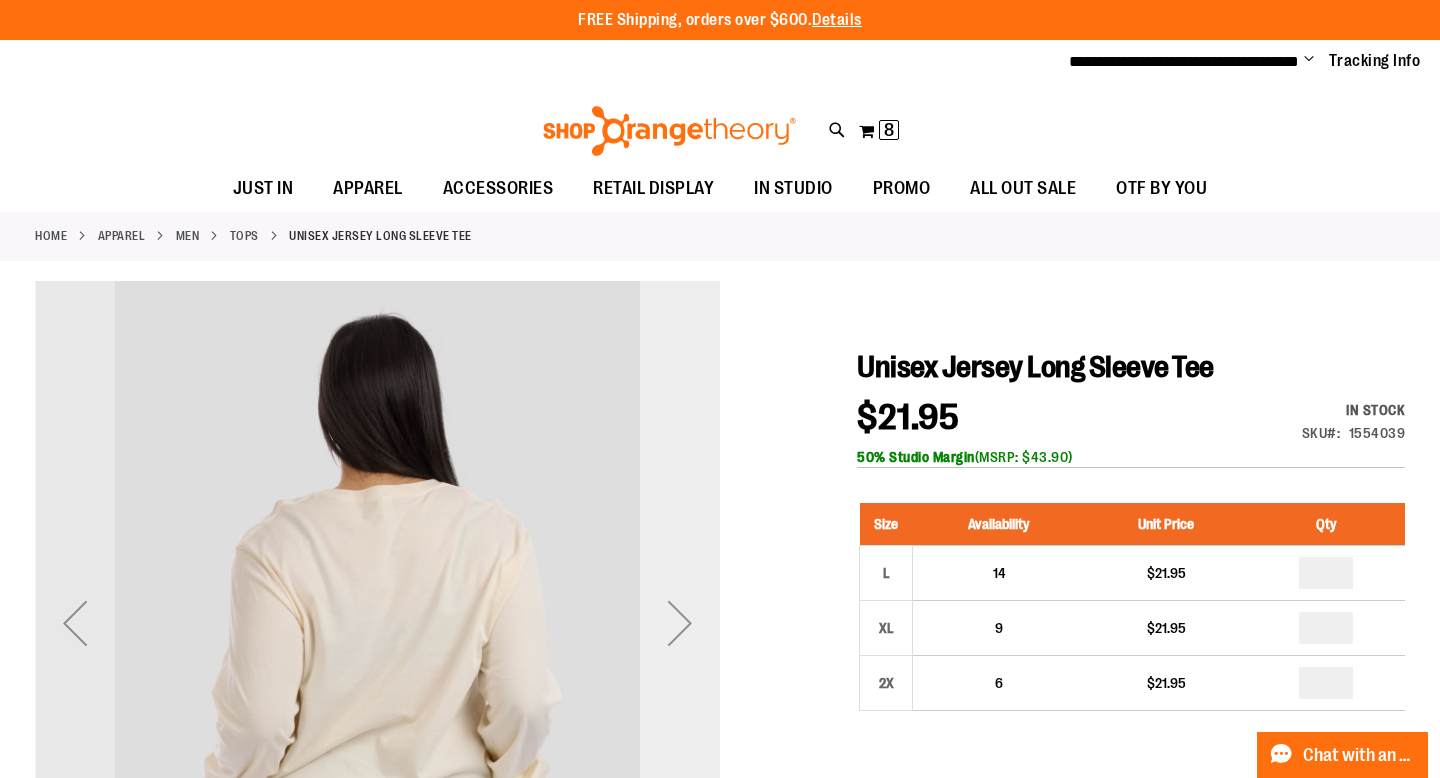 click at bounding box center [680, 623] 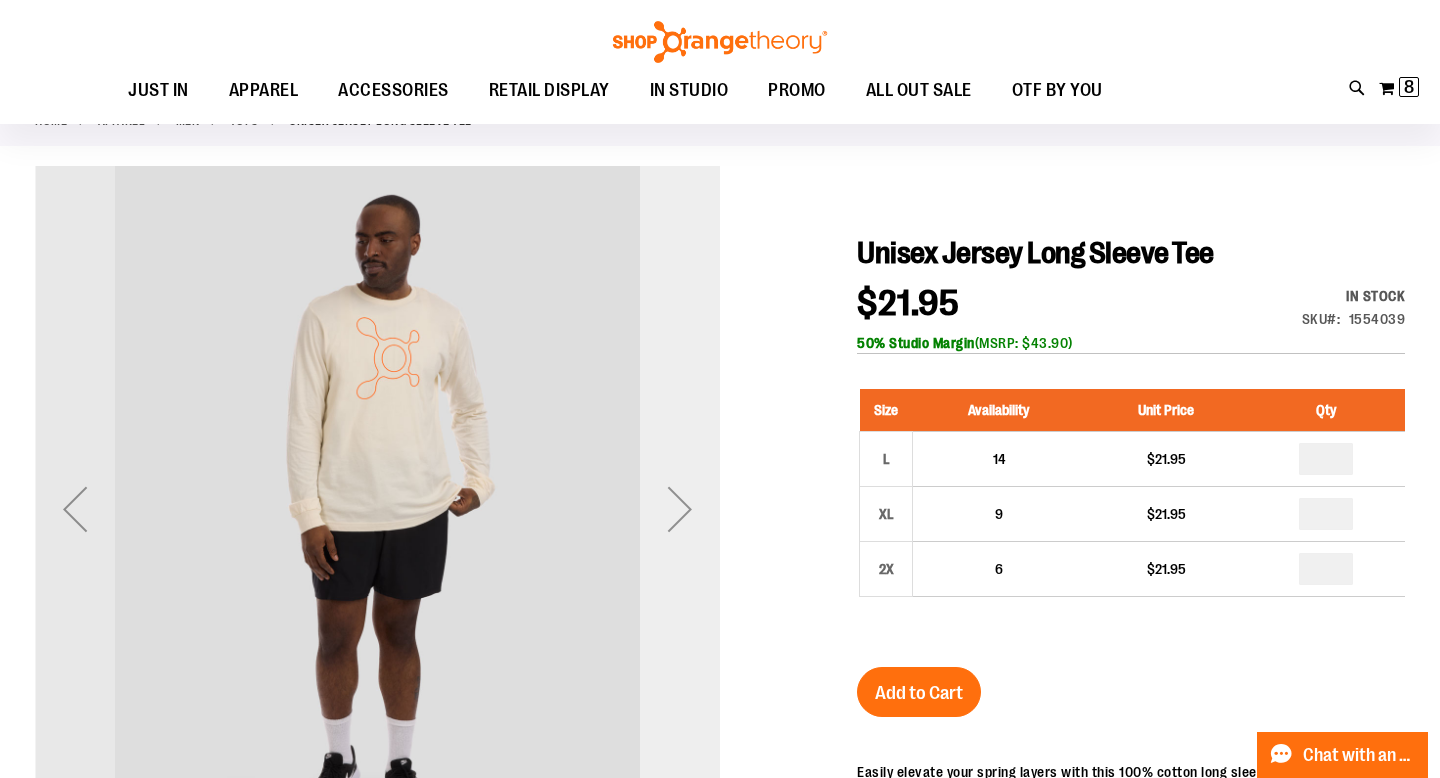 scroll, scrollTop: 117, scrollLeft: 0, axis: vertical 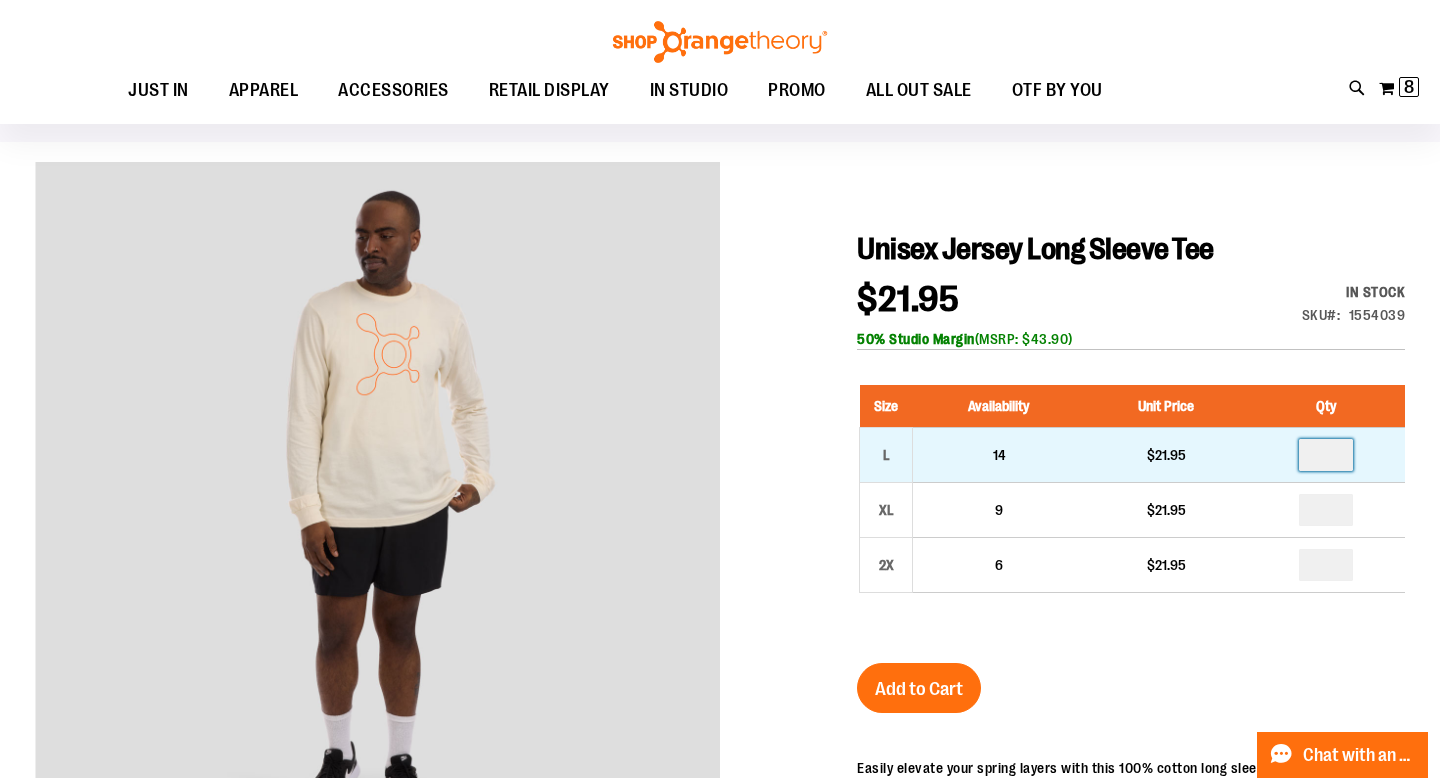 click at bounding box center [1326, 455] 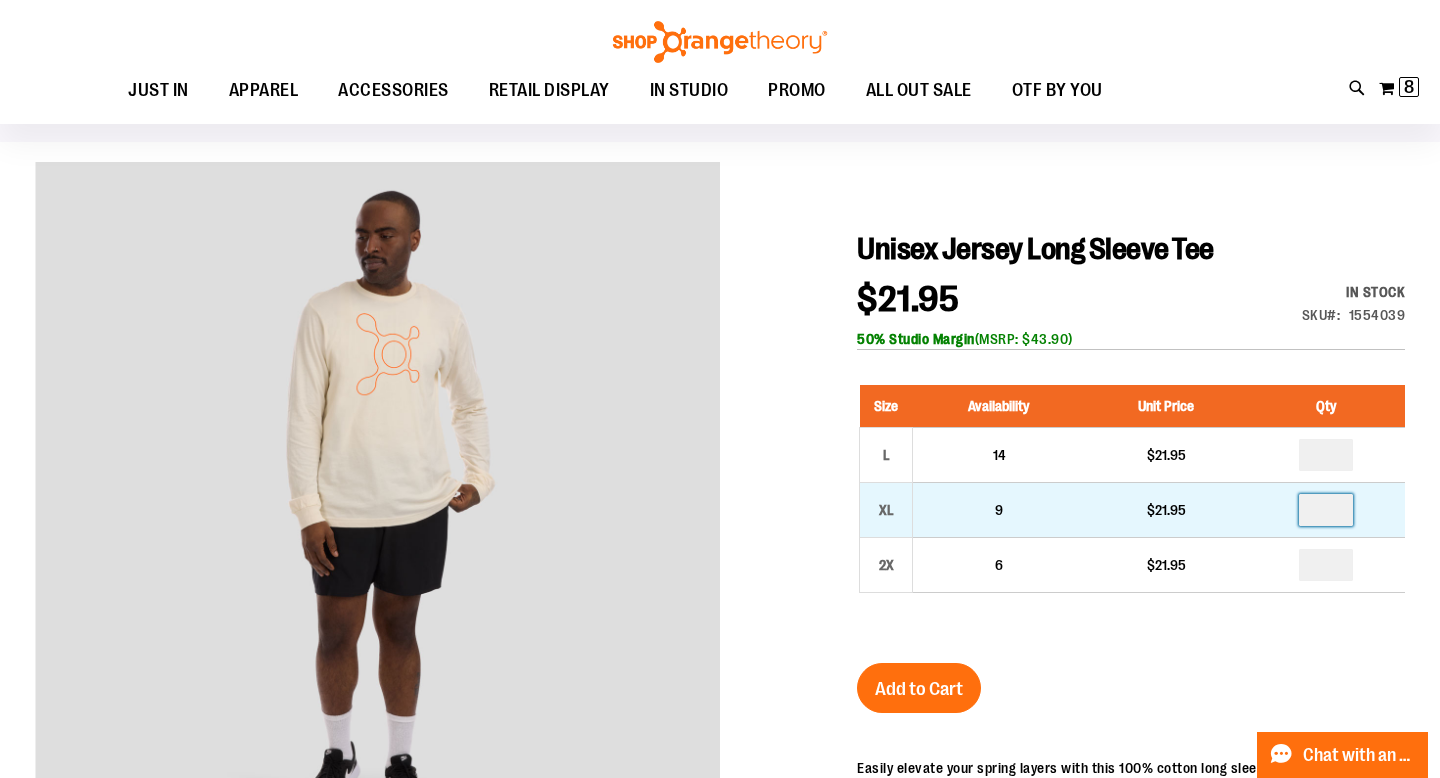 click at bounding box center [1326, 510] 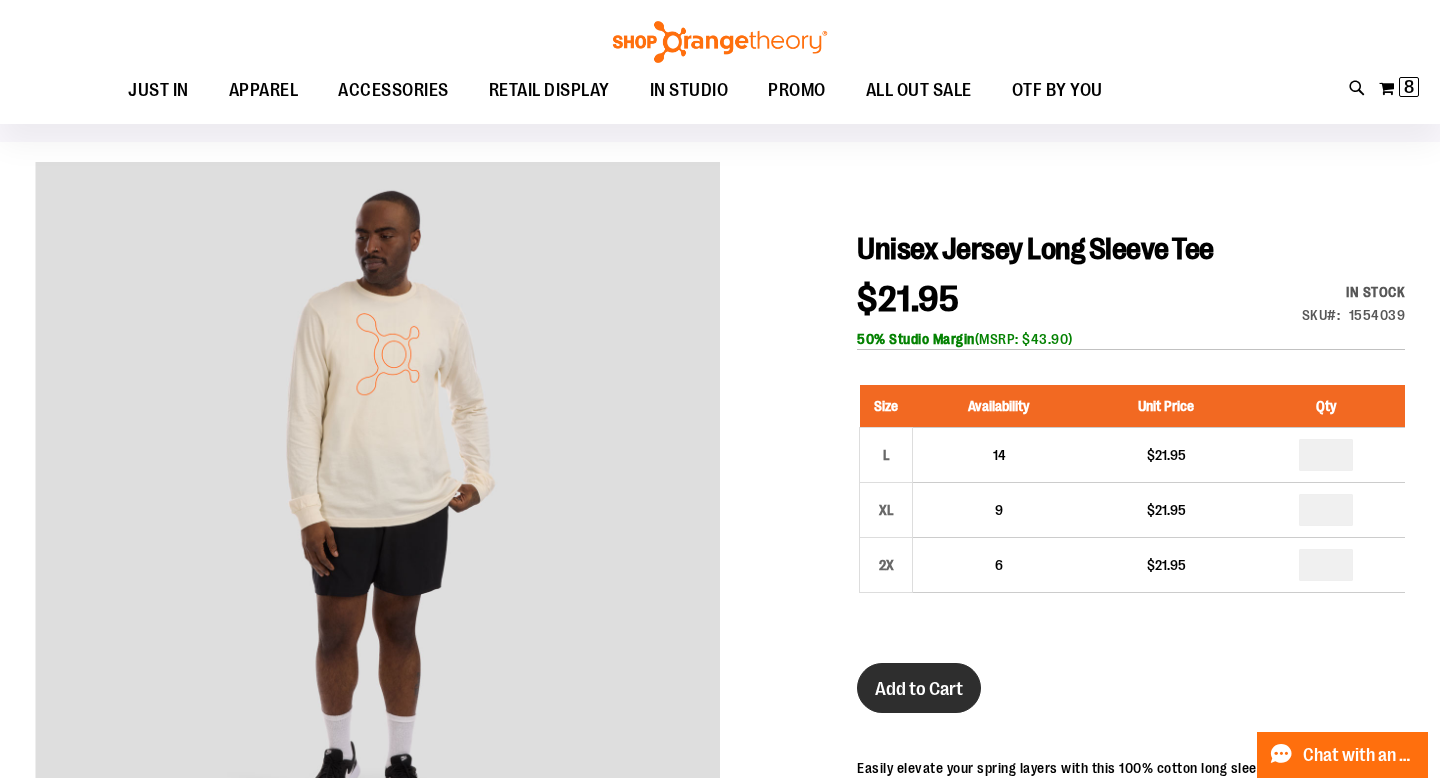 click on "Add to Cart" at bounding box center [919, 689] 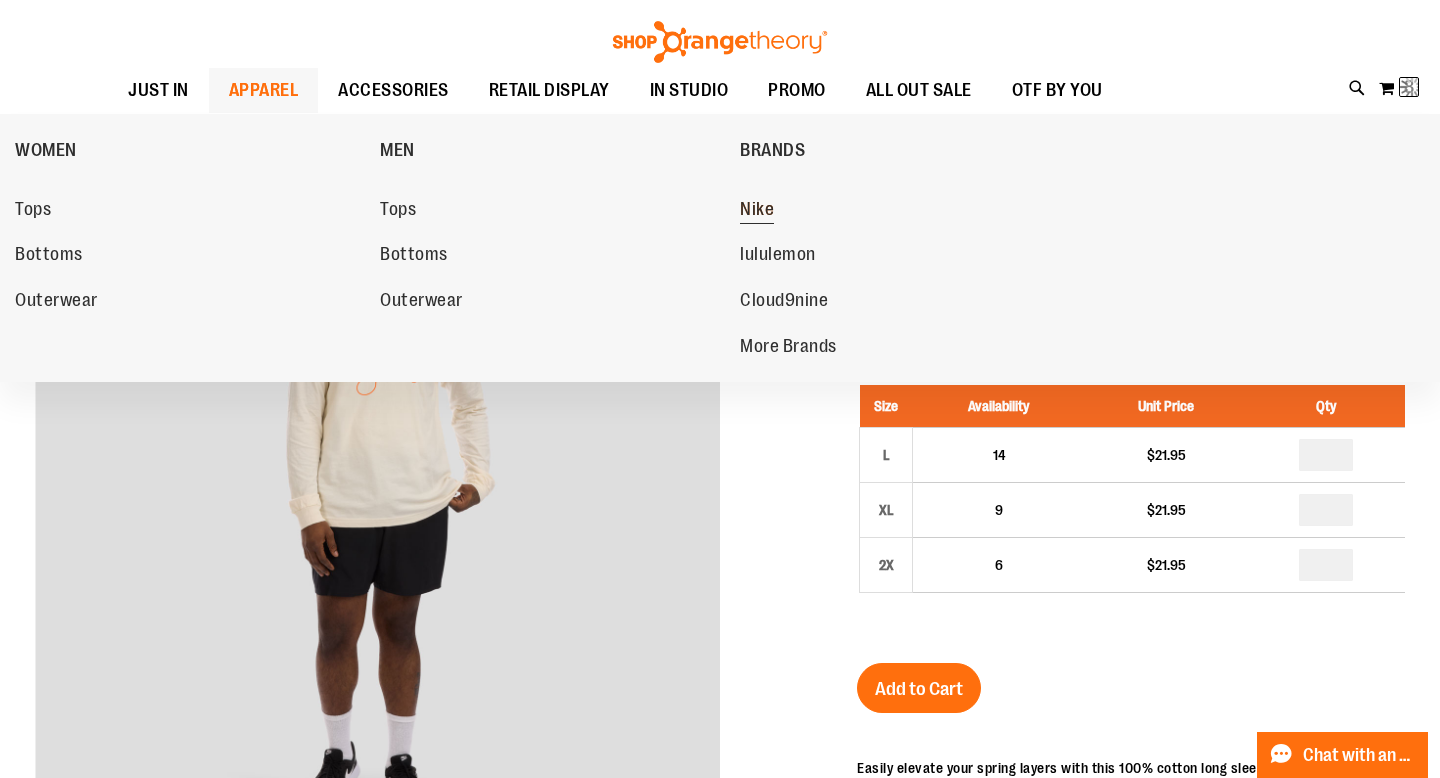 click on "Nike" at bounding box center (757, 211) 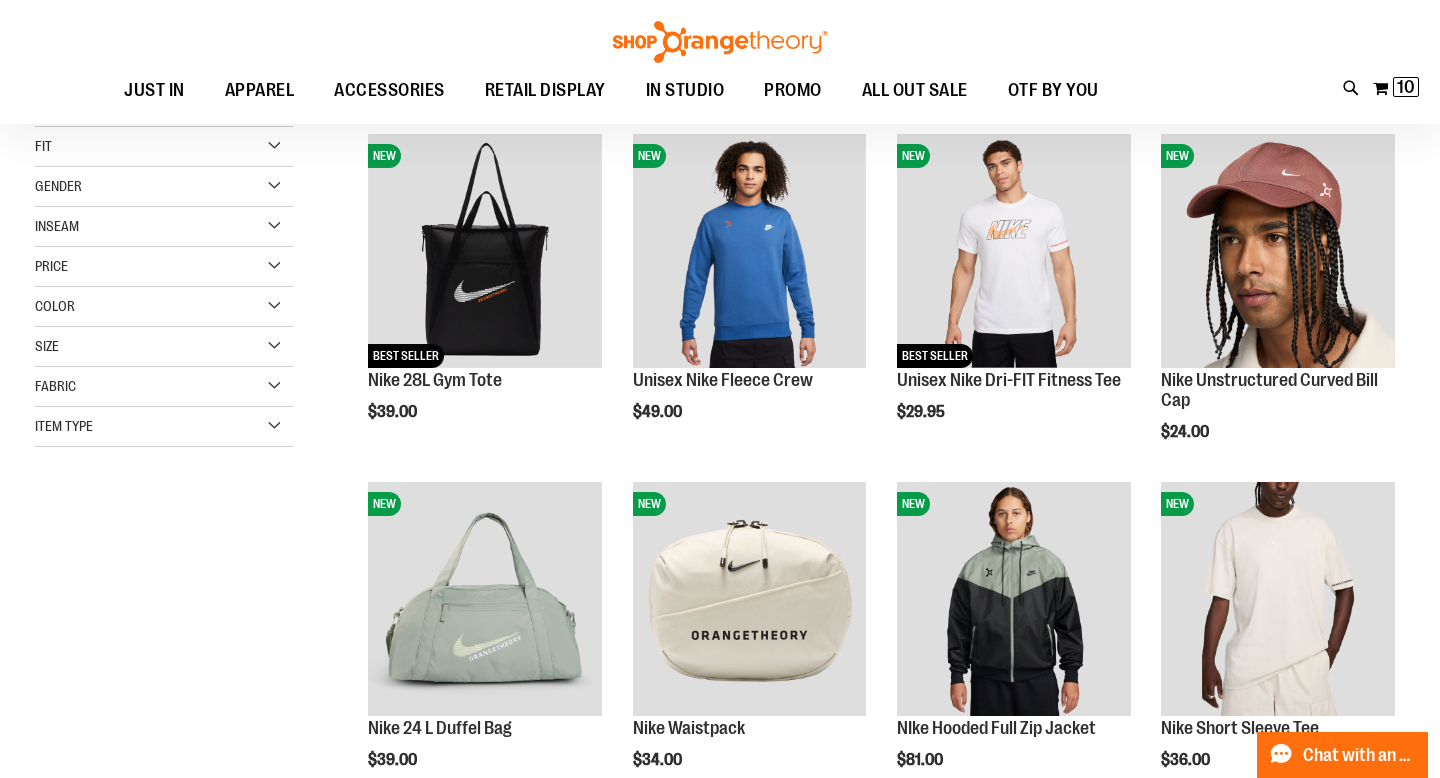 scroll, scrollTop: 275, scrollLeft: 0, axis: vertical 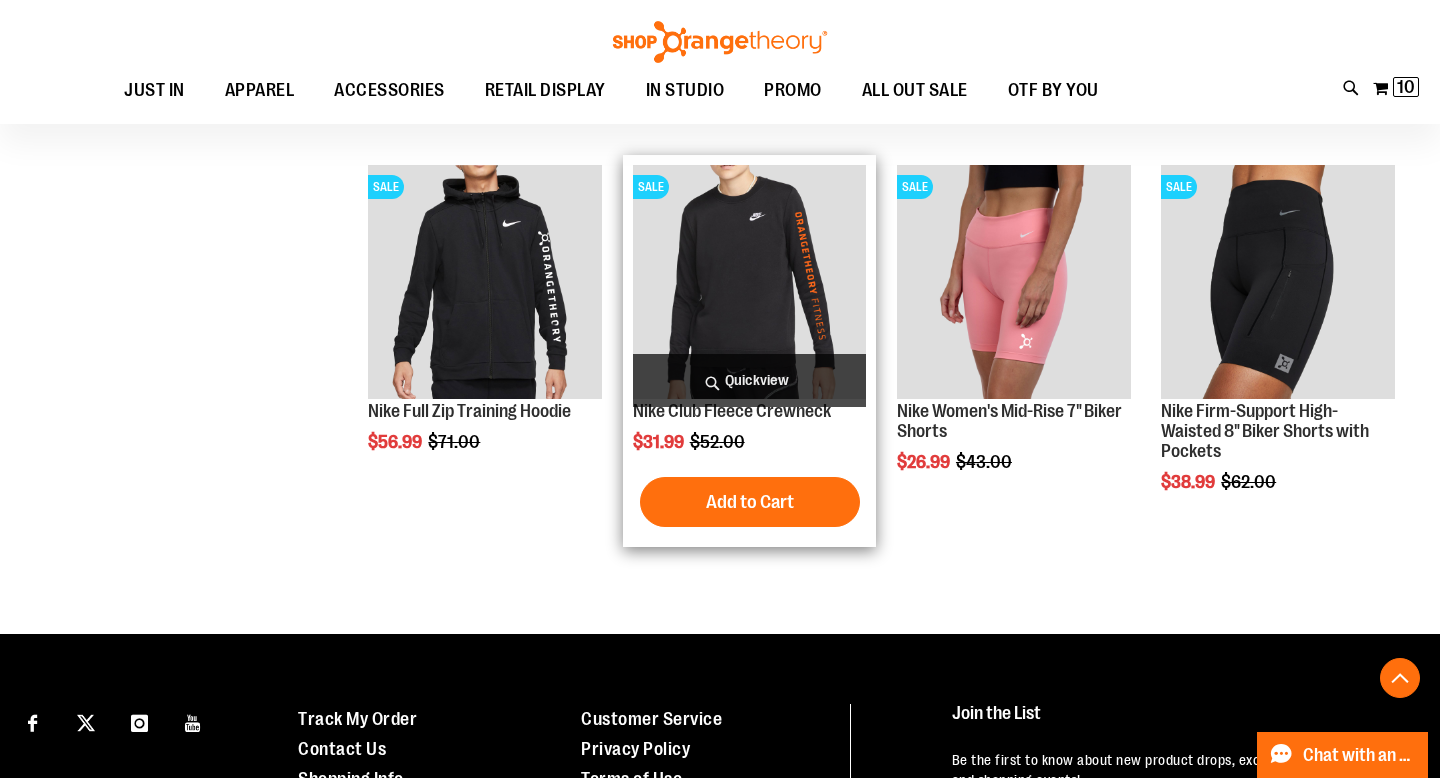 type on "**********" 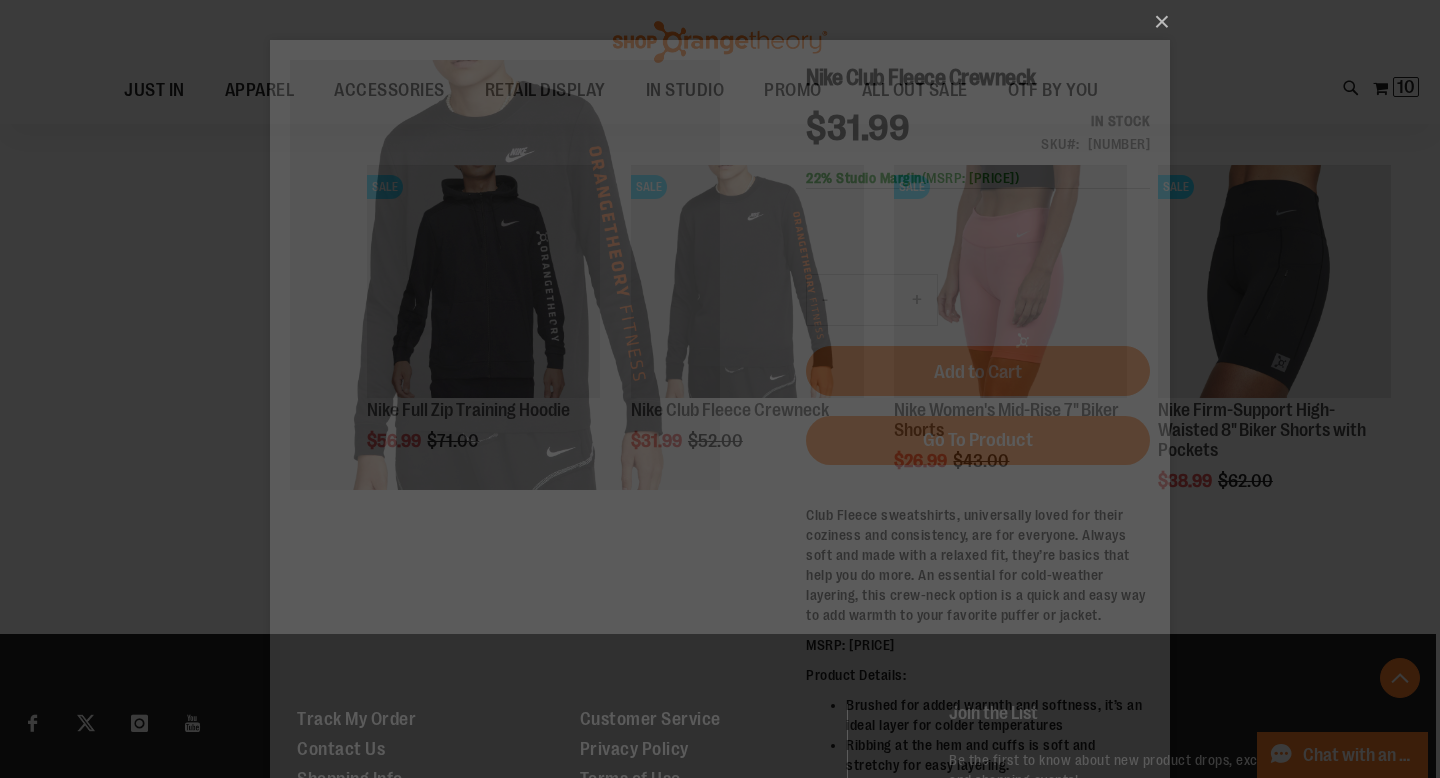 scroll, scrollTop: 0, scrollLeft: 0, axis: both 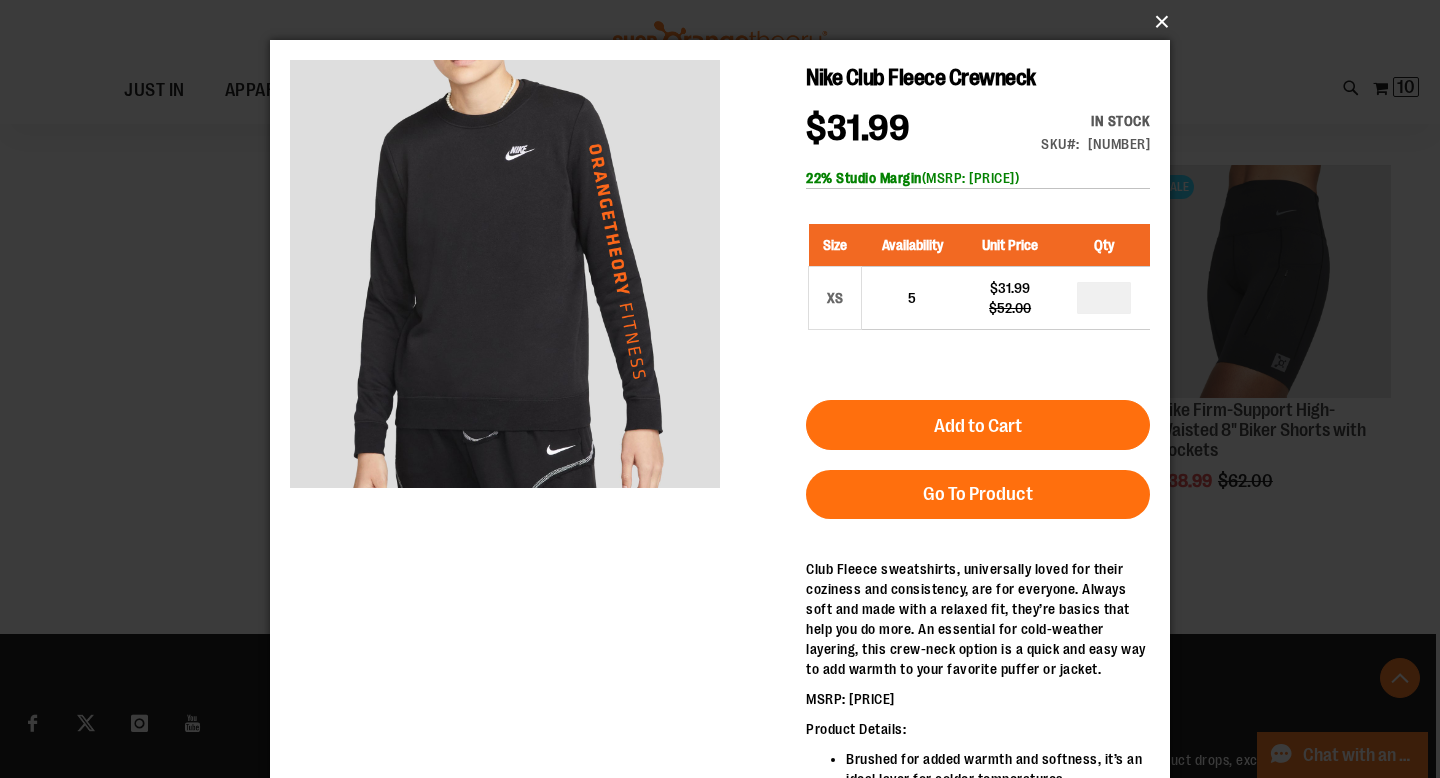 click on "×" at bounding box center [726, 22] 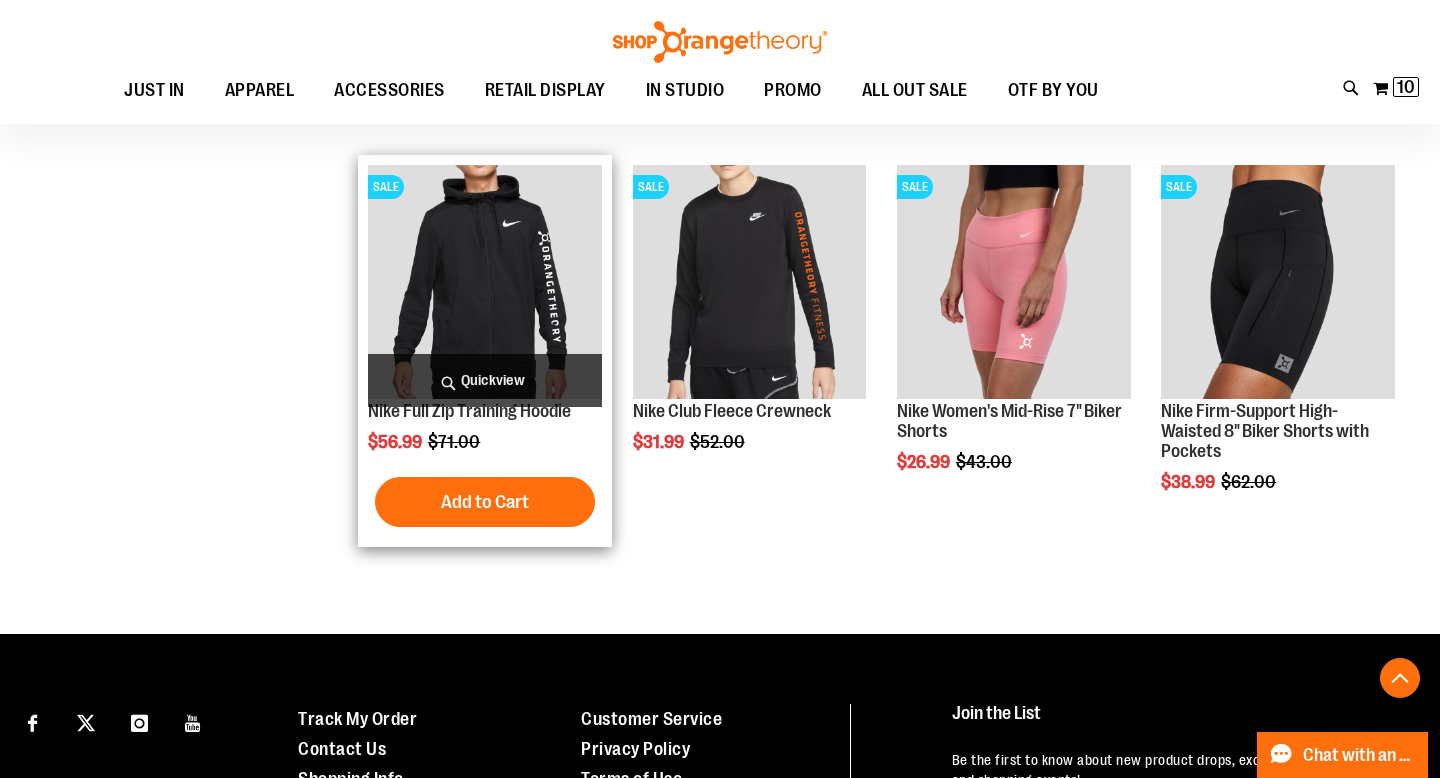 click on "Quickview" at bounding box center [485, 380] 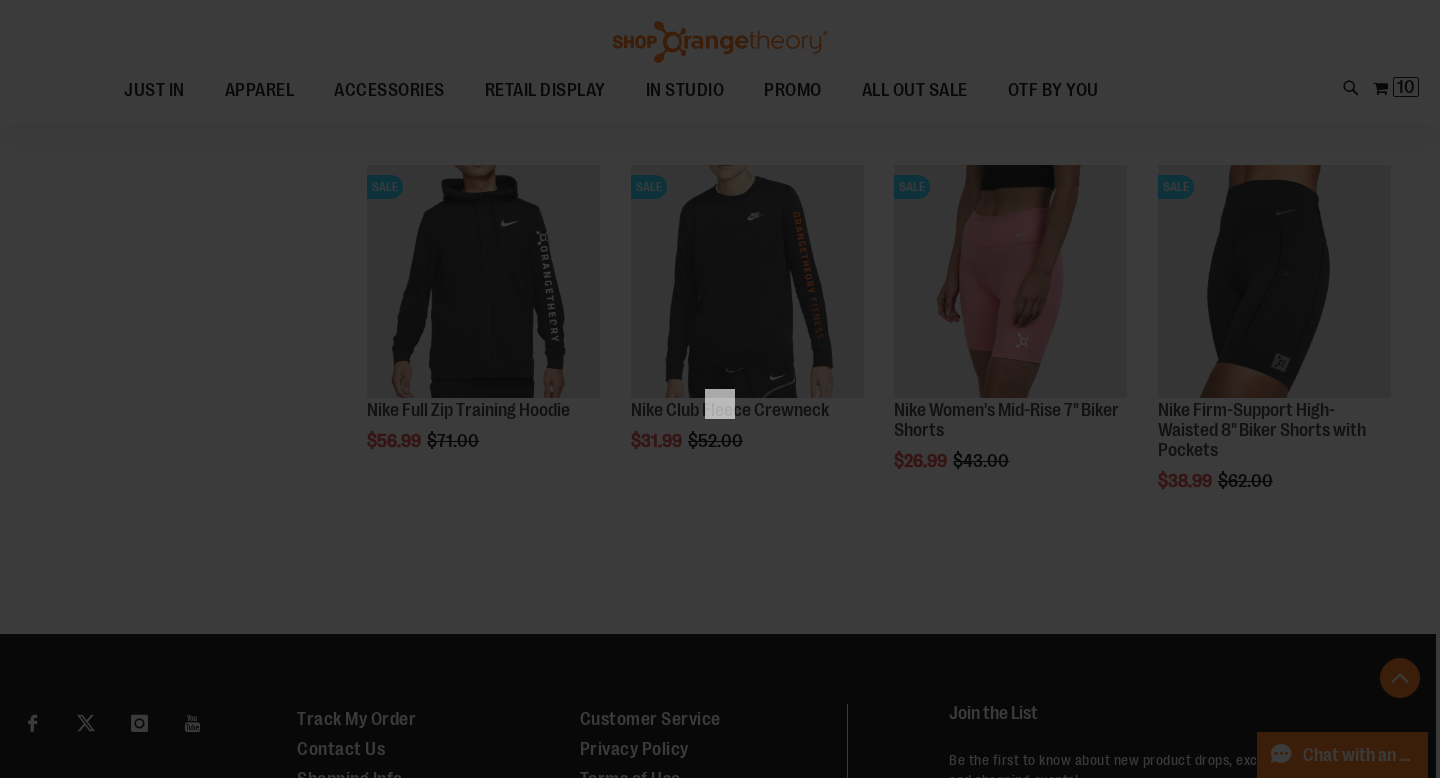 scroll, scrollTop: 0, scrollLeft: 0, axis: both 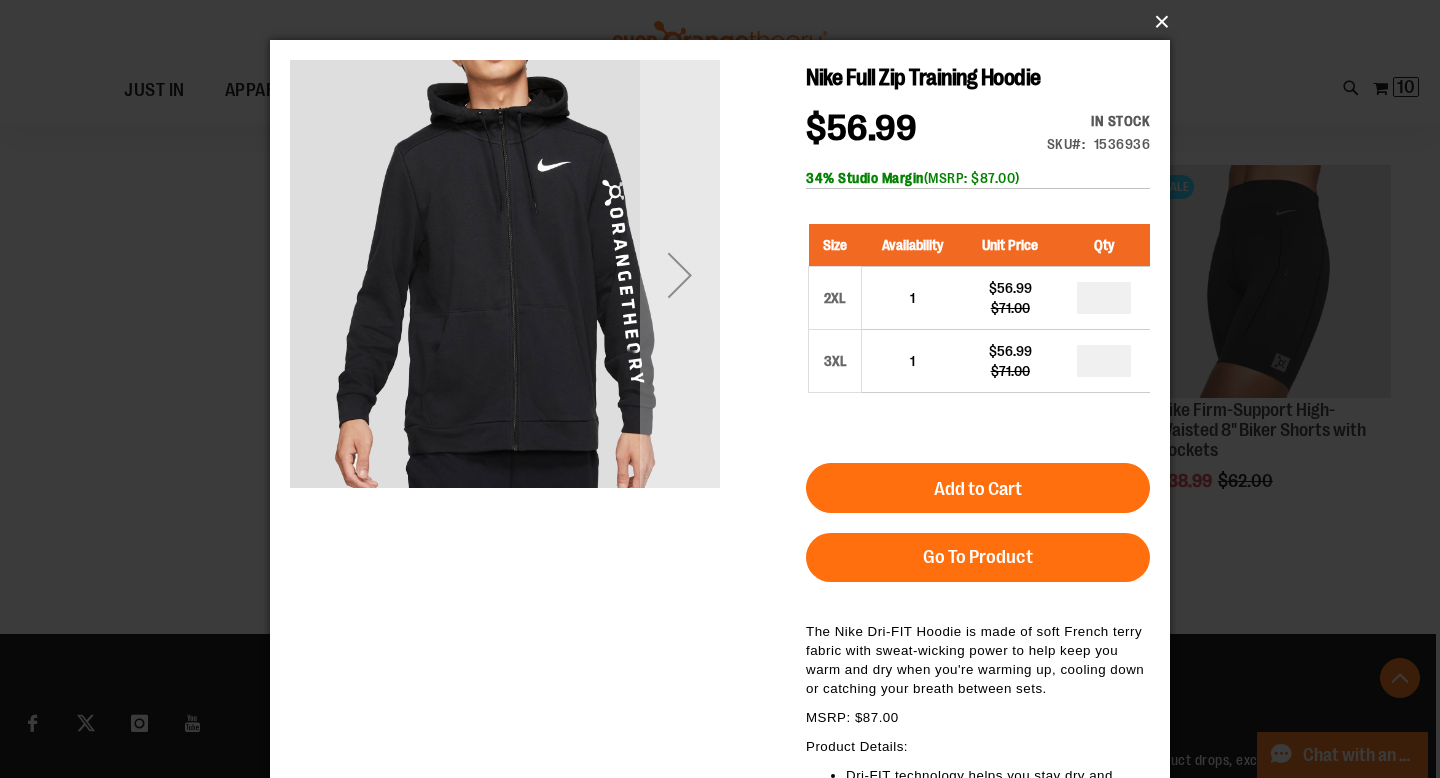 click on "×" at bounding box center (726, 22) 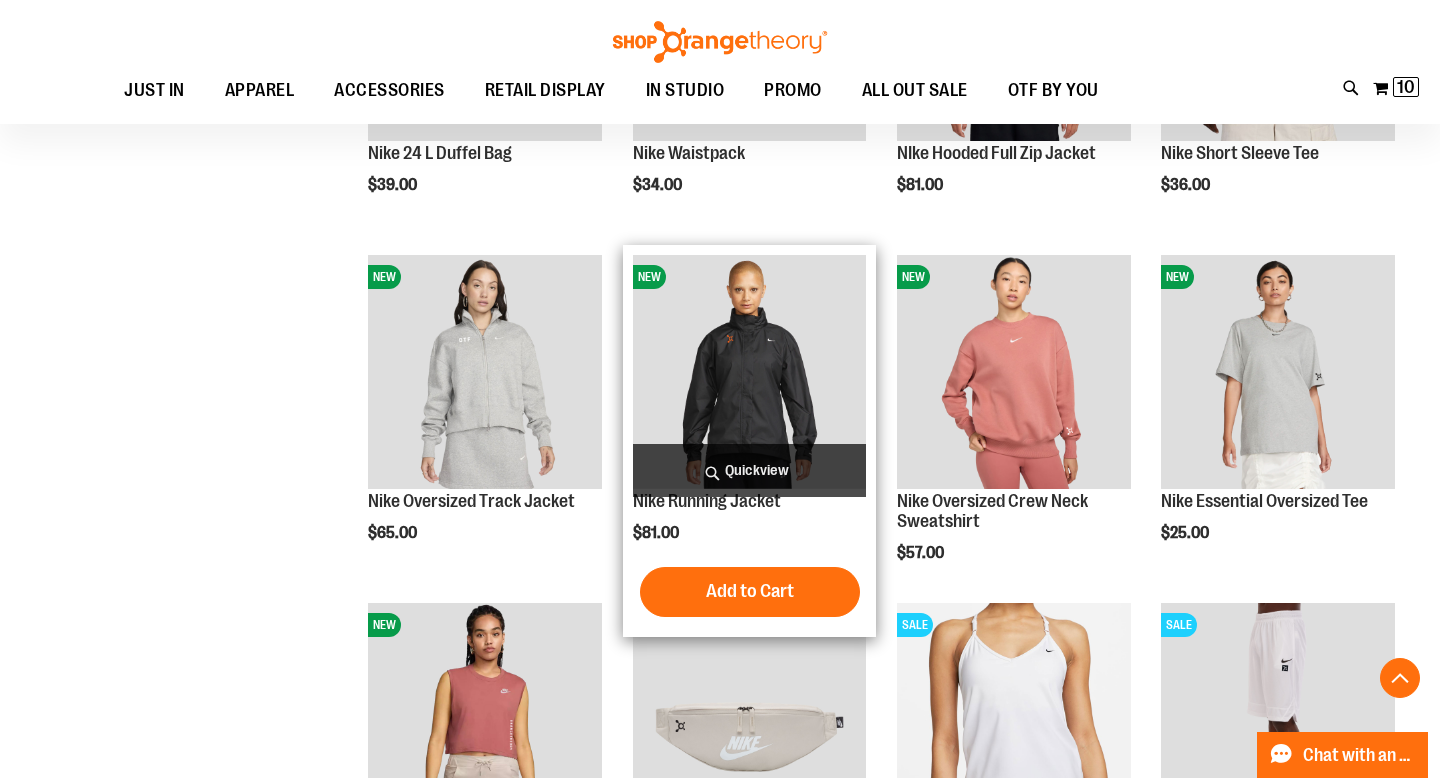 scroll, scrollTop: 836, scrollLeft: 0, axis: vertical 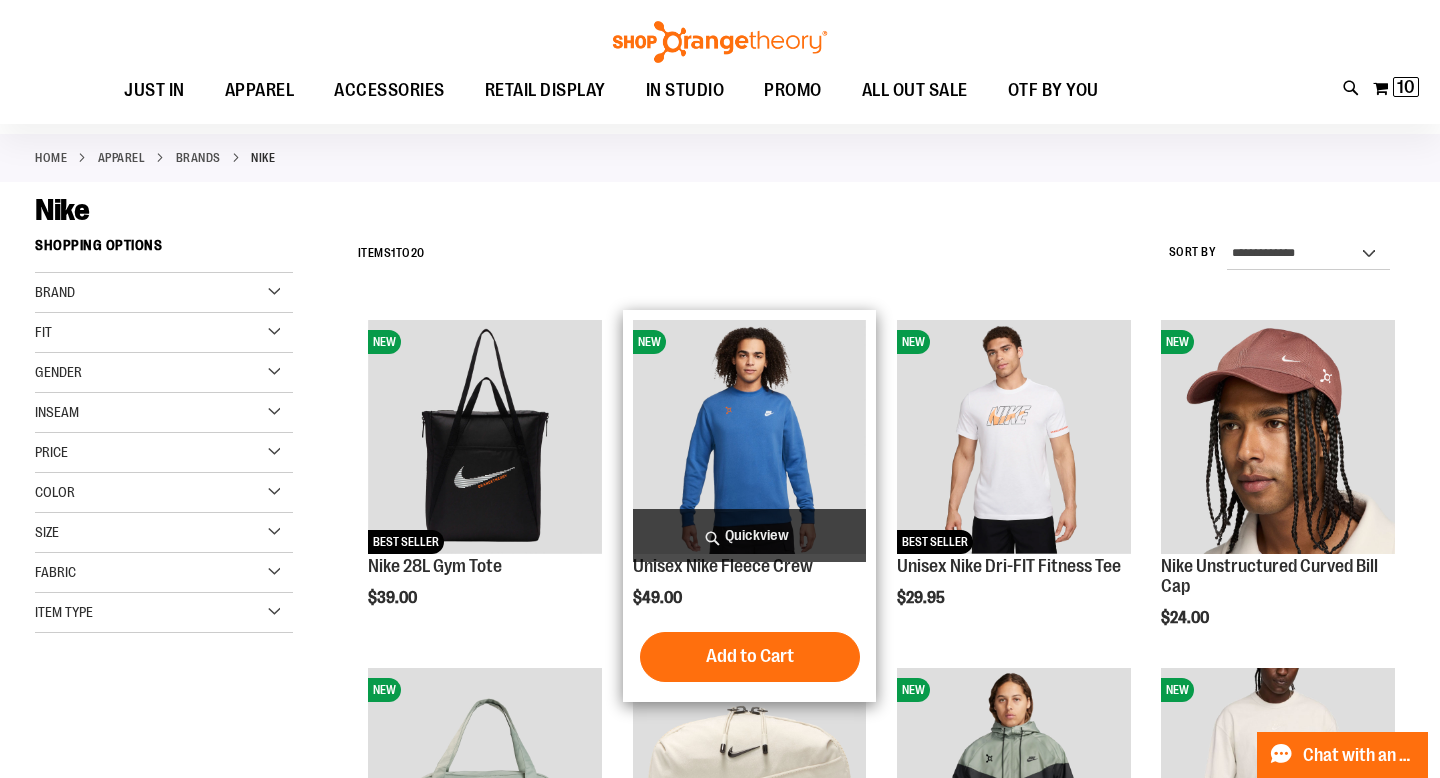 click on "Quickview" at bounding box center (750, 535) 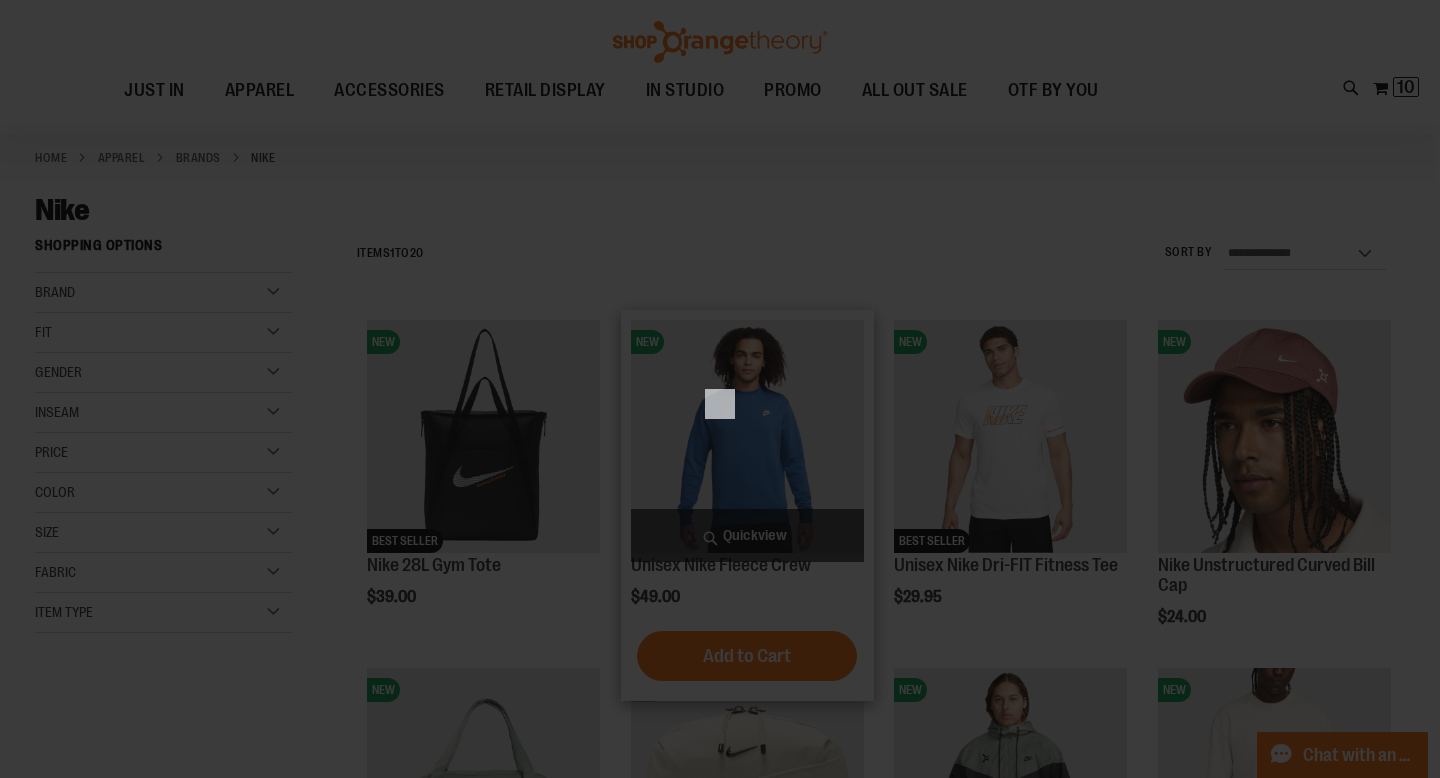 scroll, scrollTop: 0, scrollLeft: 0, axis: both 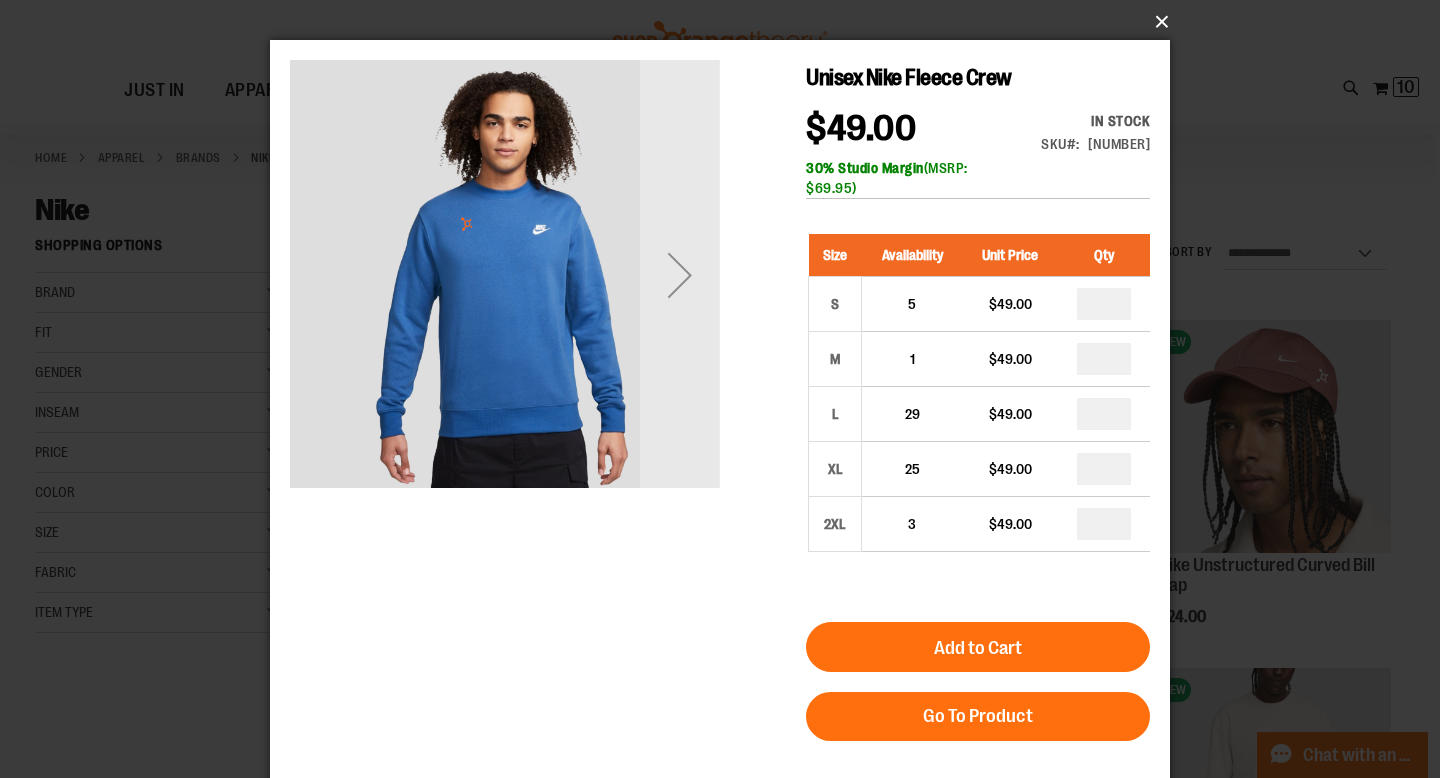 click on "×" at bounding box center (726, 22) 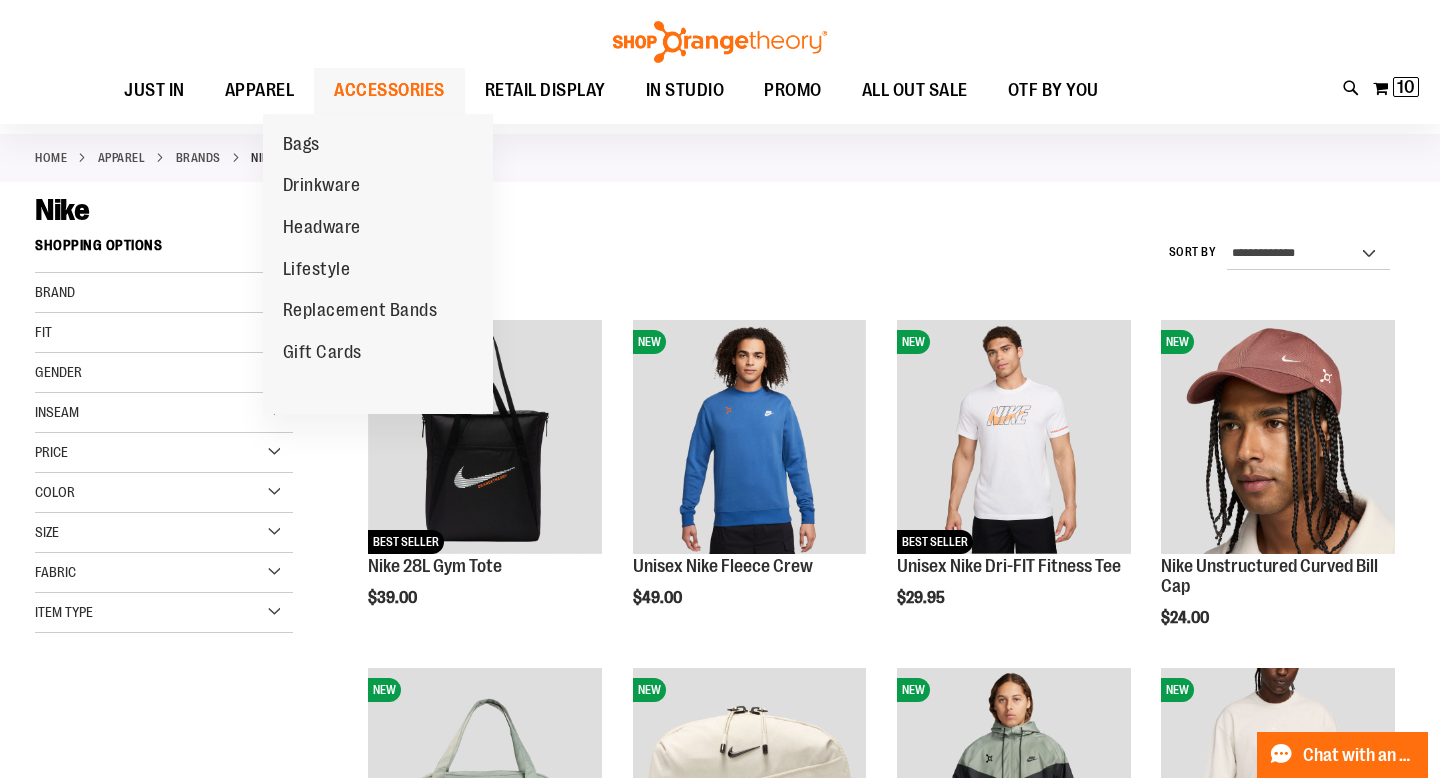 click on "ACCESSORIES" at bounding box center (389, 90) 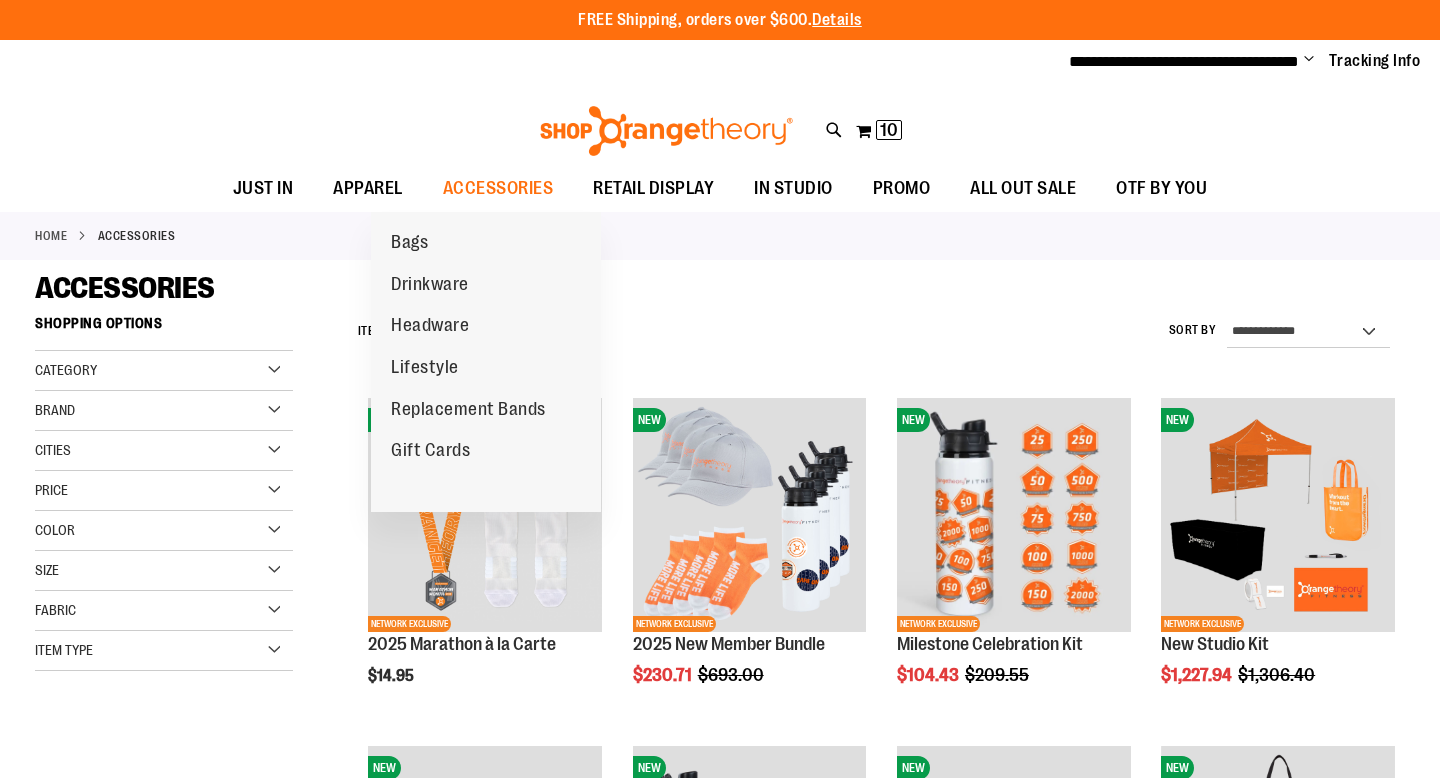 scroll, scrollTop: 0, scrollLeft: 0, axis: both 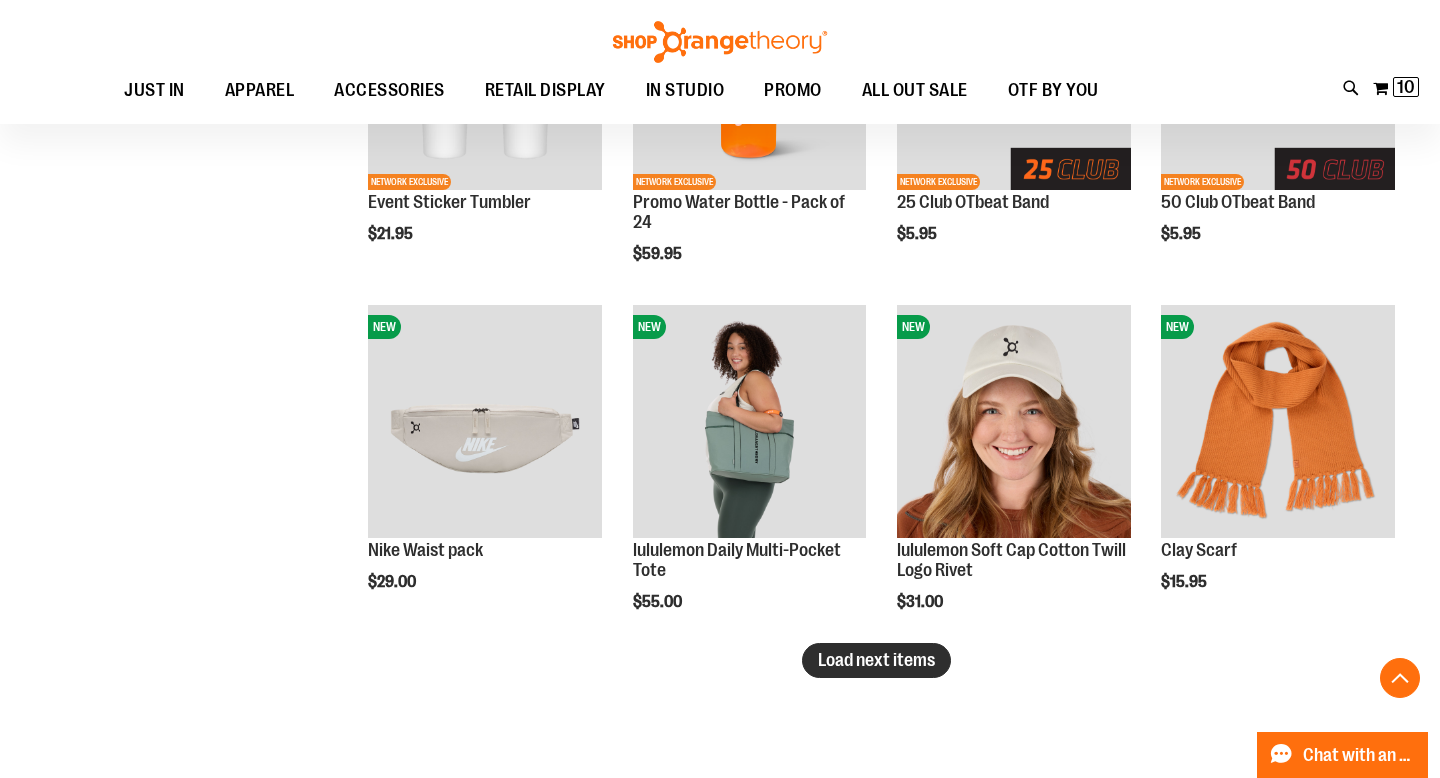 type on "**********" 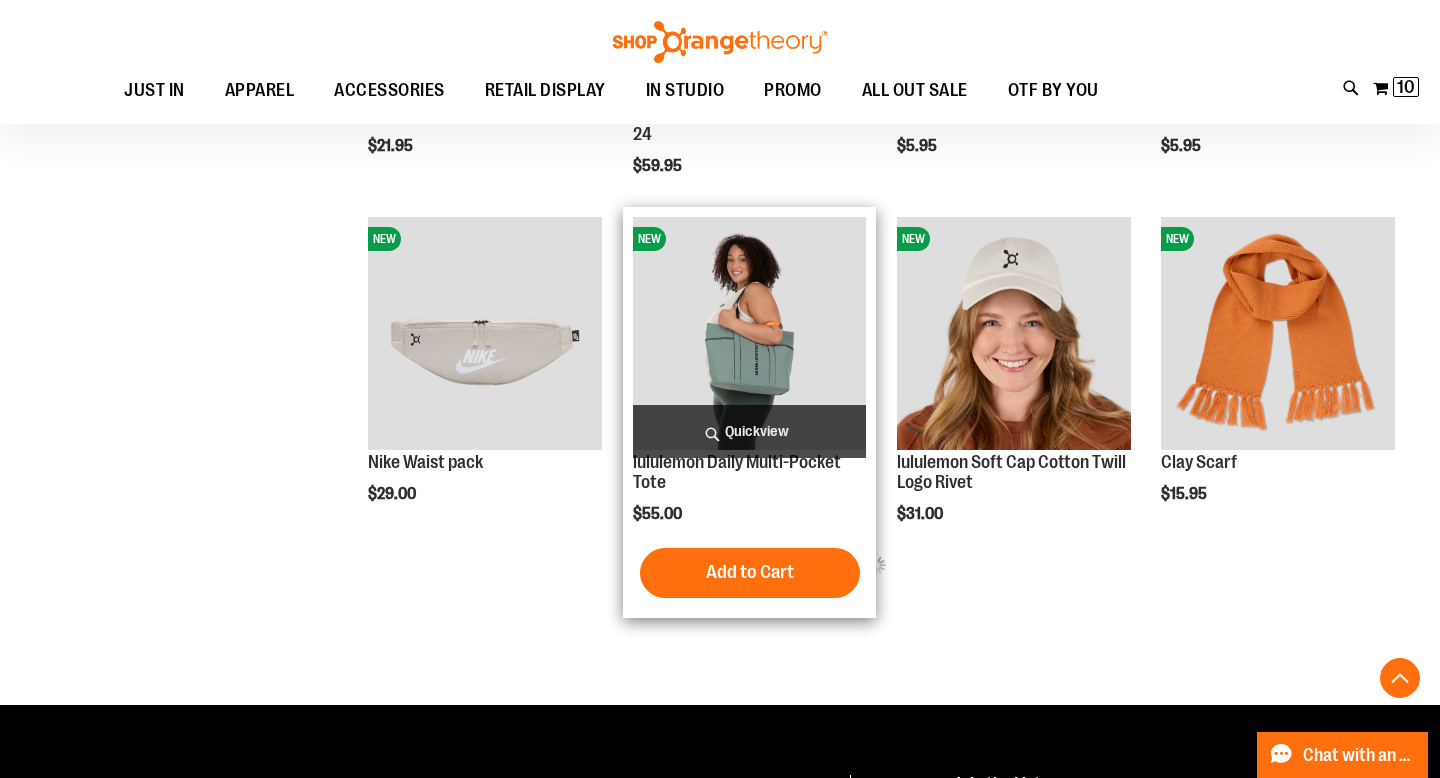 scroll, scrollTop: 2980, scrollLeft: 0, axis: vertical 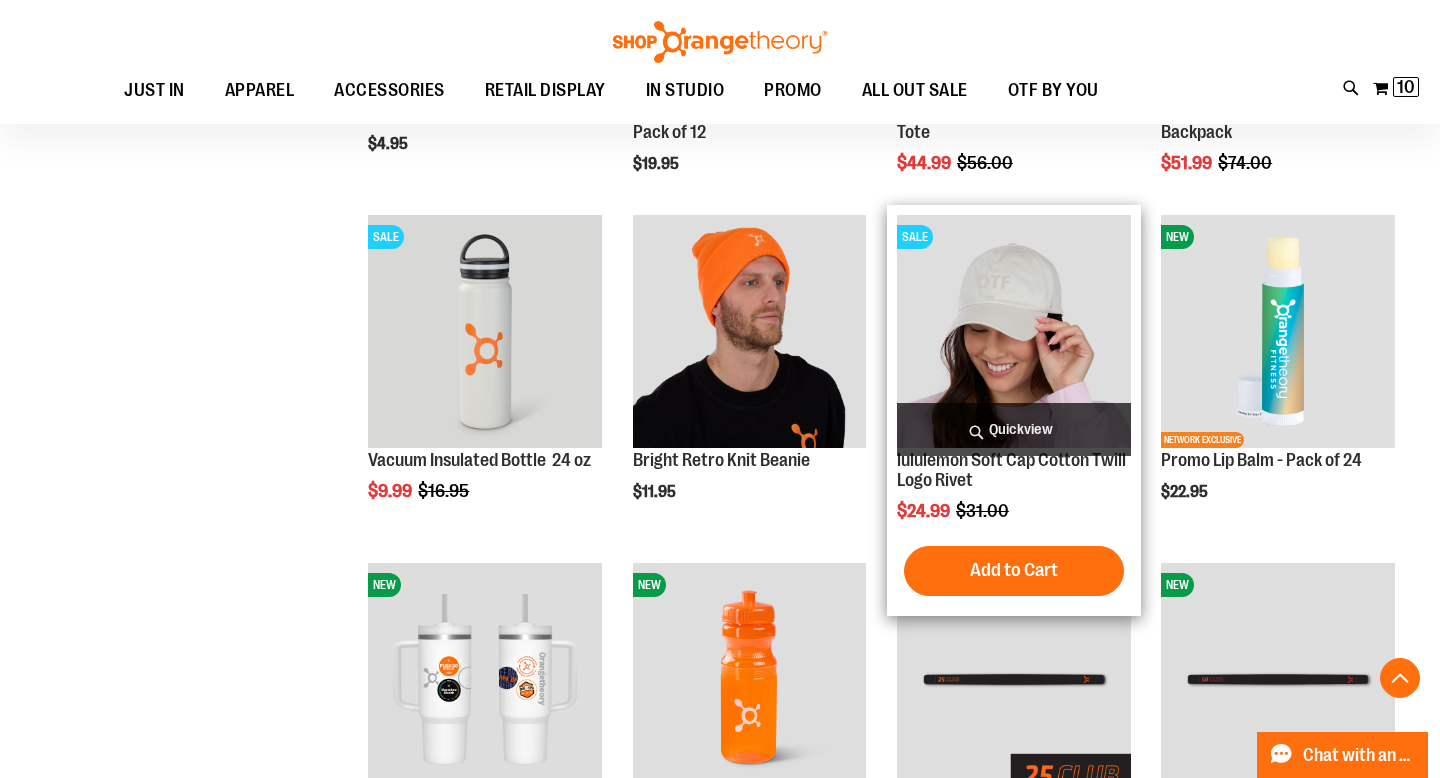 click on "lululemon Soft Cap Cotton Twill Logo Rivet
$24.99
Regular Price
$31.00
Quickview
Add to Cart In stock" at bounding box center [1014, 410] 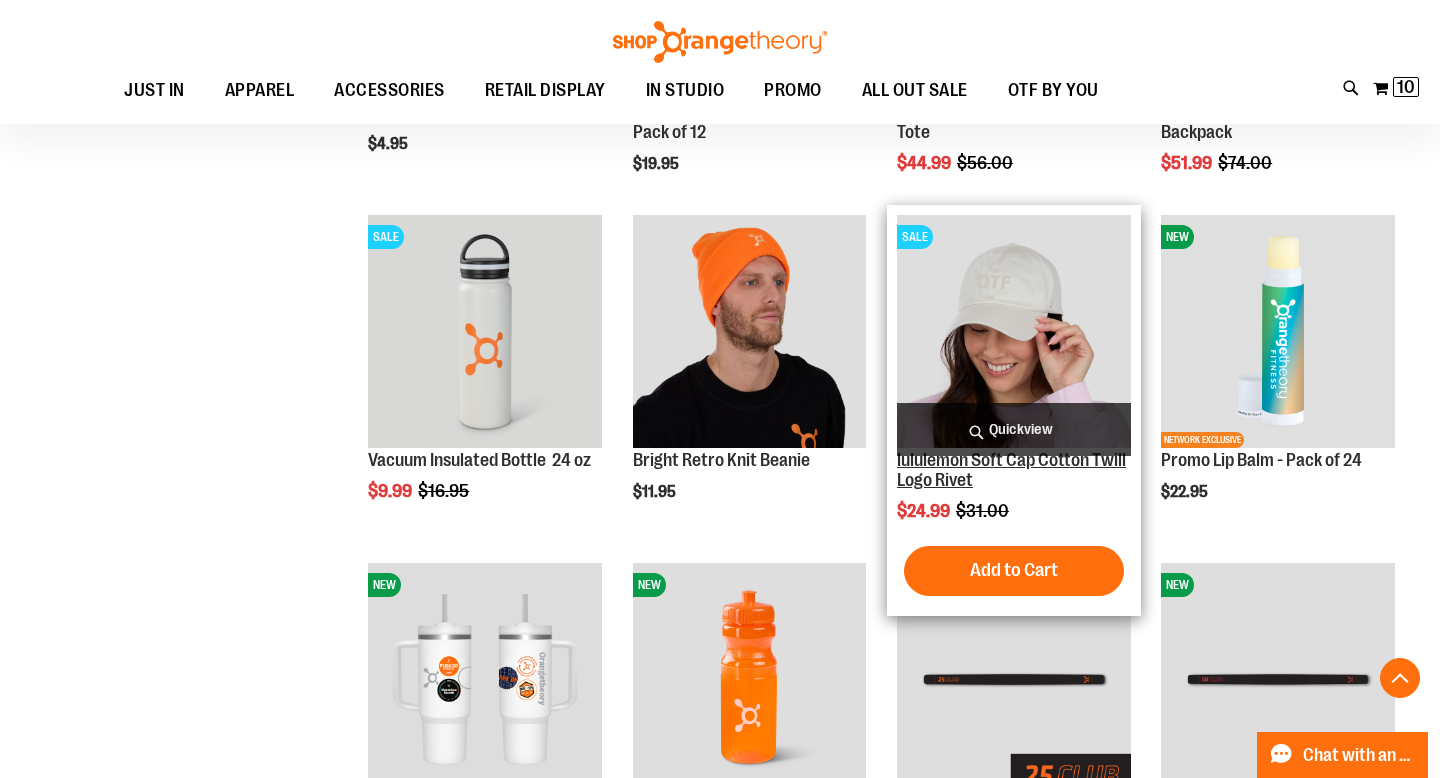 click on "lululemon Soft Cap Cotton Twill Logo Rivet" at bounding box center (1011, 470) 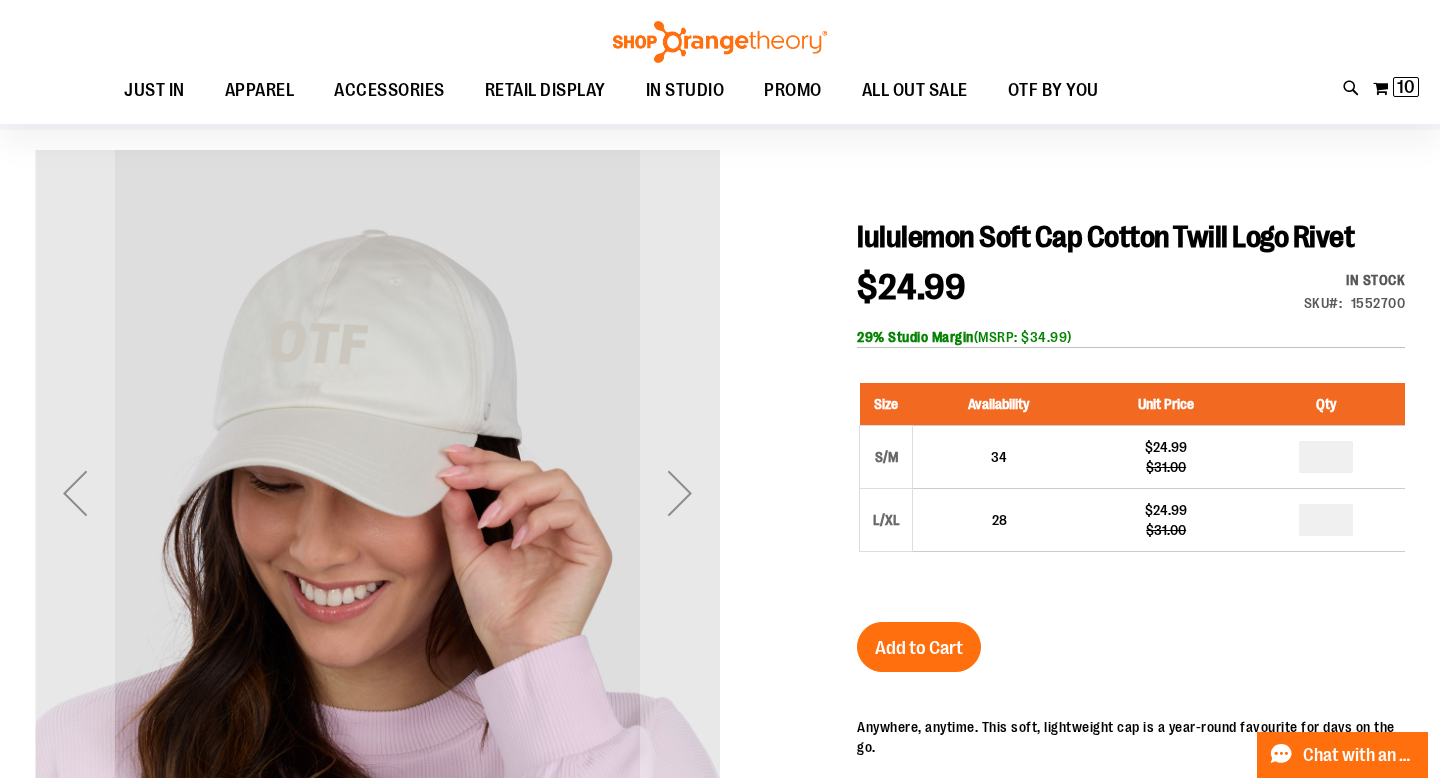 scroll, scrollTop: 132, scrollLeft: 0, axis: vertical 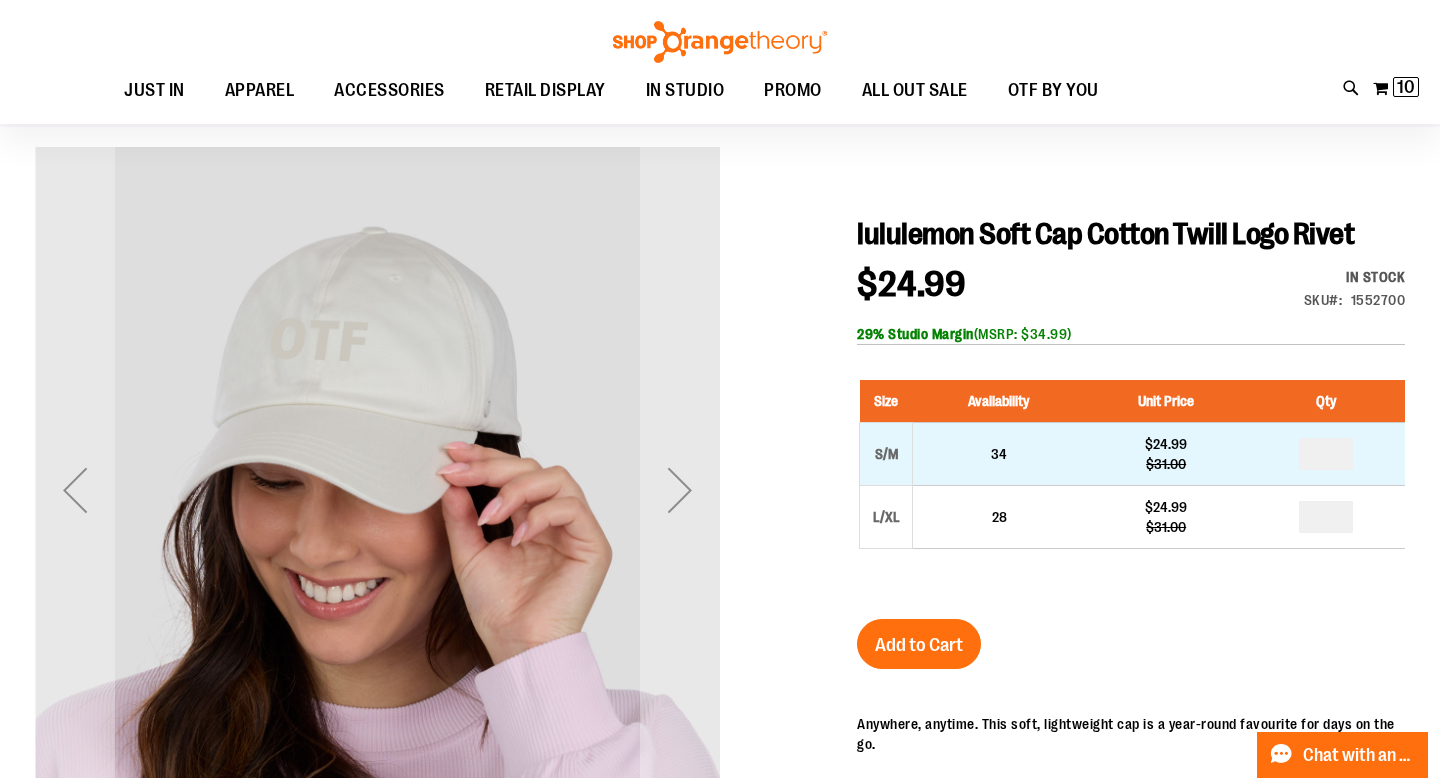 type on "**********" 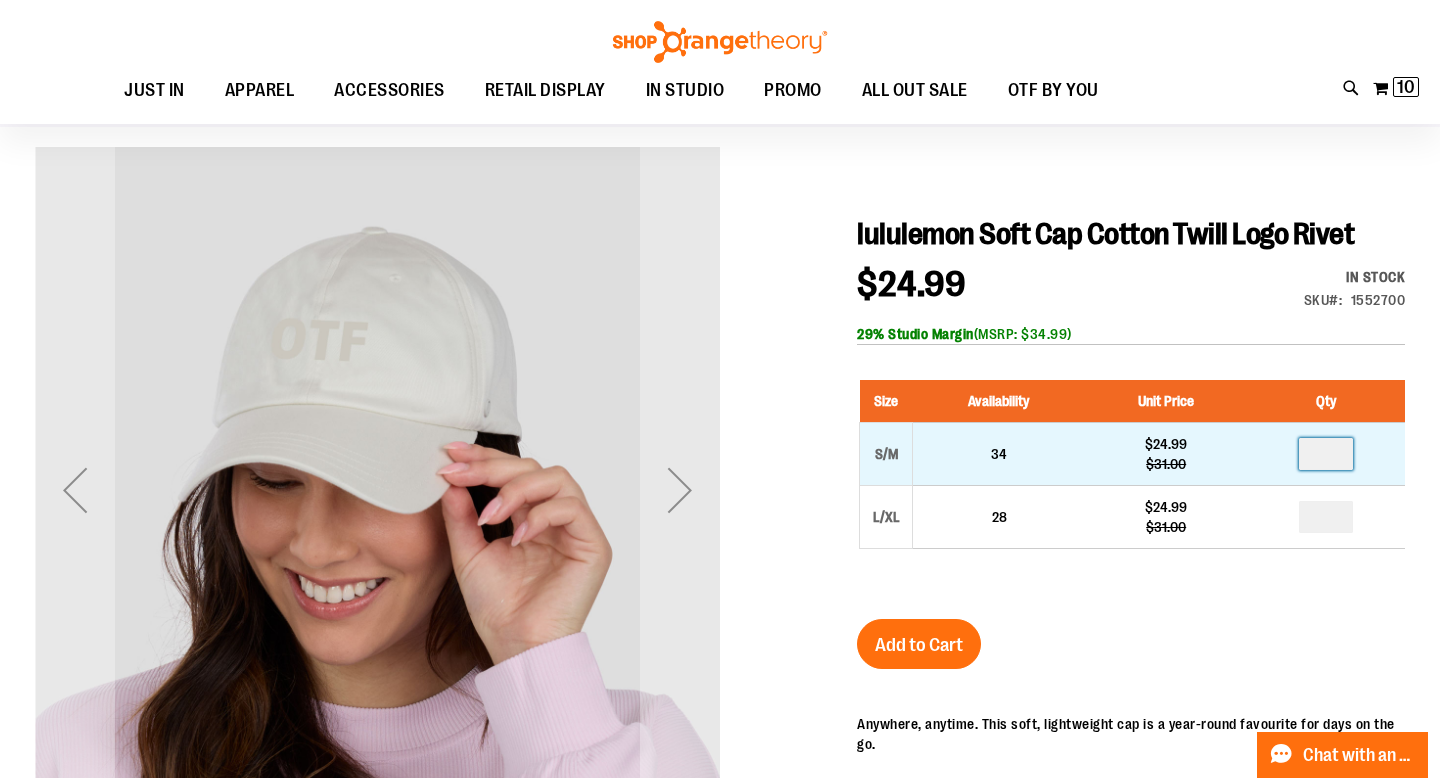 click at bounding box center (1326, 454) 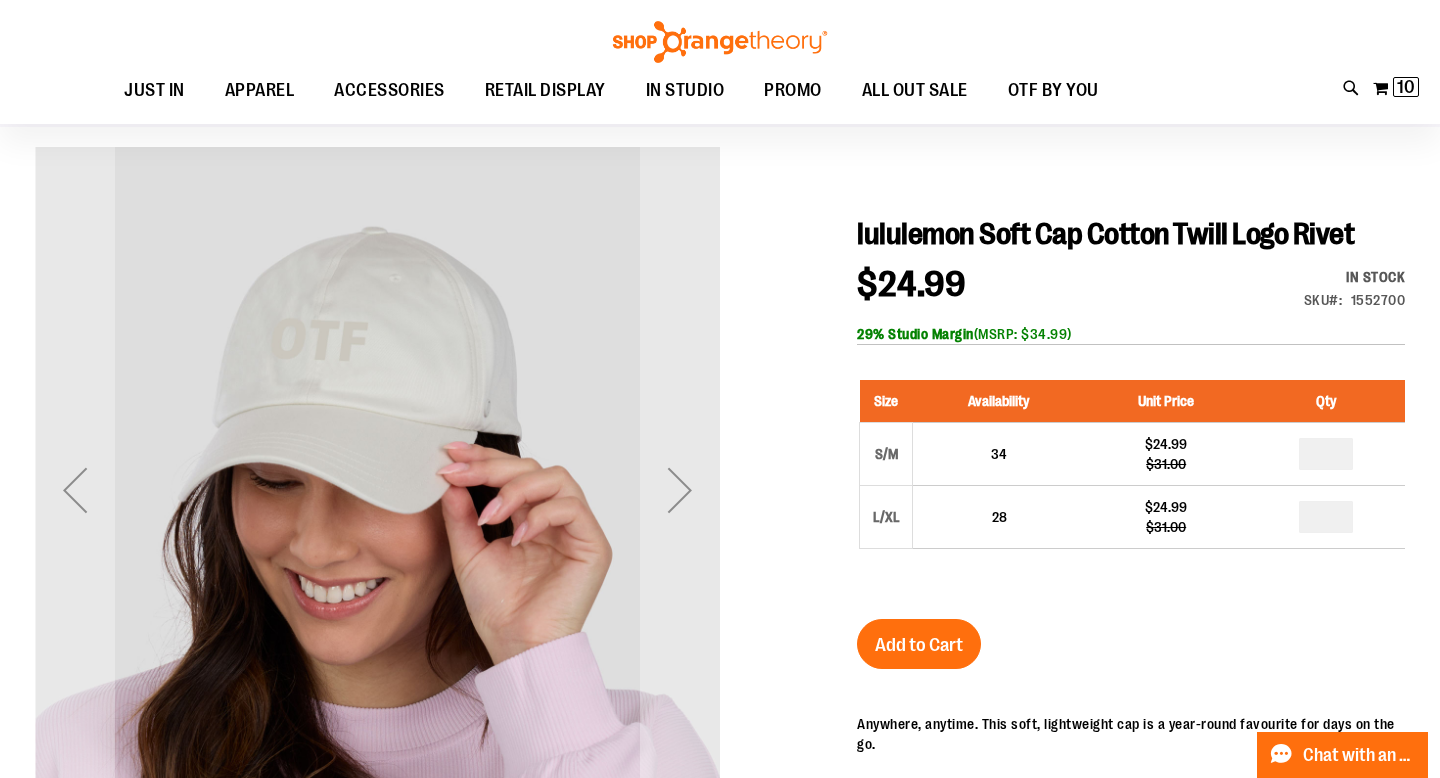 type on "*" 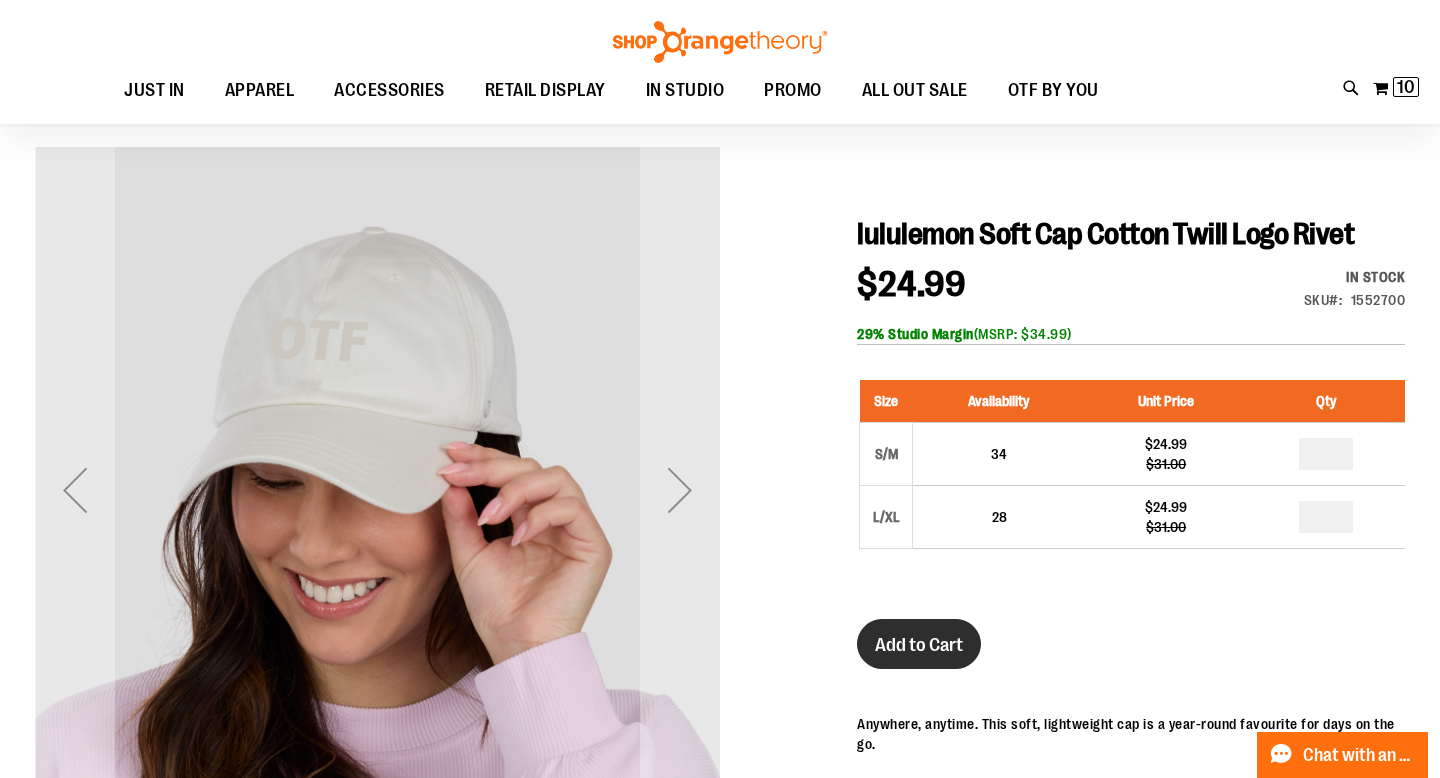 click on "Add to Cart" at bounding box center [919, 644] 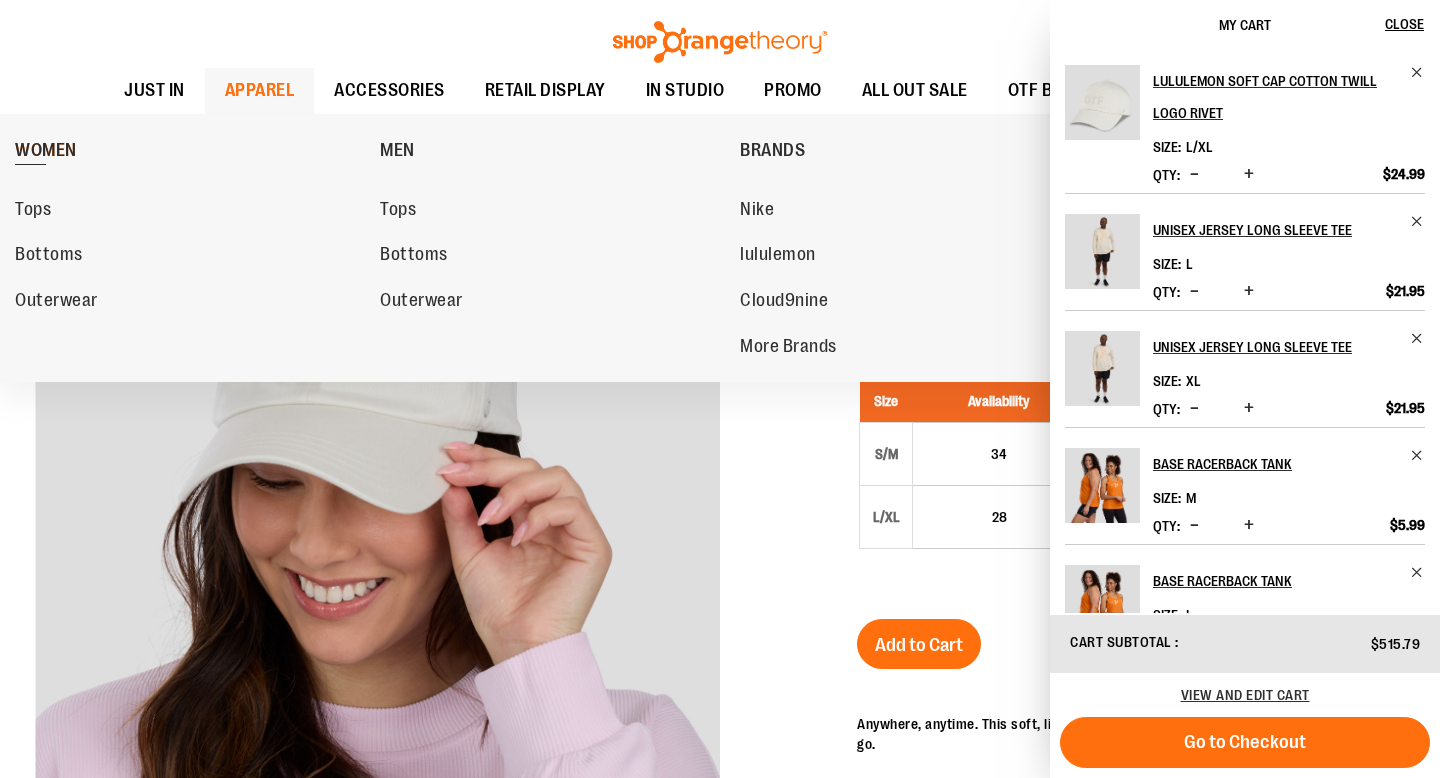 click on "WOMEN" at bounding box center (46, 152) 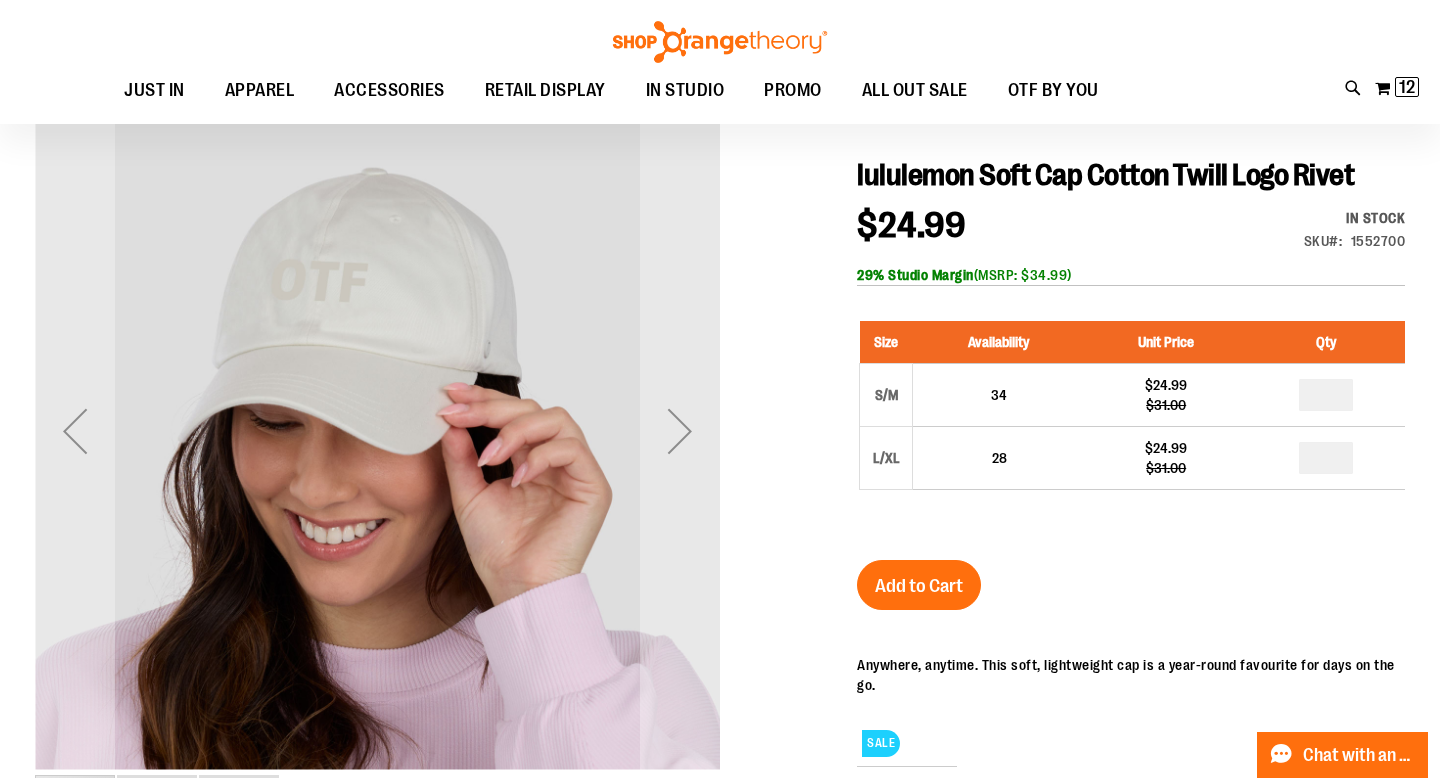 scroll, scrollTop: 202, scrollLeft: 0, axis: vertical 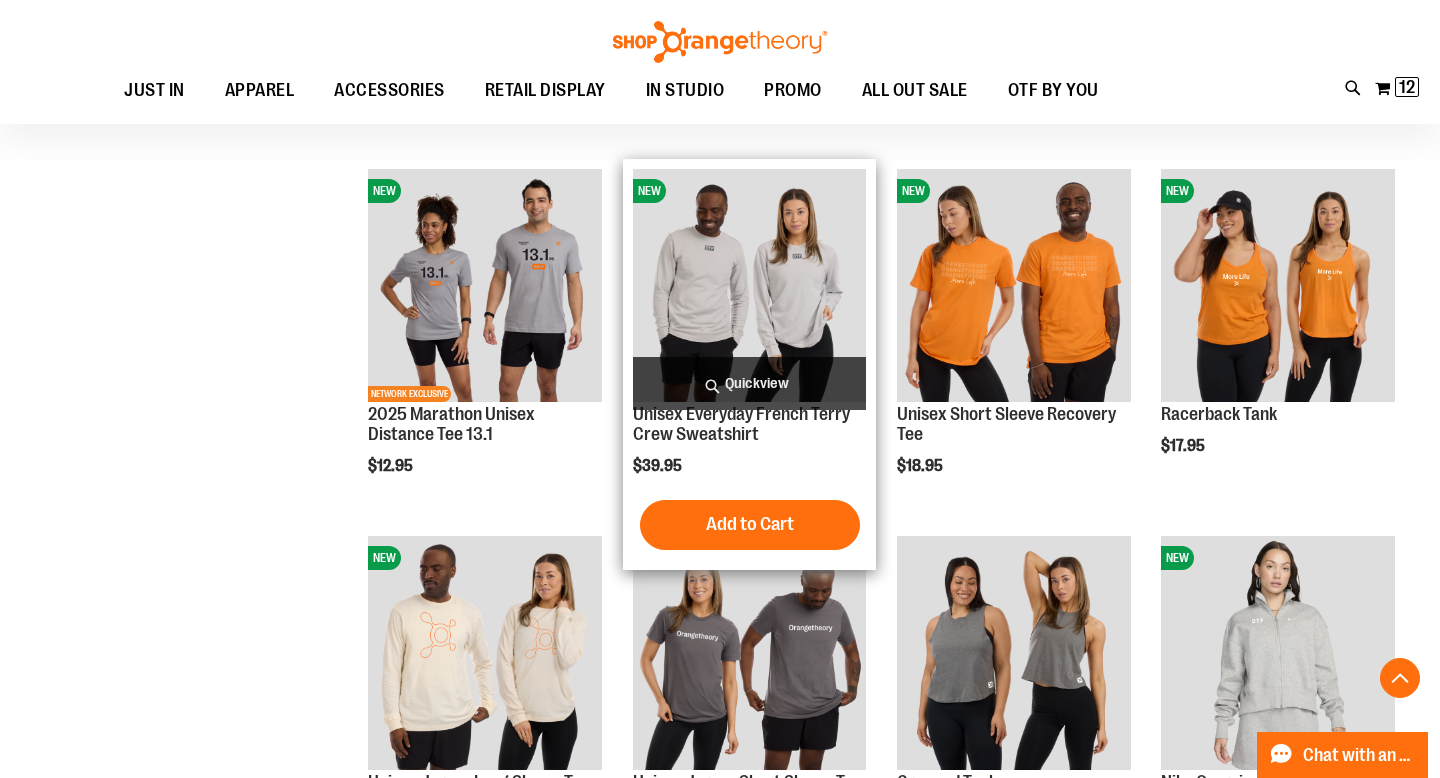 type on "**********" 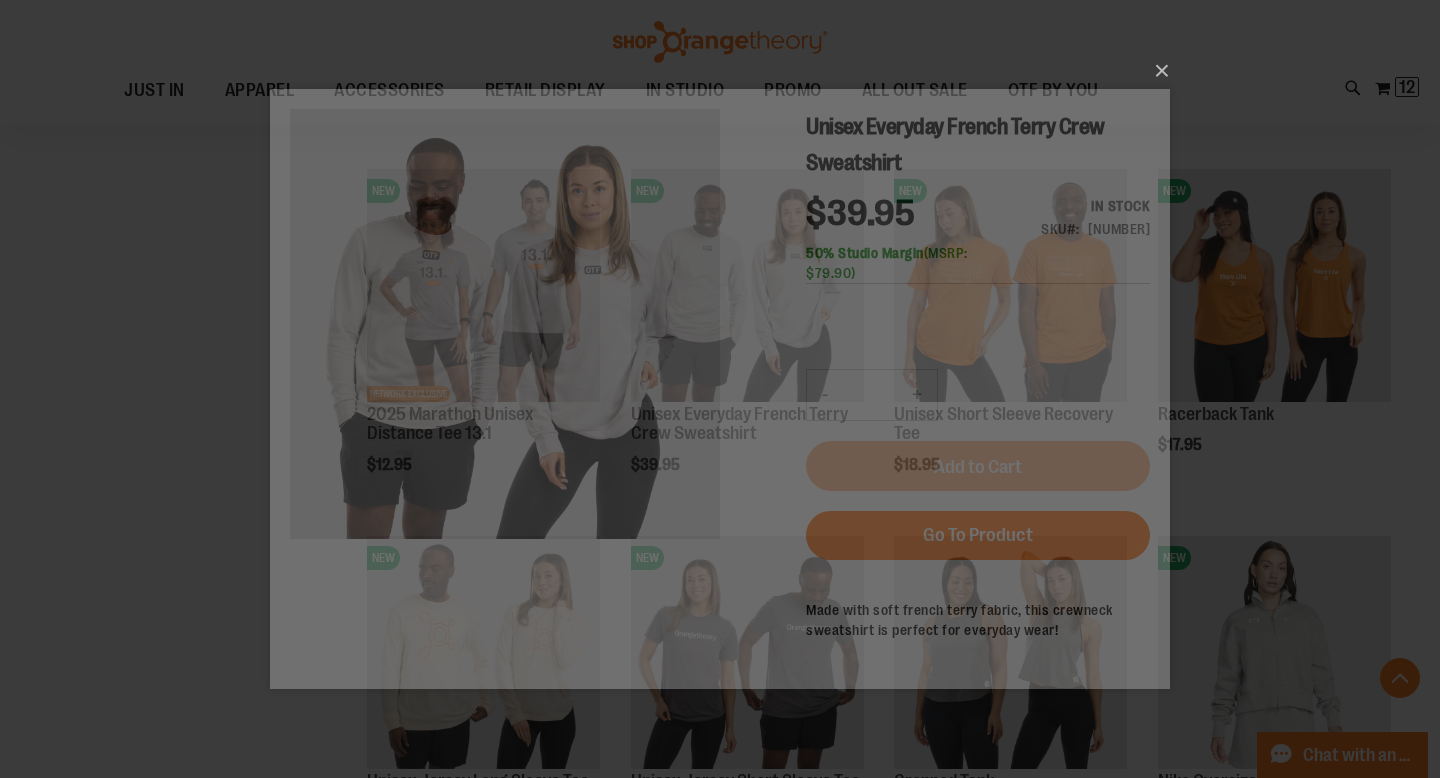 scroll, scrollTop: 0, scrollLeft: 0, axis: both 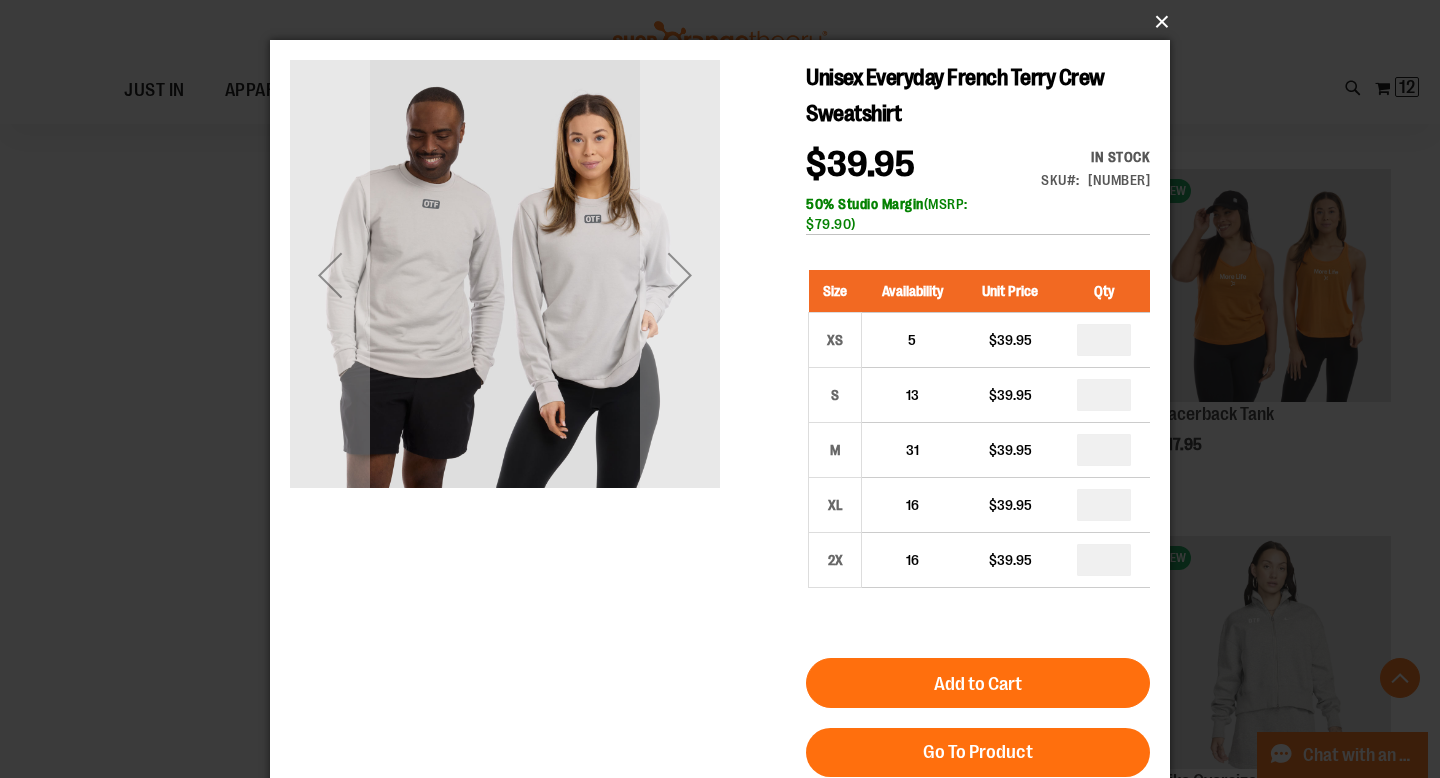 click on "×" at bounding box center (726, 22) 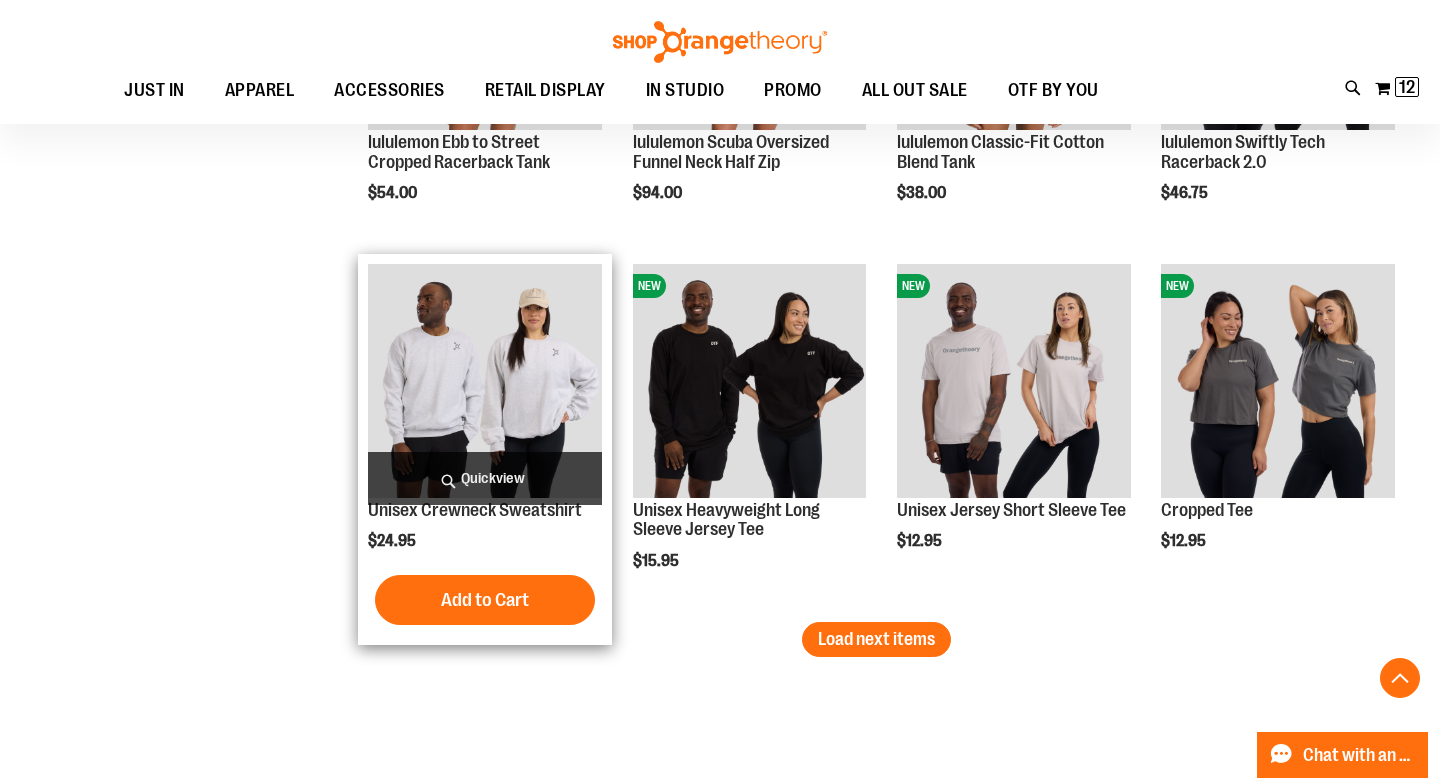 scroll, scrollTop: 3123, scrollLeft: 0, axis: vertical 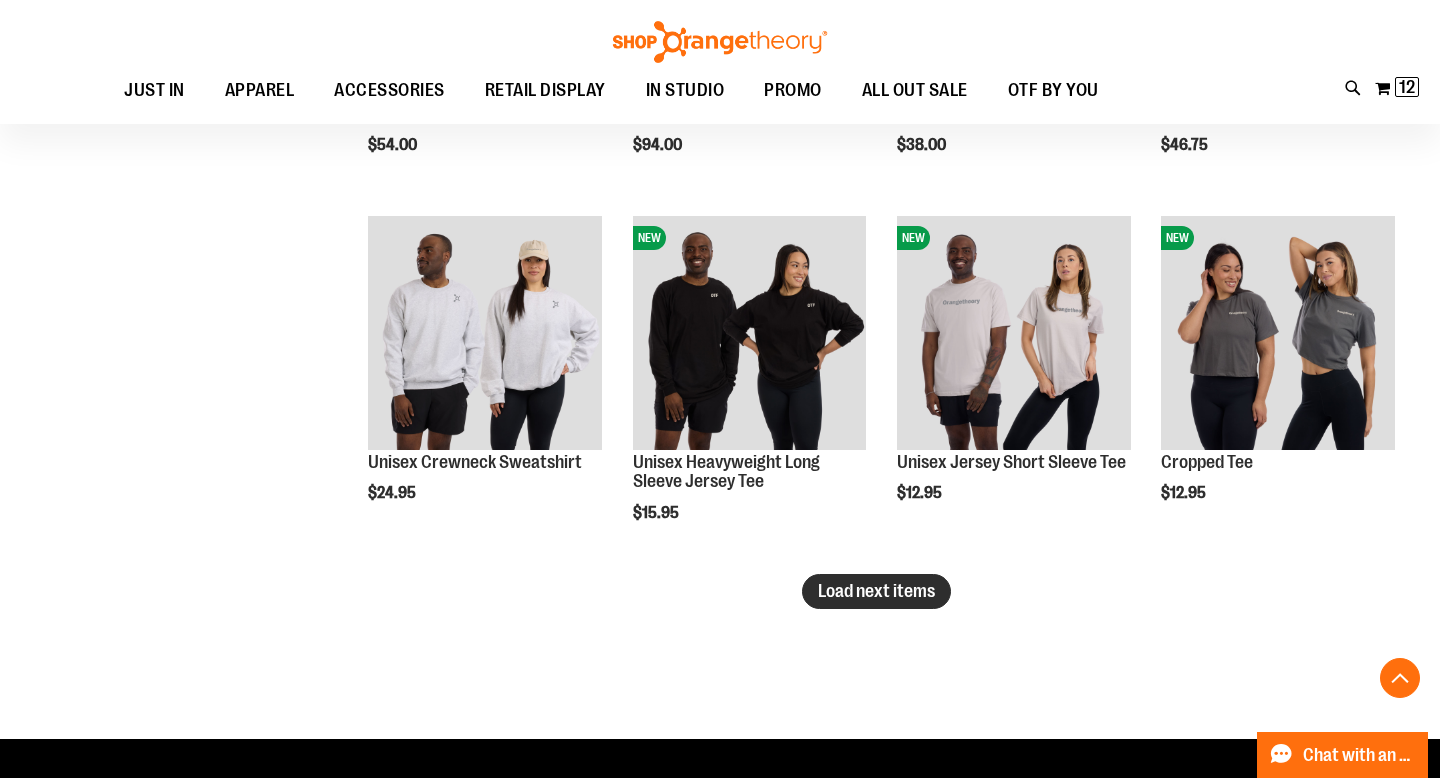 click on "Load next items" at bounding box center [876, 591] 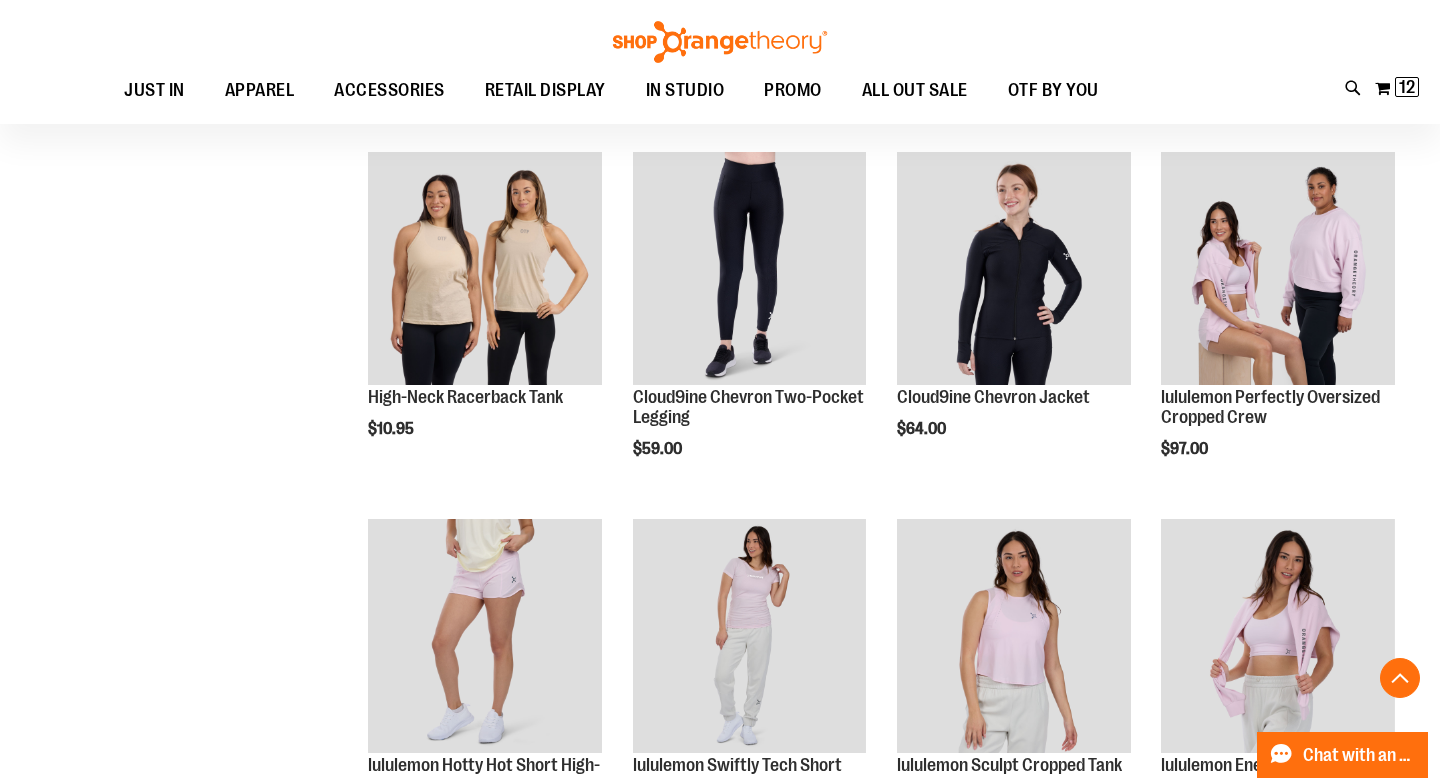 scroll, scrollTop: 3557, scrollLeft: 0, axis: vertical 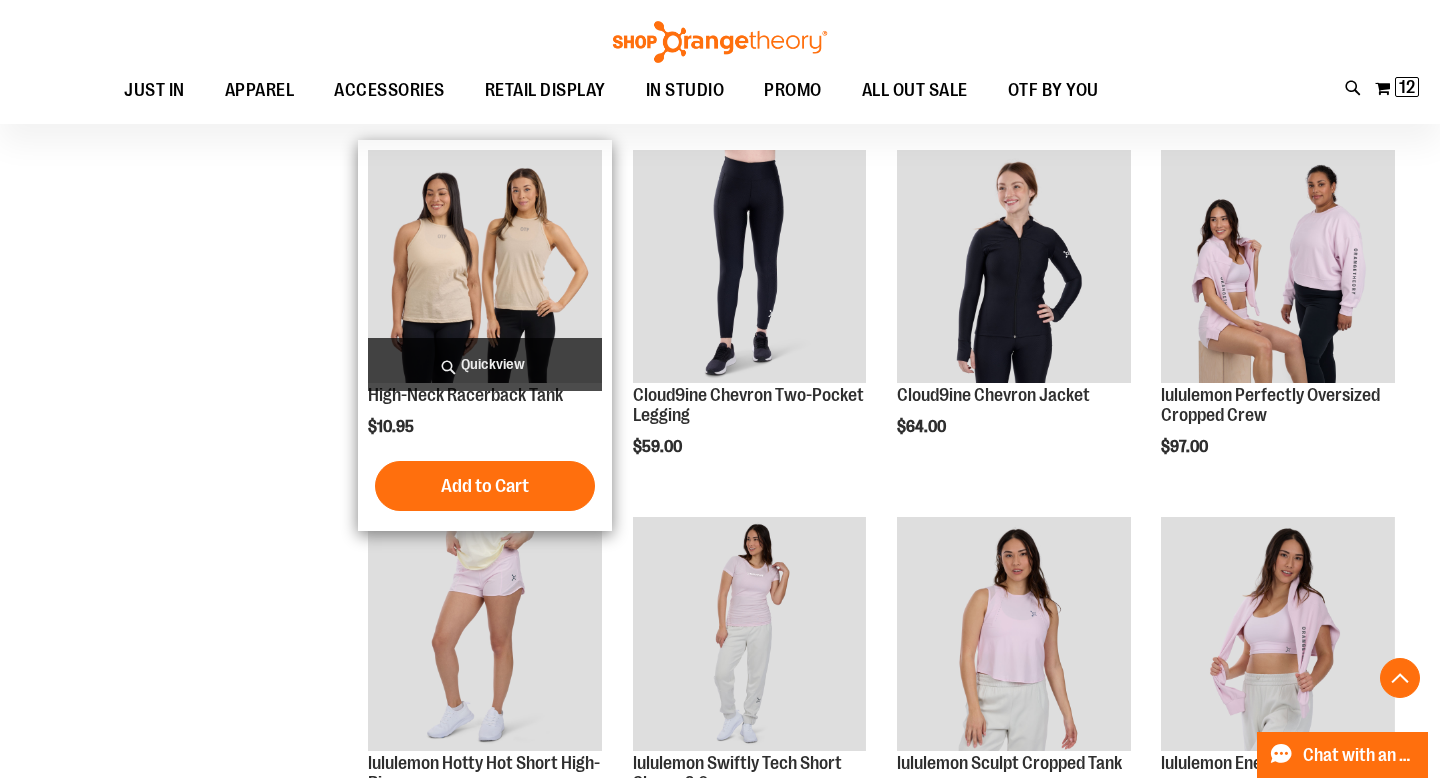 click on "Quickview" at bounding box center [485, 364] 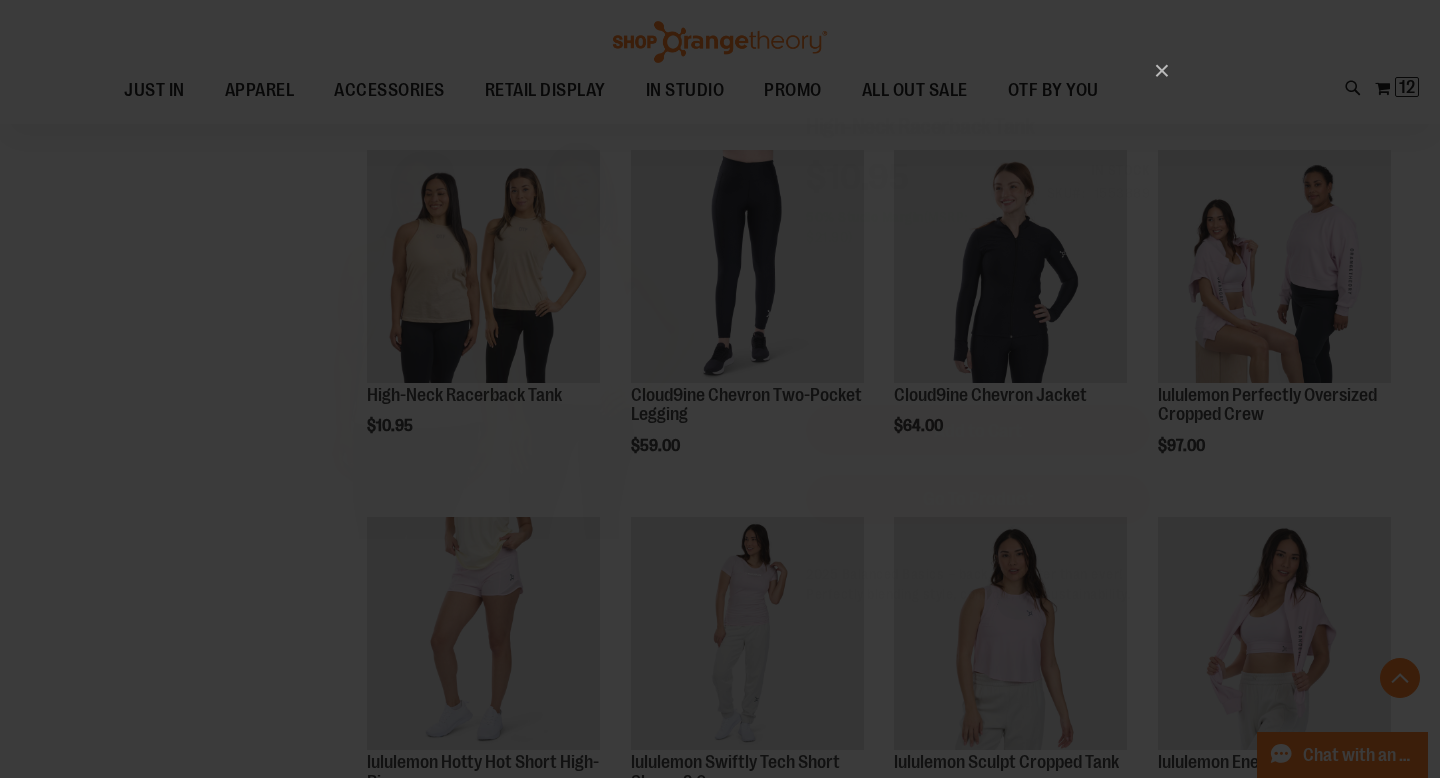 scroll, scrollTop: 0, scrollLeft: 0, axis: both 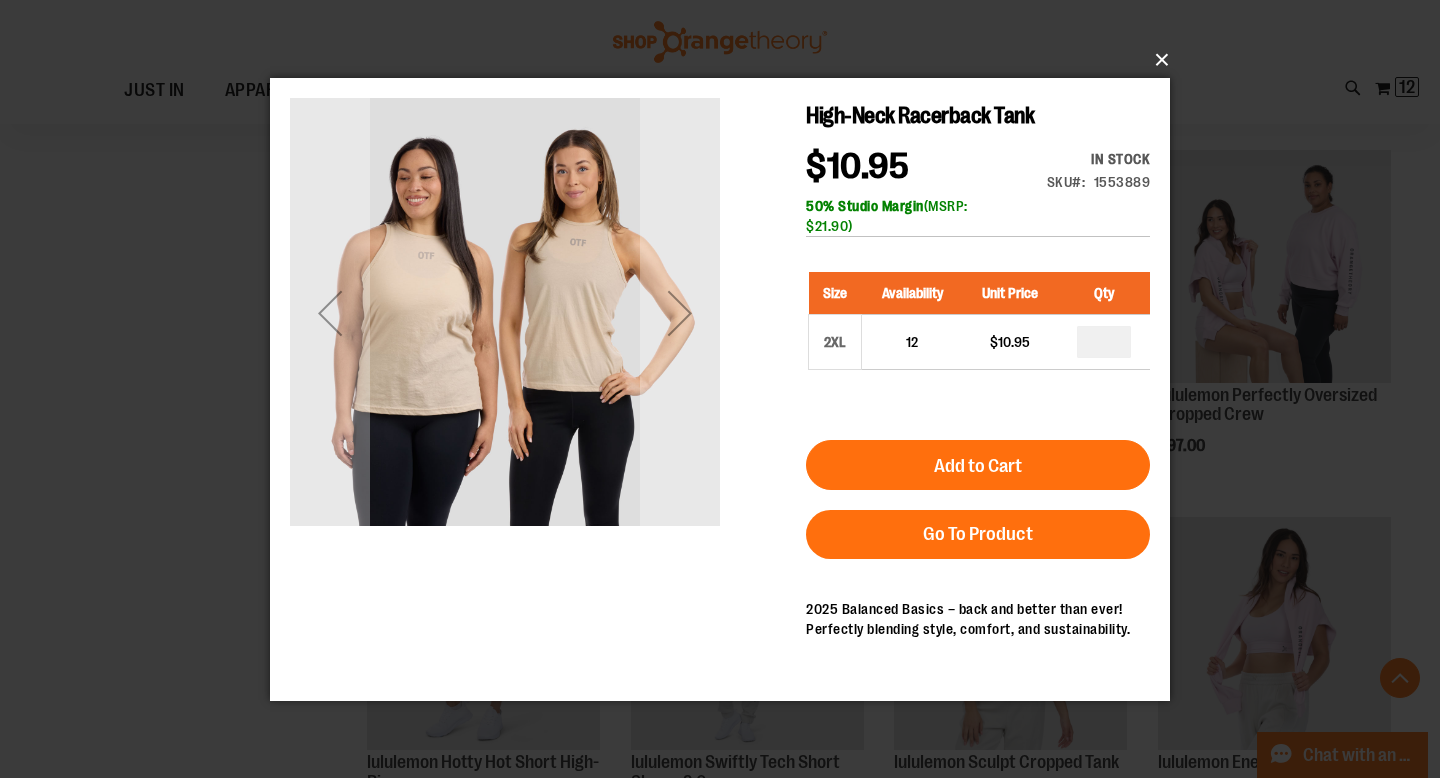 click on "×" at bounding box center (726, 60) 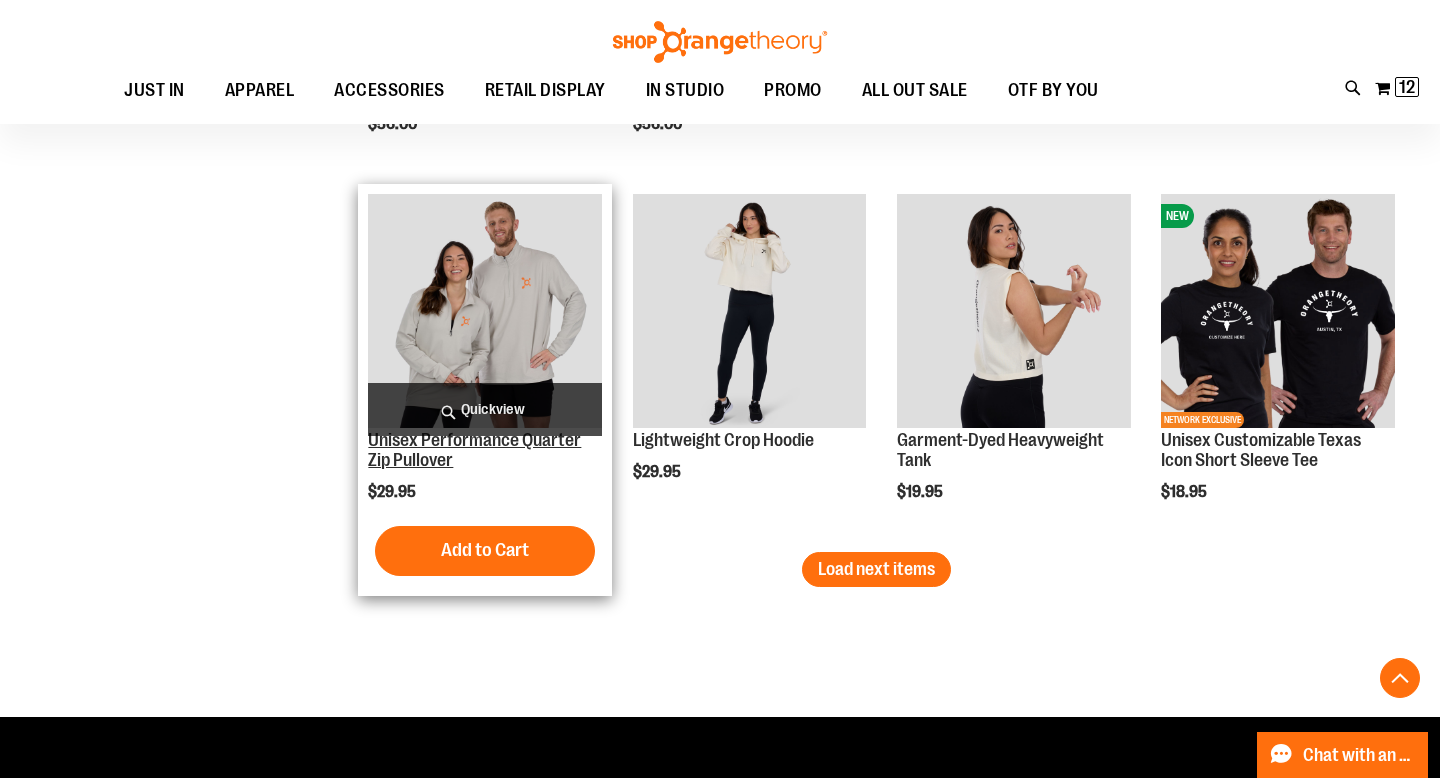 scroll, scrollTop: 4261, scrollLeft: 0, axis: vertical 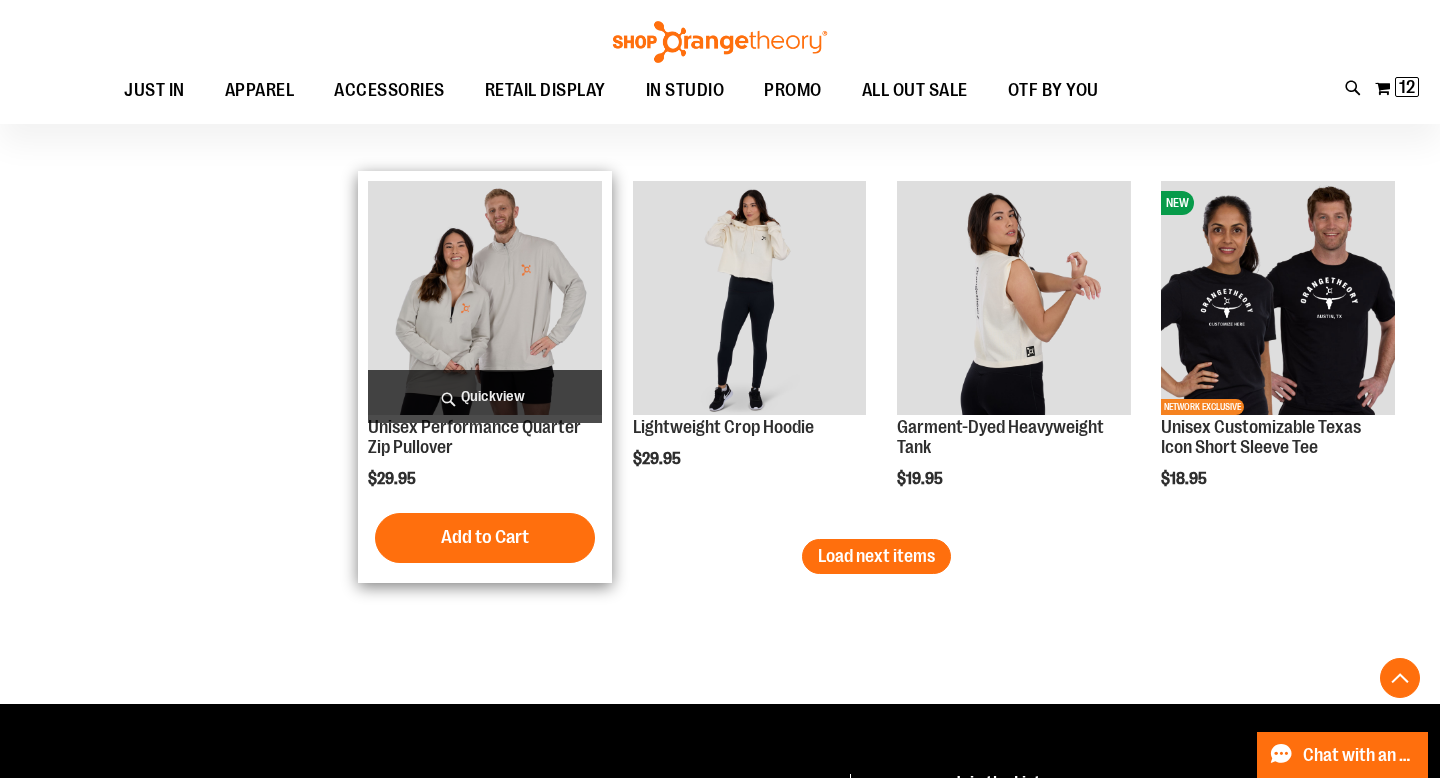 click at bounding box center [485, 298] 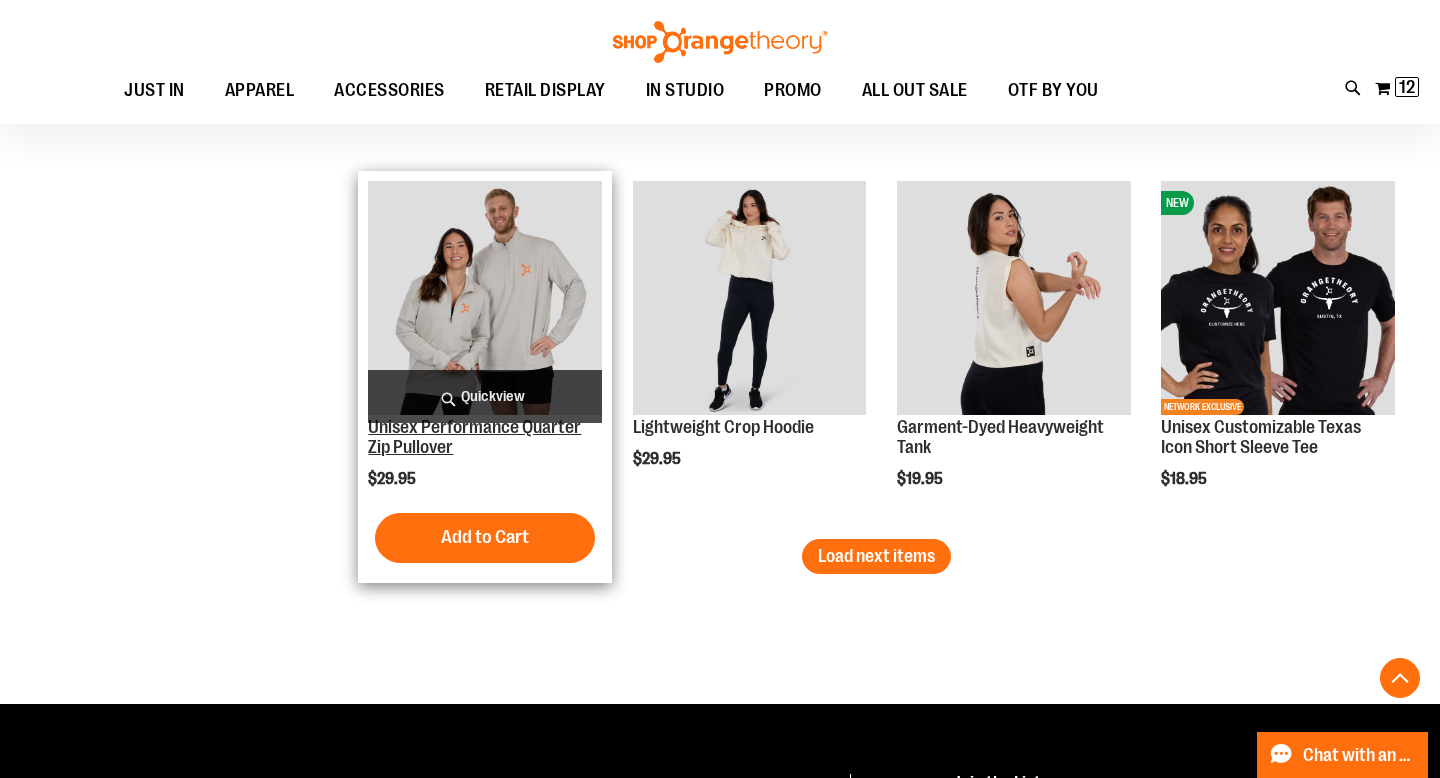 click on "Unisex Performance Quarter Zip Pullover" at bounding box center (474, 437) 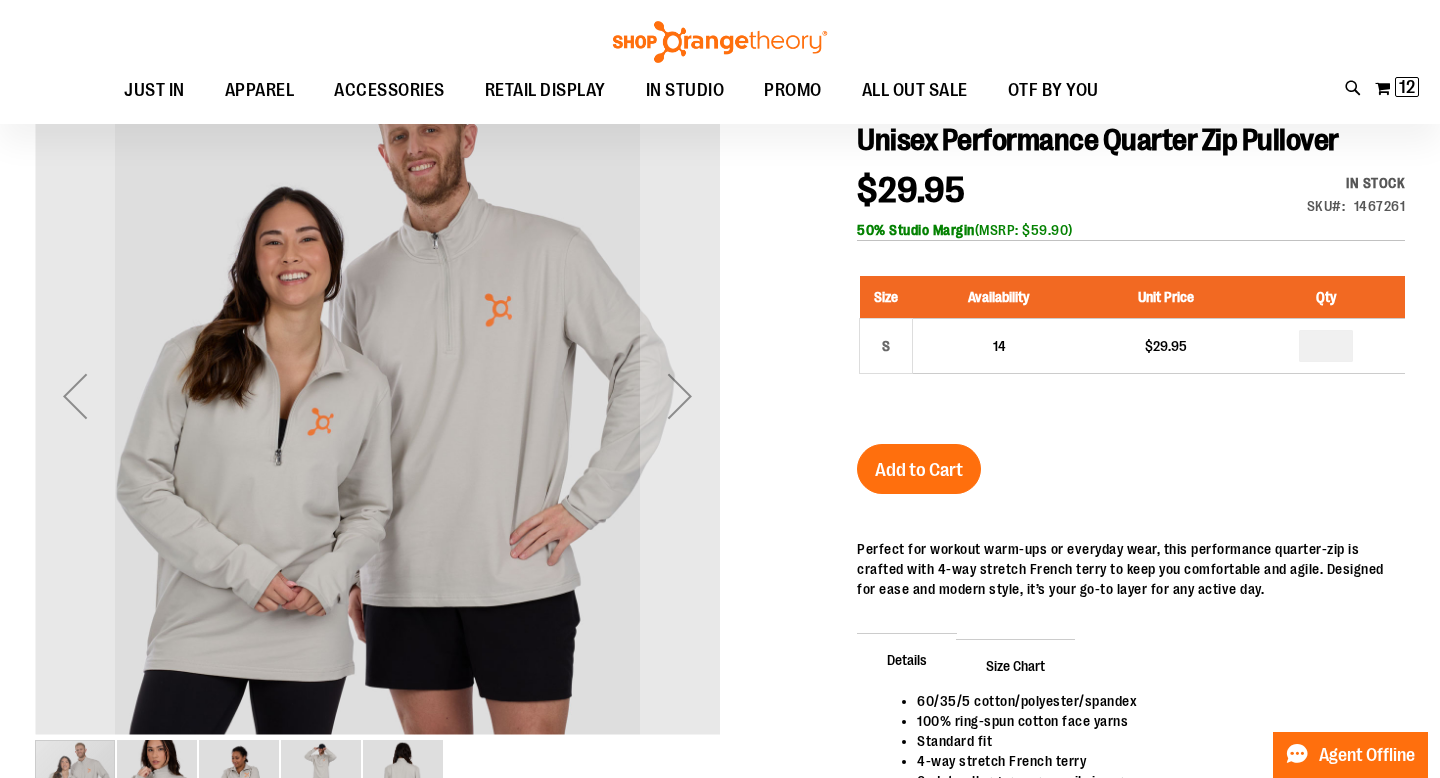 scroll, scrollTop: 232, scrollLeft: 0, axis: vertical 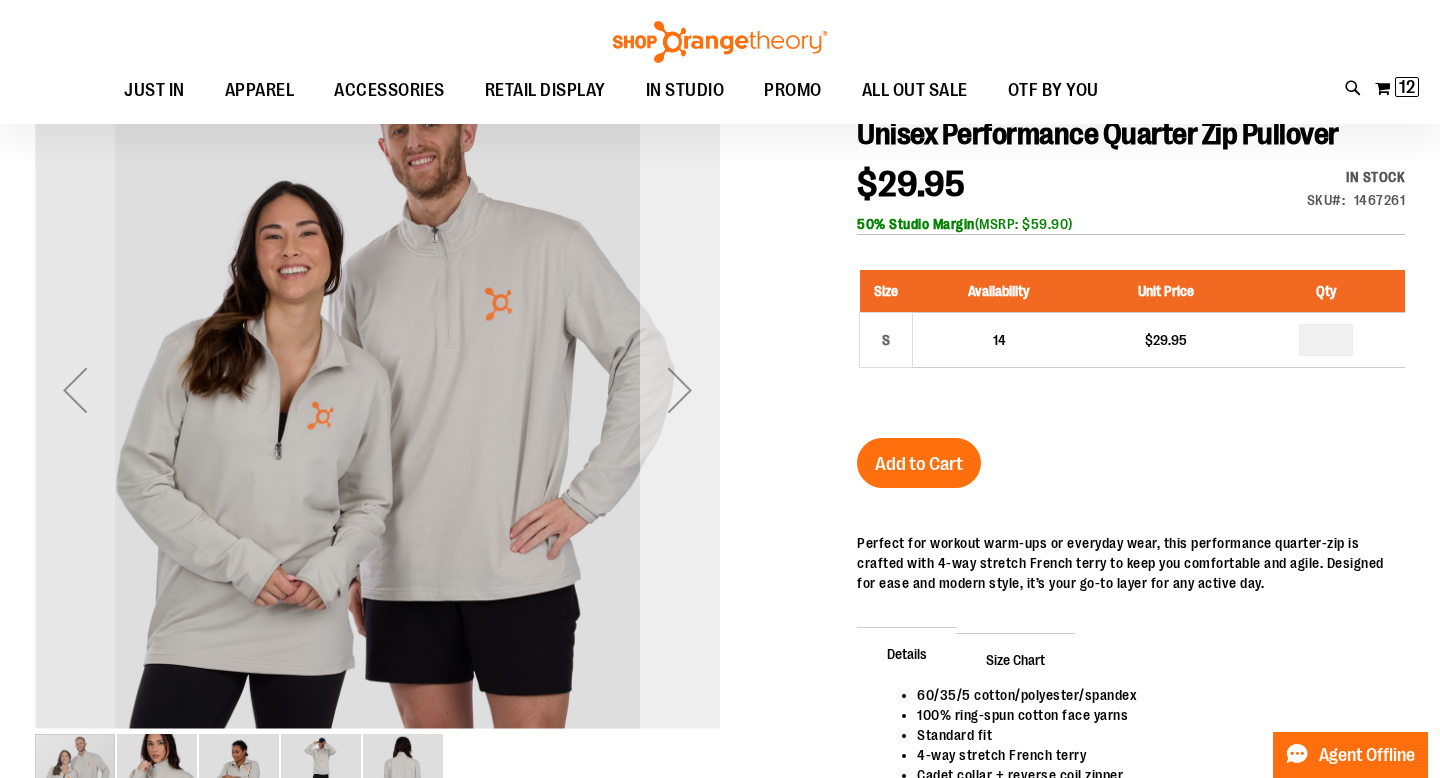 type on "**********" 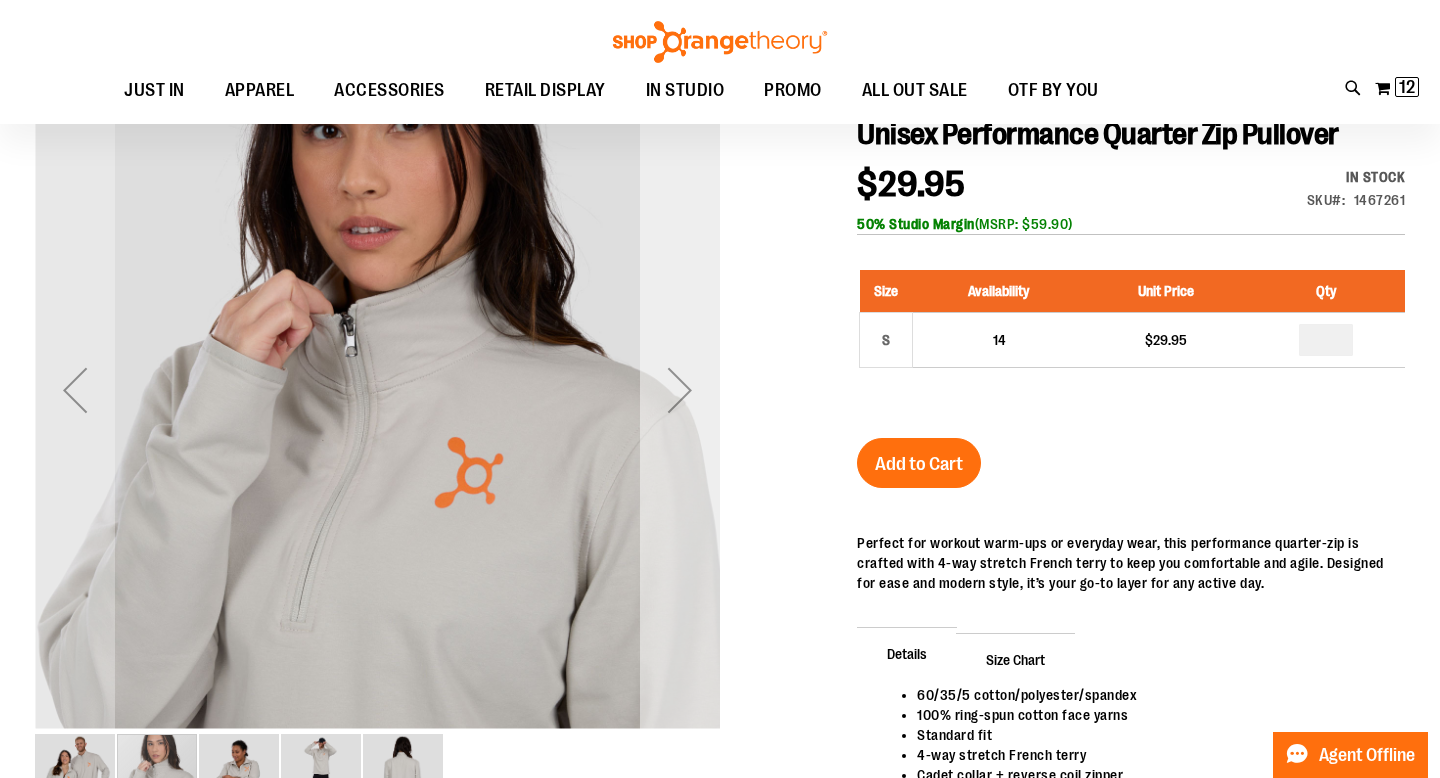 click at bounding box center (680, 390) 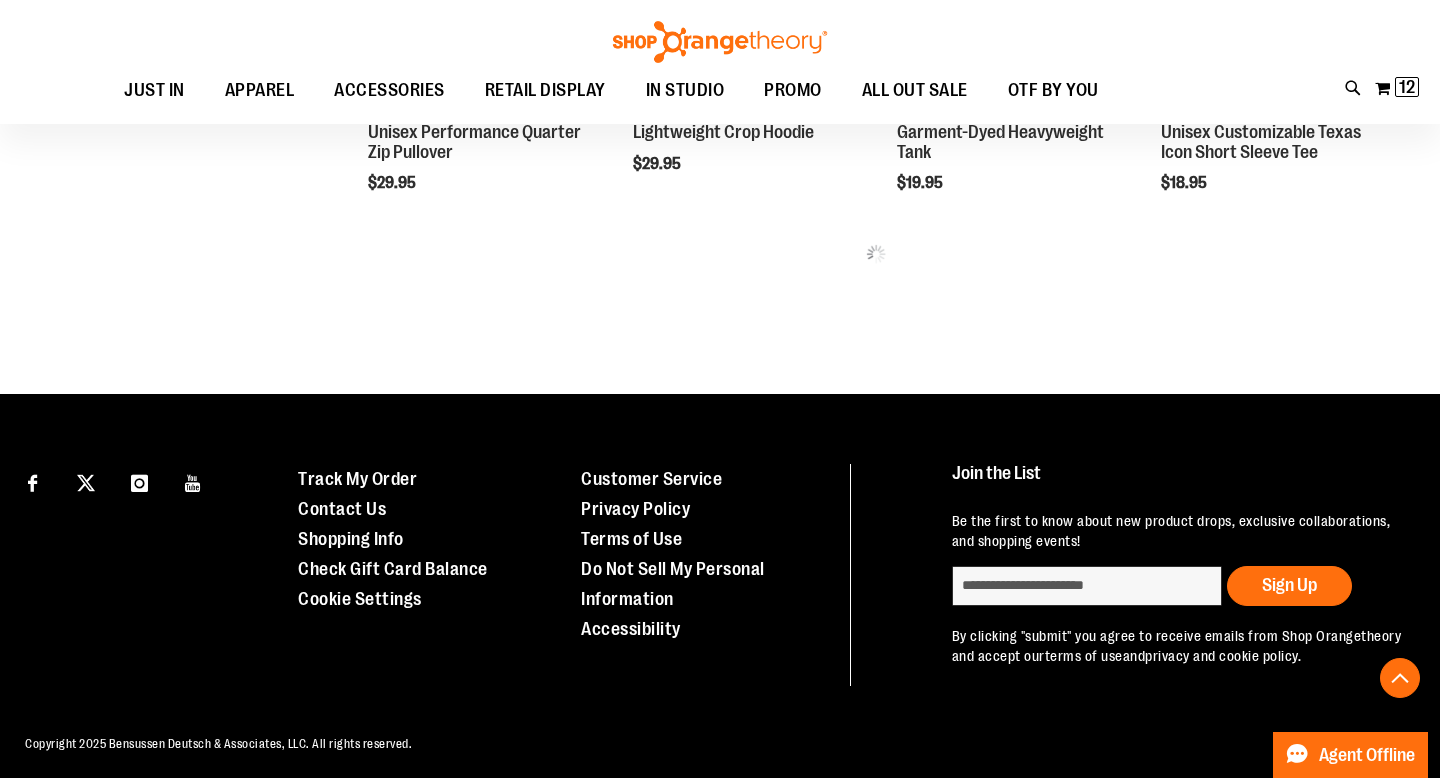 scroll, scrollTop: 1083, scrollLeft: 0, axis: vertical 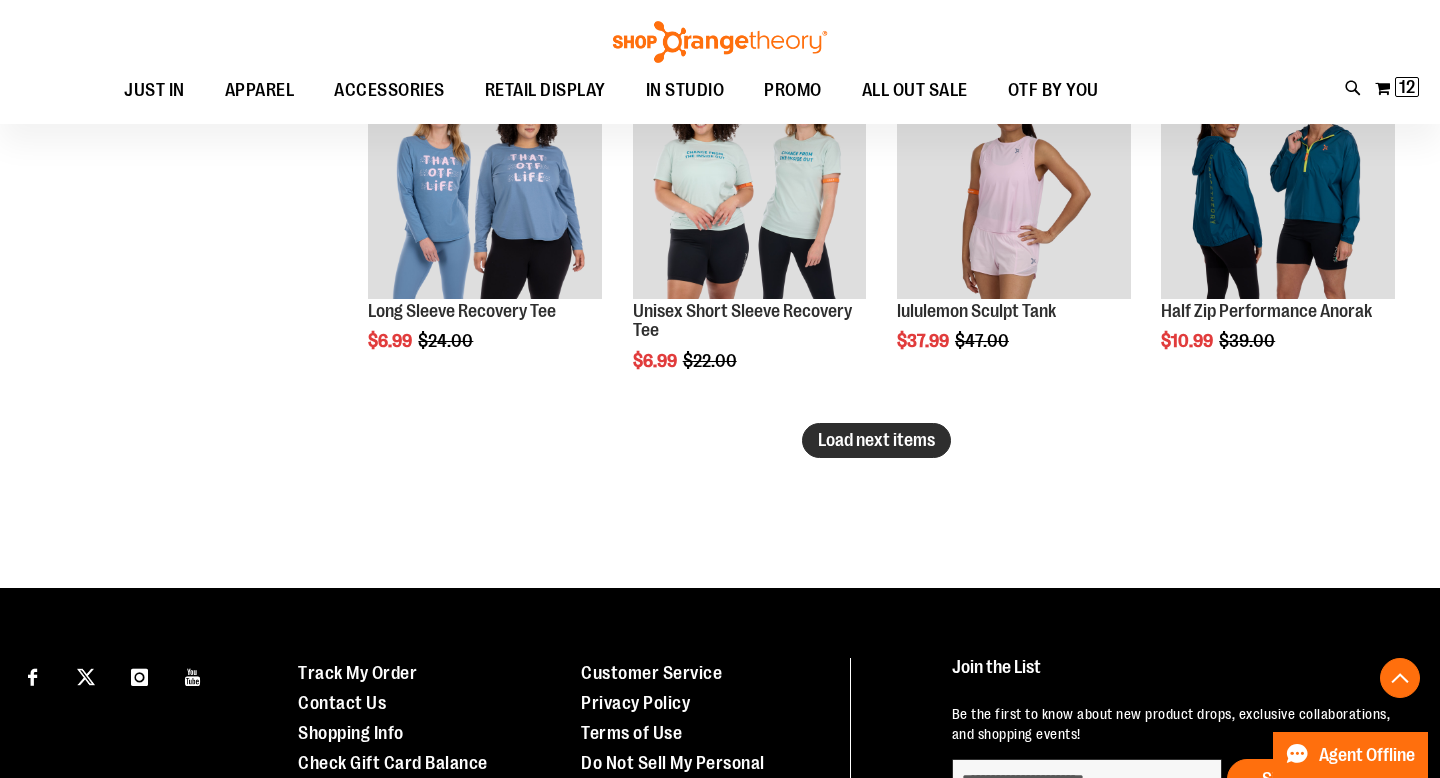 type on "**********" 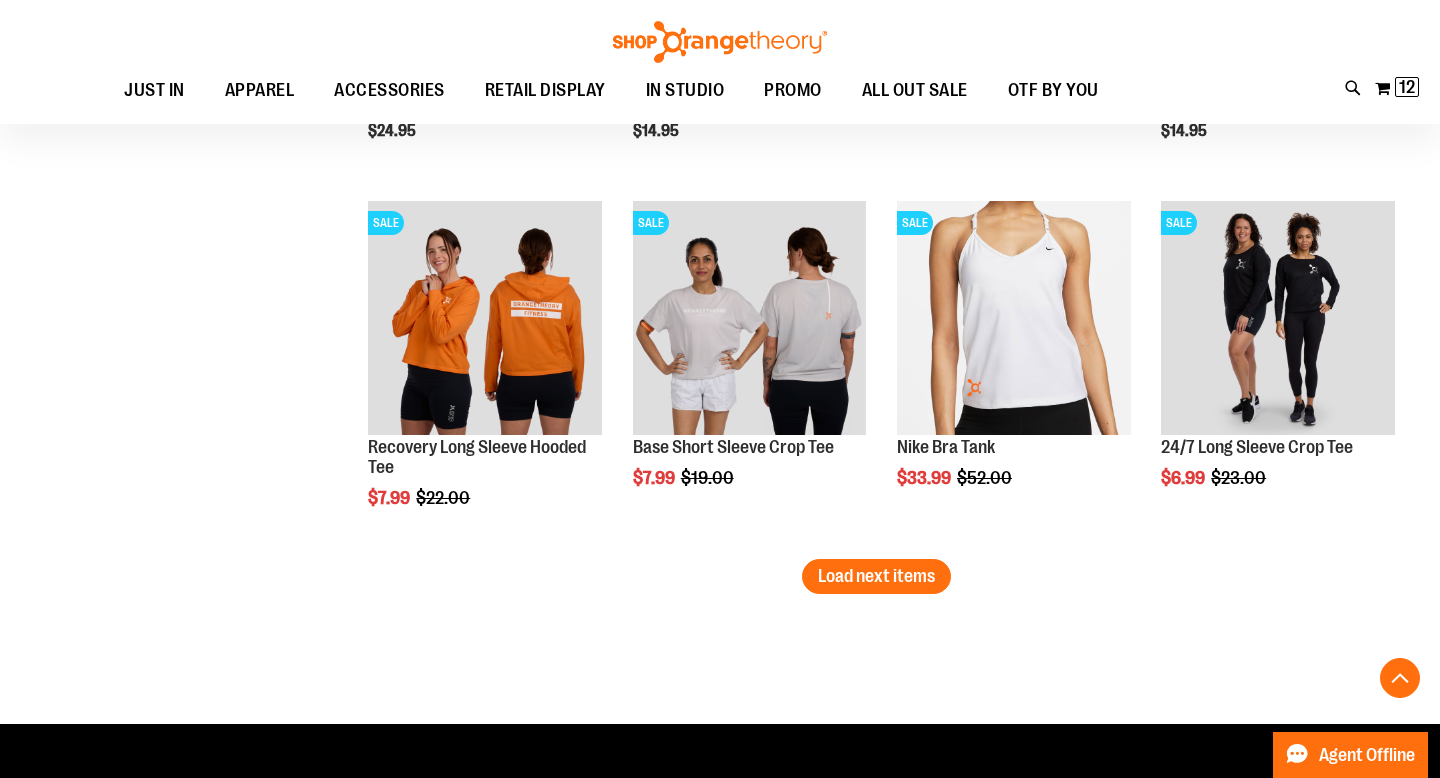 scroll, scrollTop: 4116, scrollLeft: 0, axis: vertical 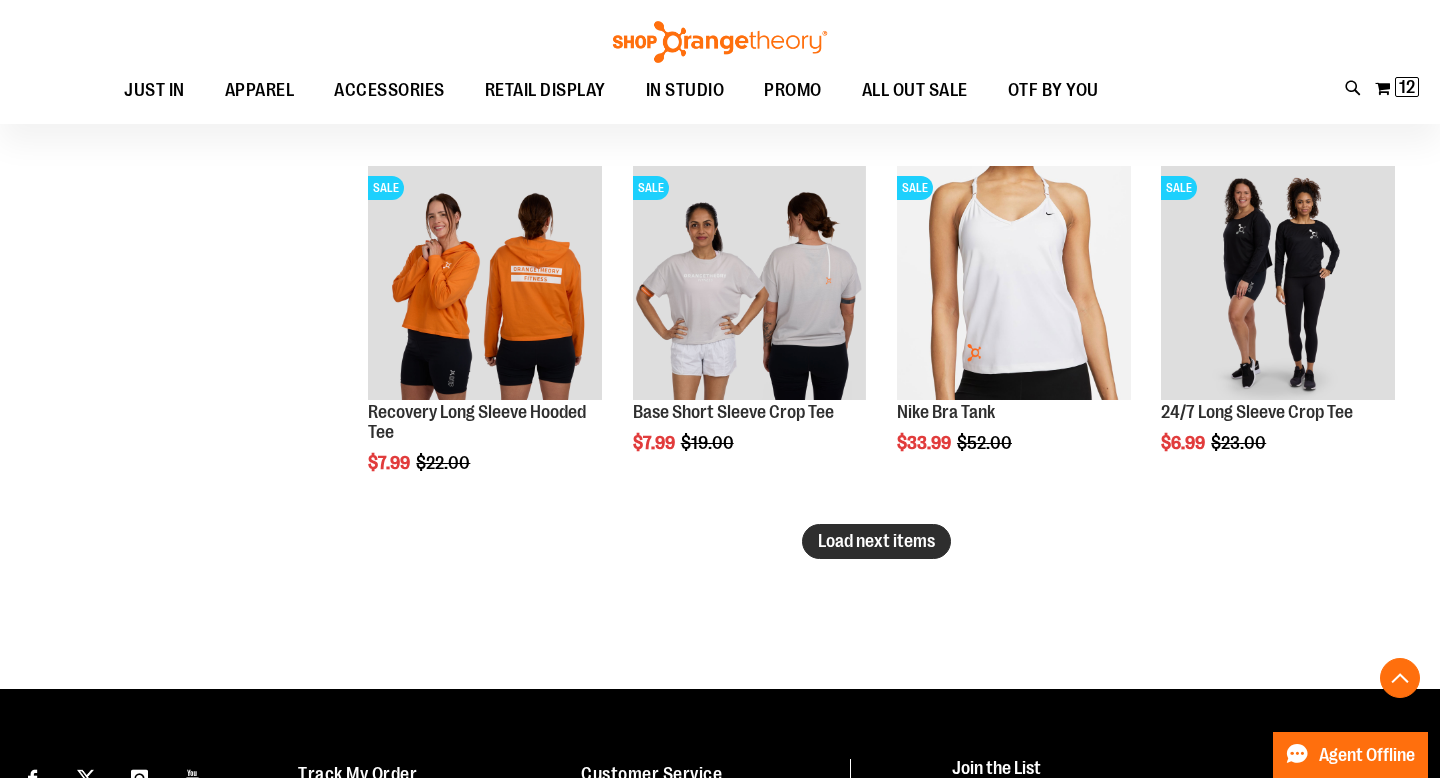 click on "Load next items" at bounding box center [876, 541] 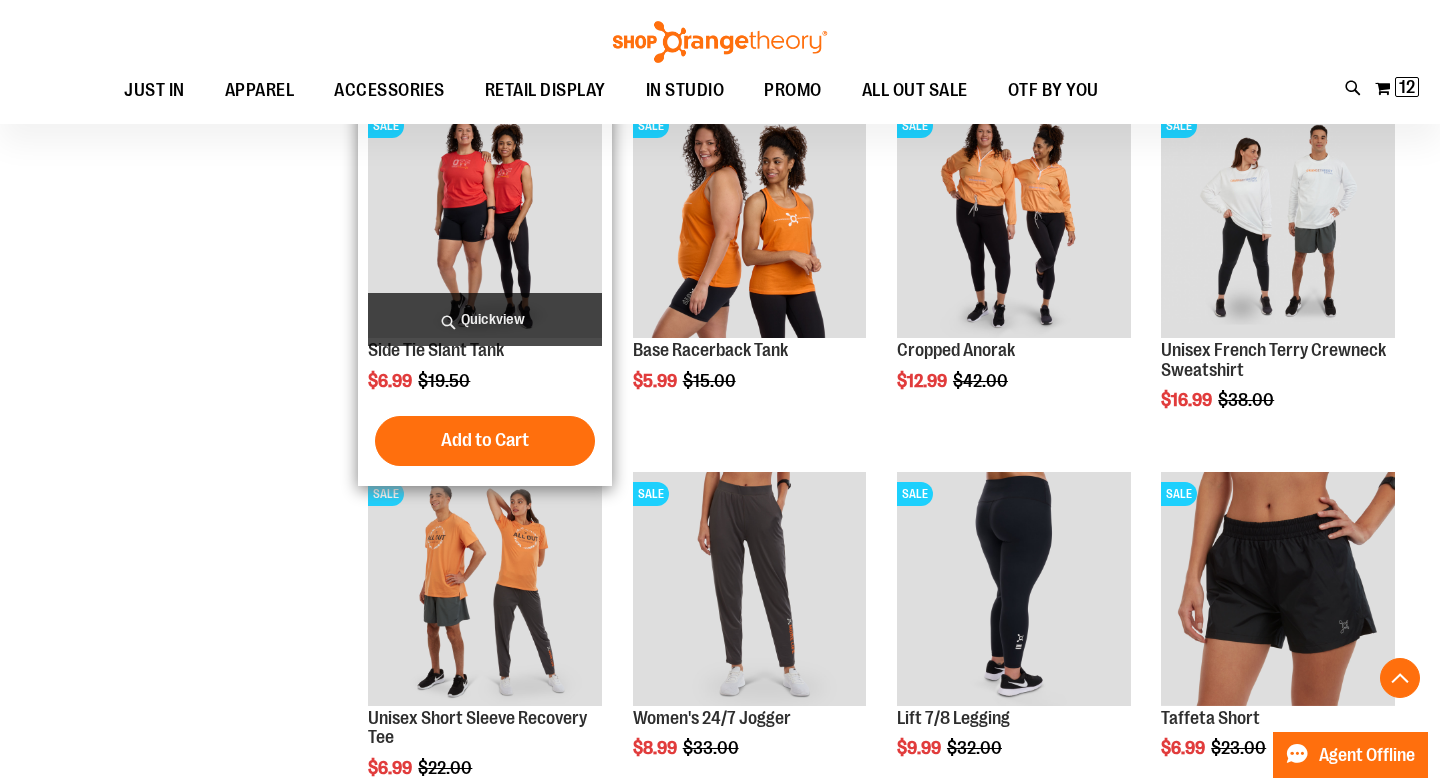 scroll, scrollTop: 4541, scrollLeft: 0, axis: vertical 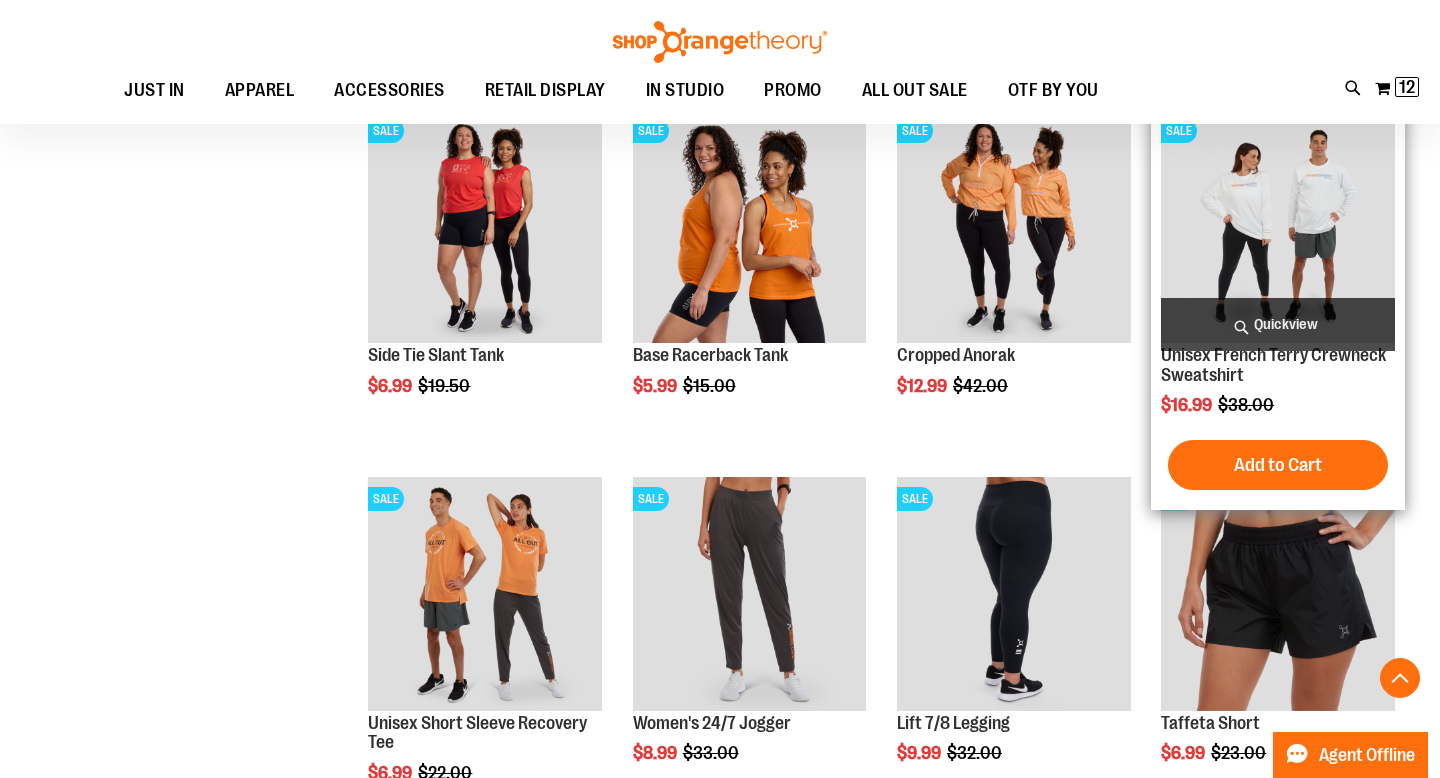 click on "Quickview" at bounding box center [1278, 324] 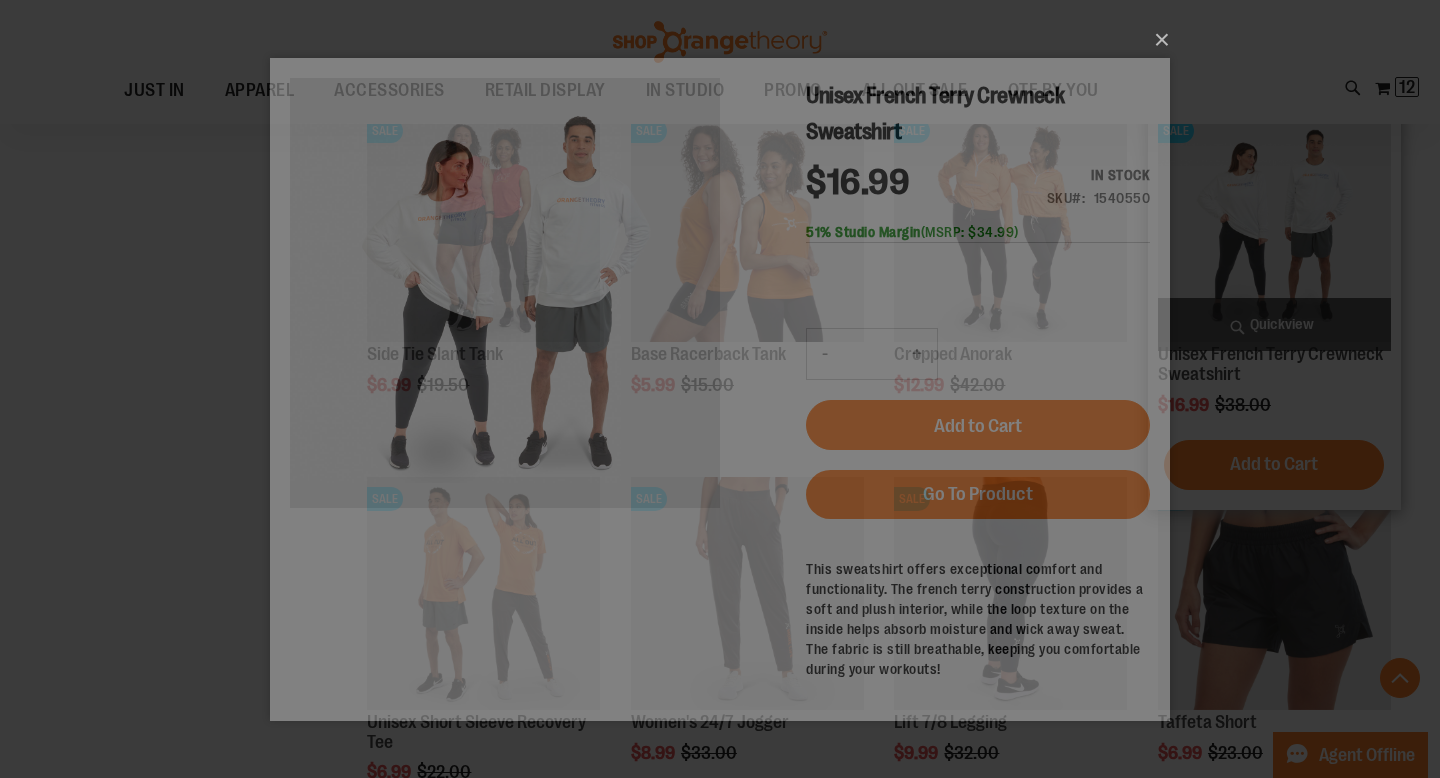 scroll, scrollTop: 0, scrollLeft: 0, axis: both 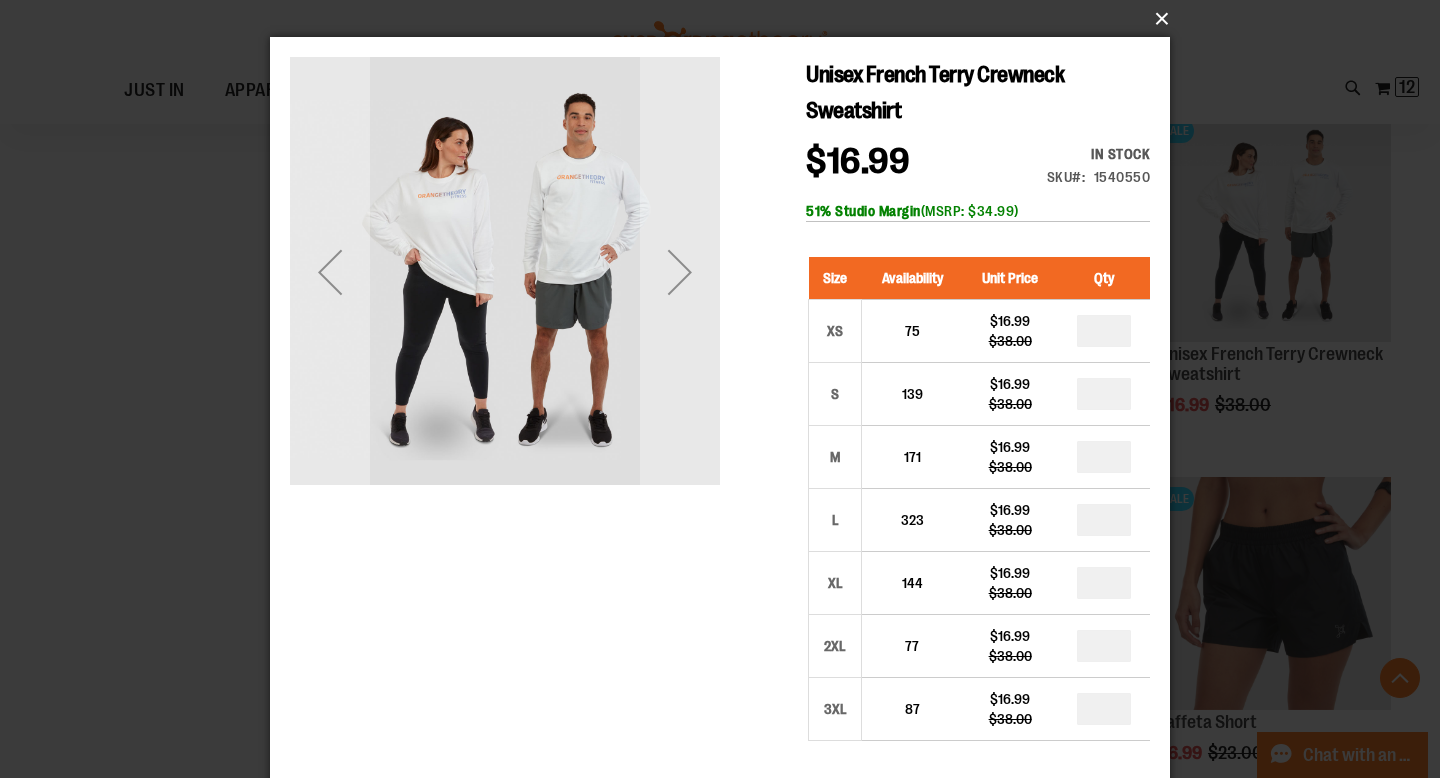 click on "×" at bounding box center [726, 19] 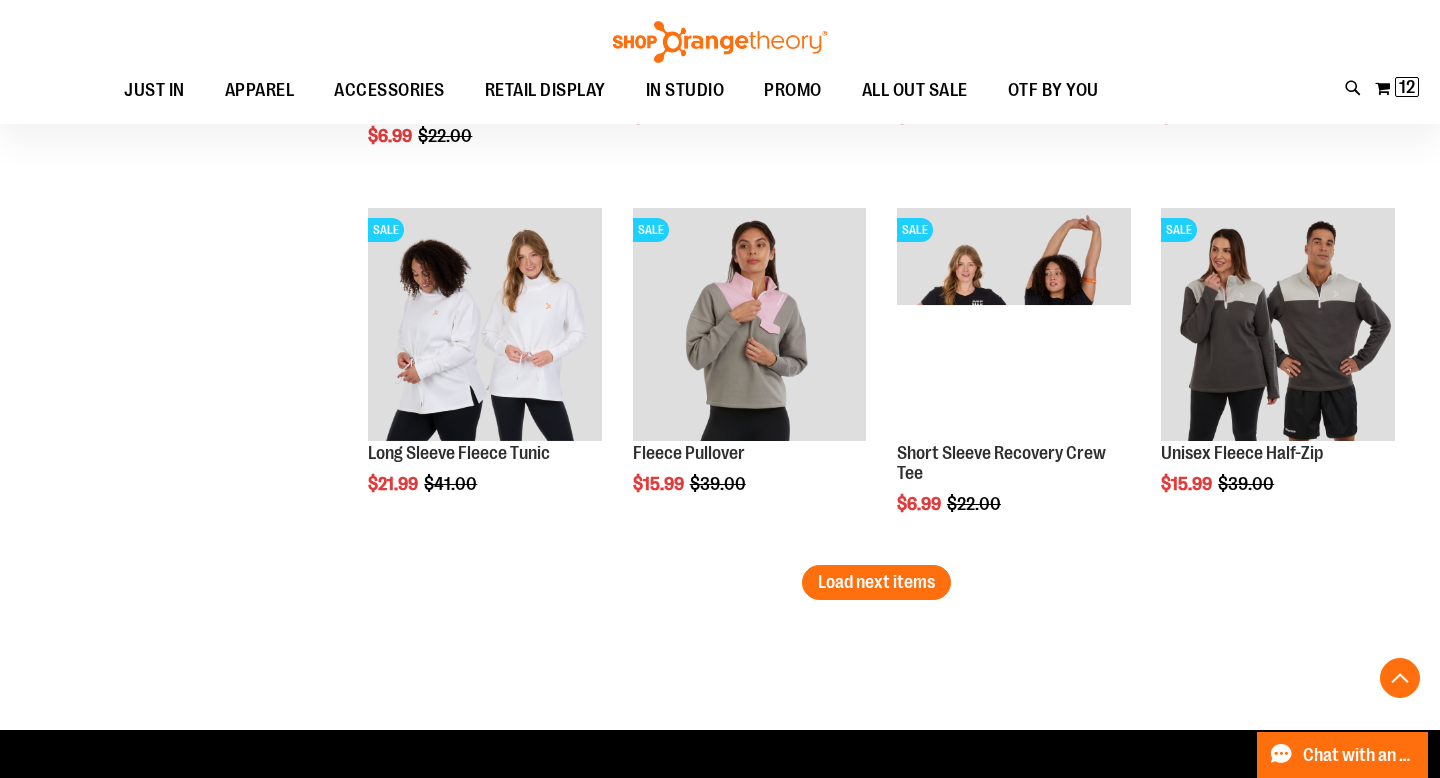 scroll, scrollTop: 5179, scrollLeft: 0, axis: vertical 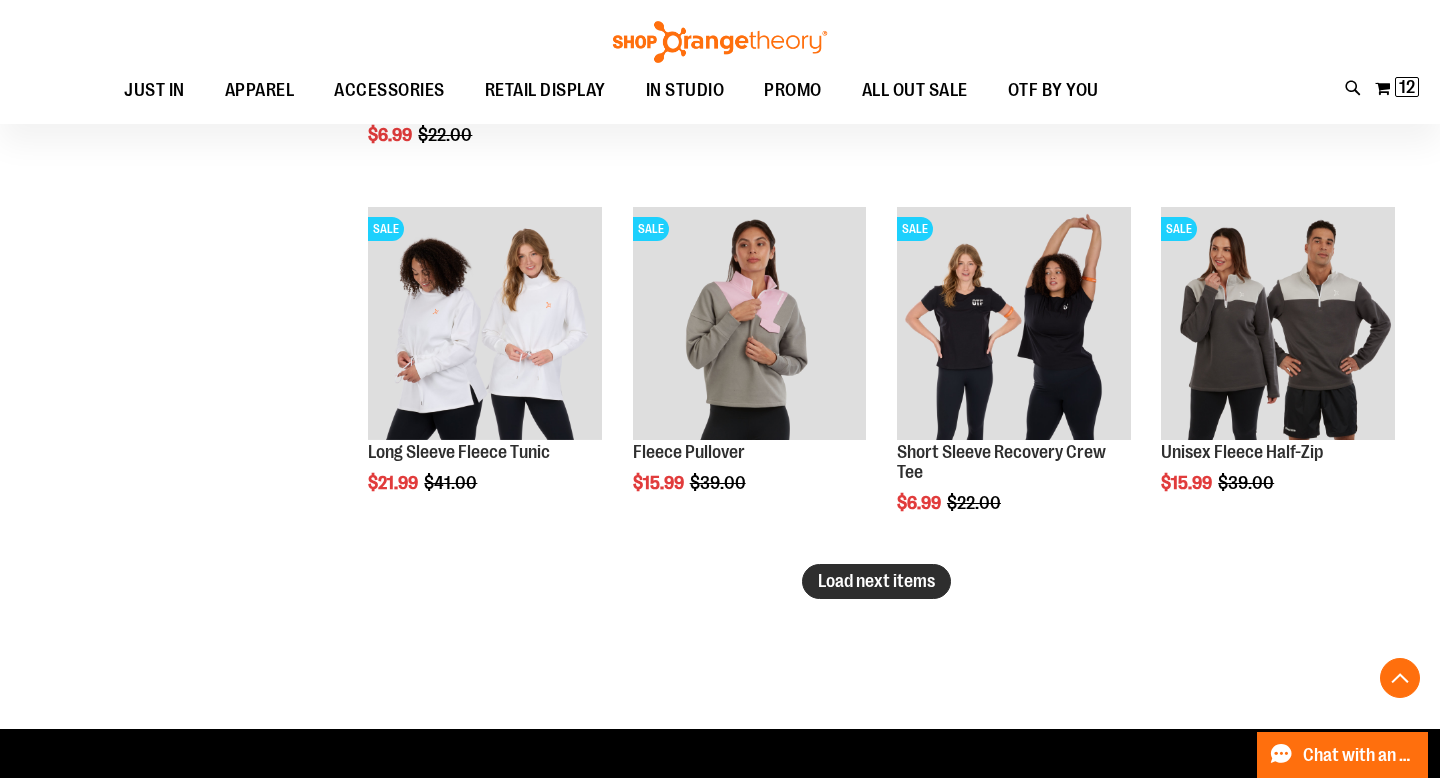 click on "Load next items" at bounding box center (876, 581) 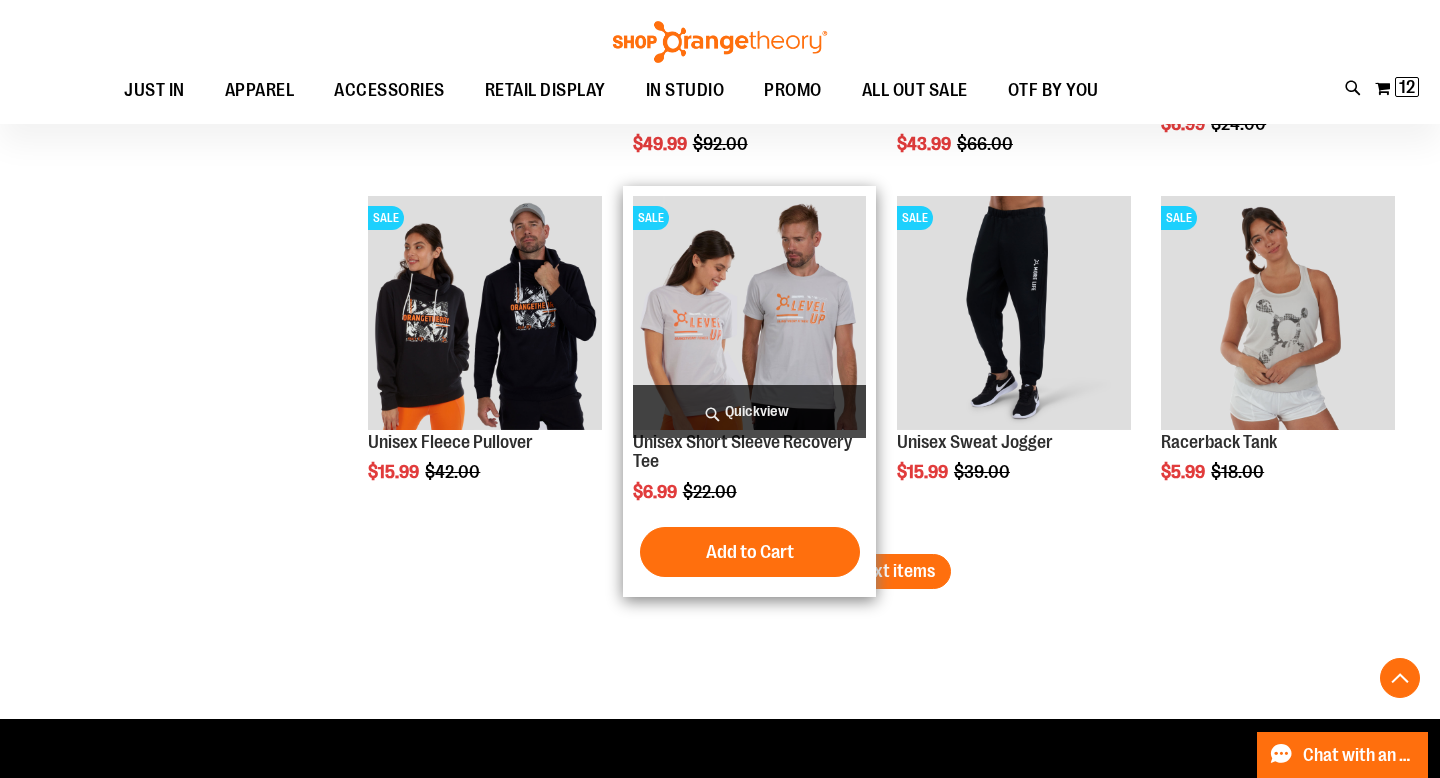 scroll, scrollTop: 6319, scrollLeft: 0, axis: vertical 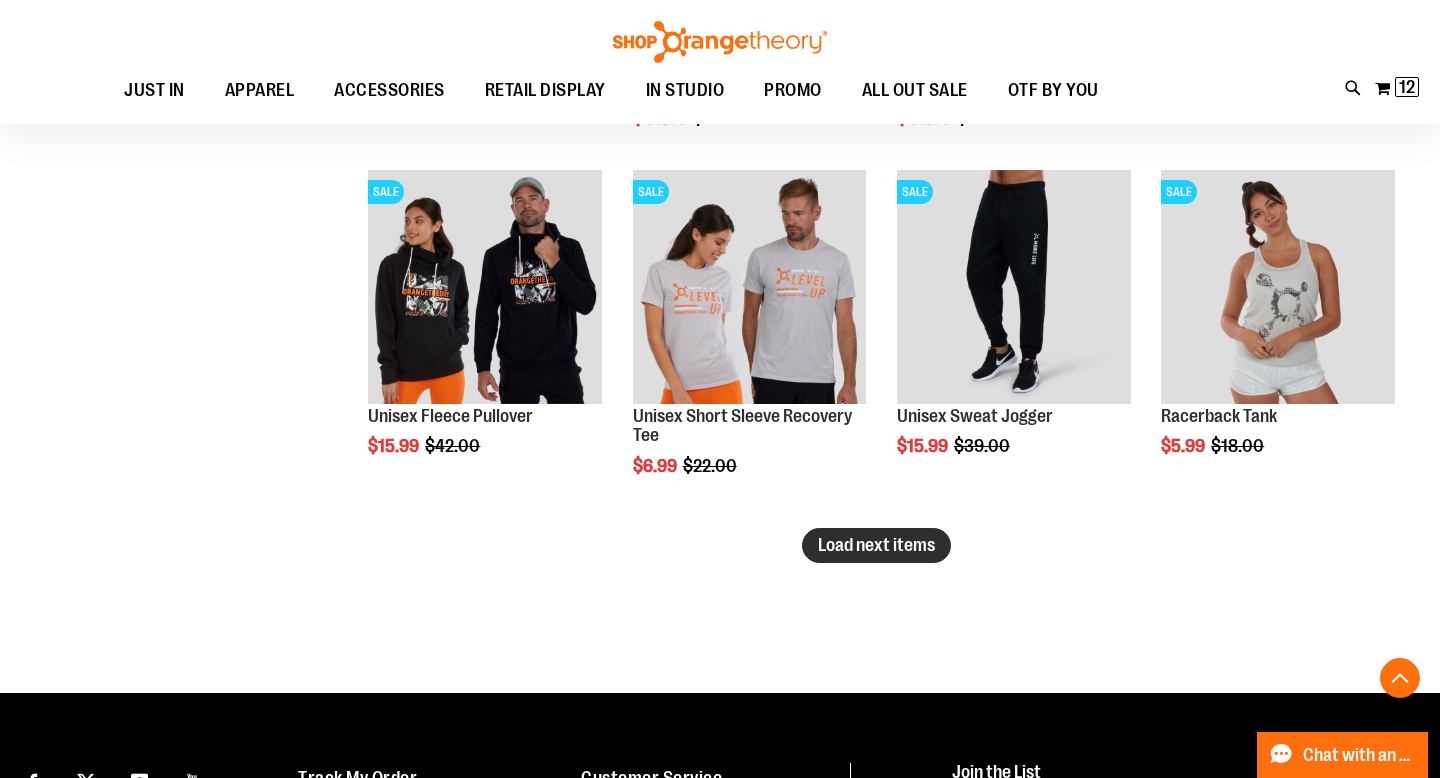 click on "Load next items" at bounding box center (876, 545) 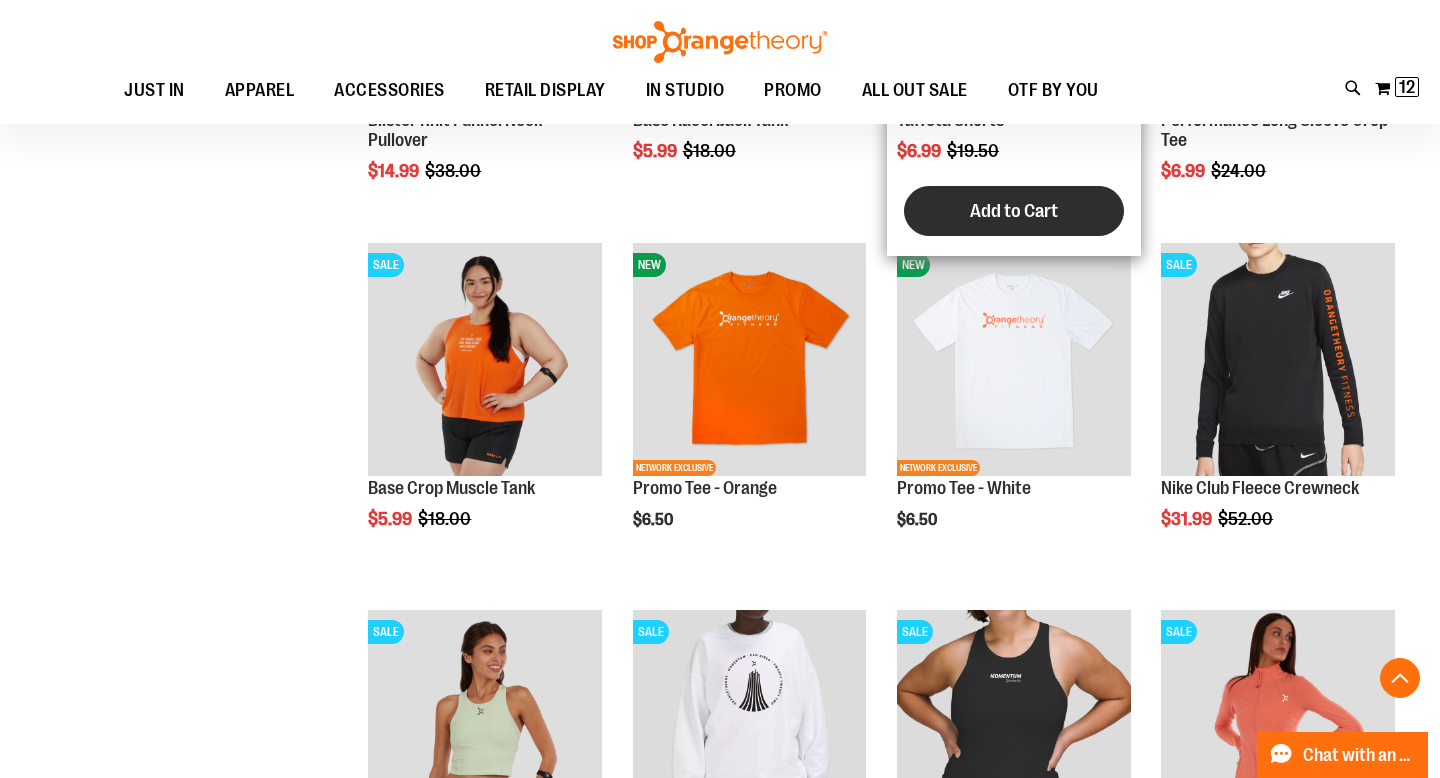 scroll, scrollTop: 6998, scrollLeft: 0, axis: vertical 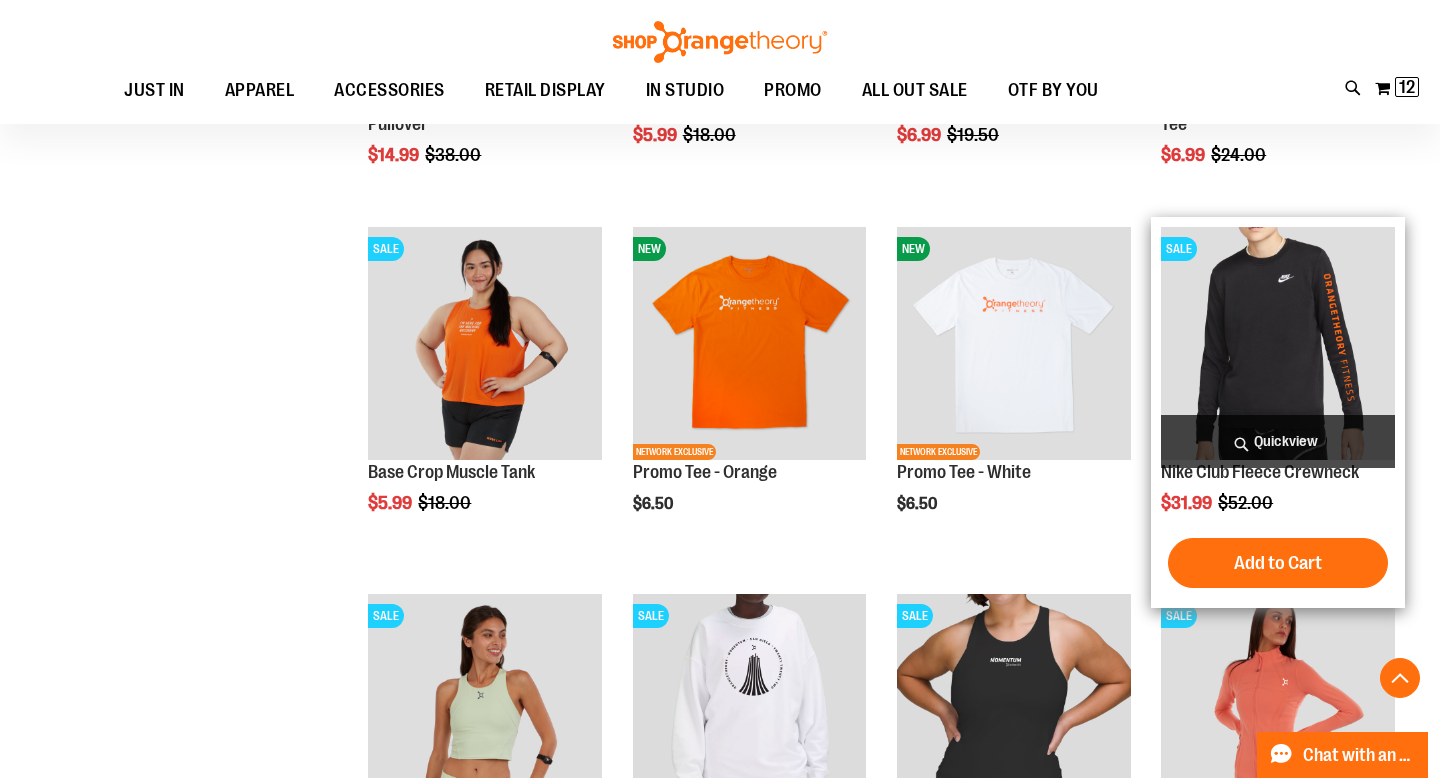 click on "Quickview" at bounding box center [1278, 441] 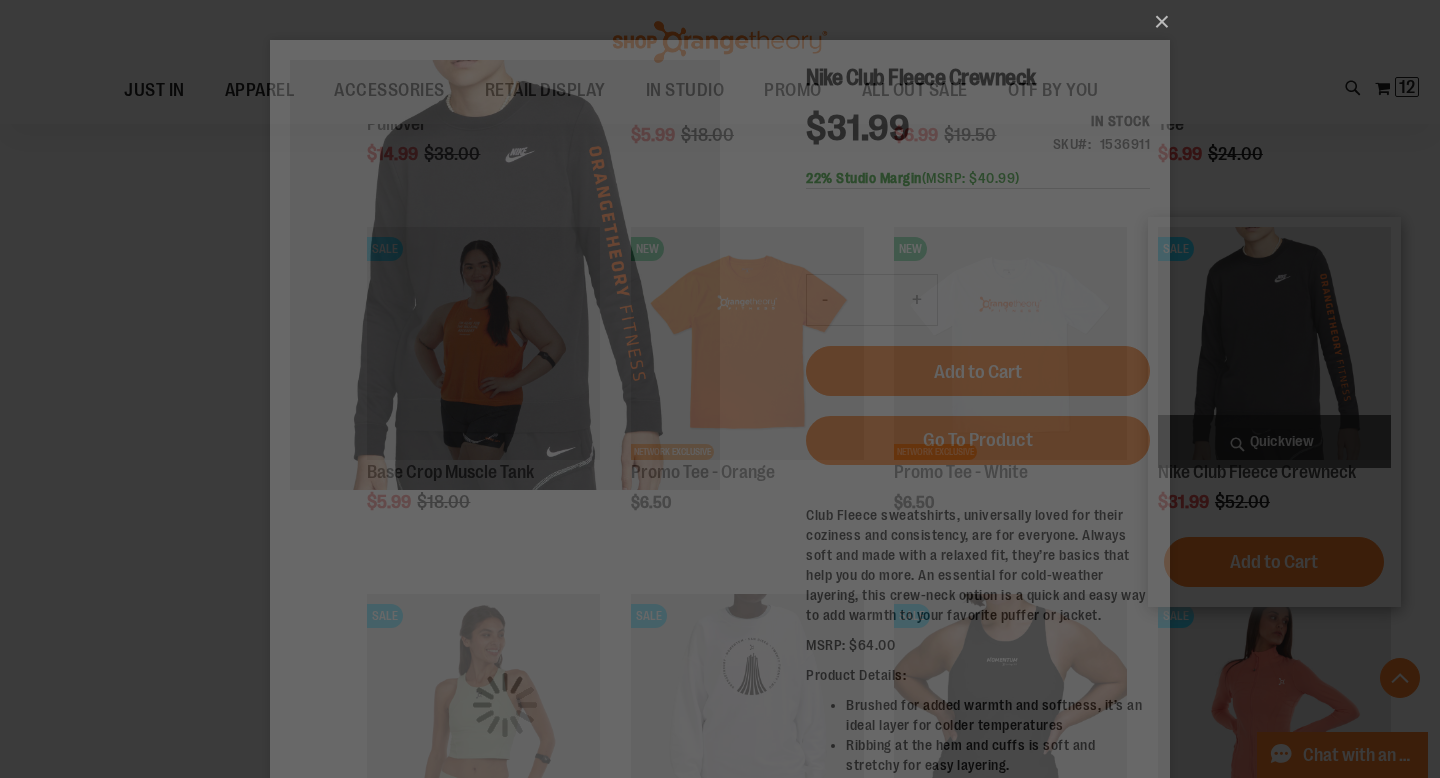 scroll, scrollTop: 0, scrollLeft: 0, axis: both 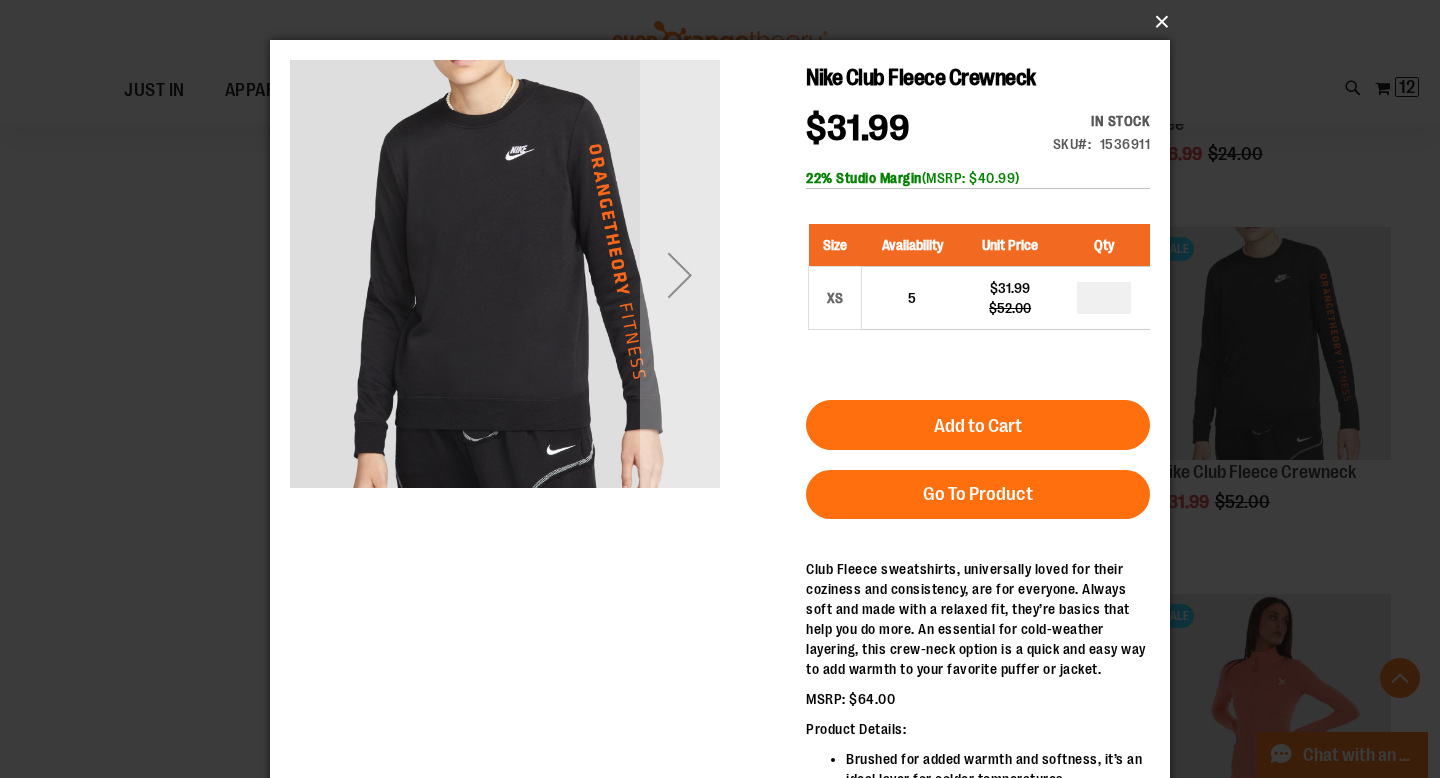 click on "×" at bounding box center [726, 22] 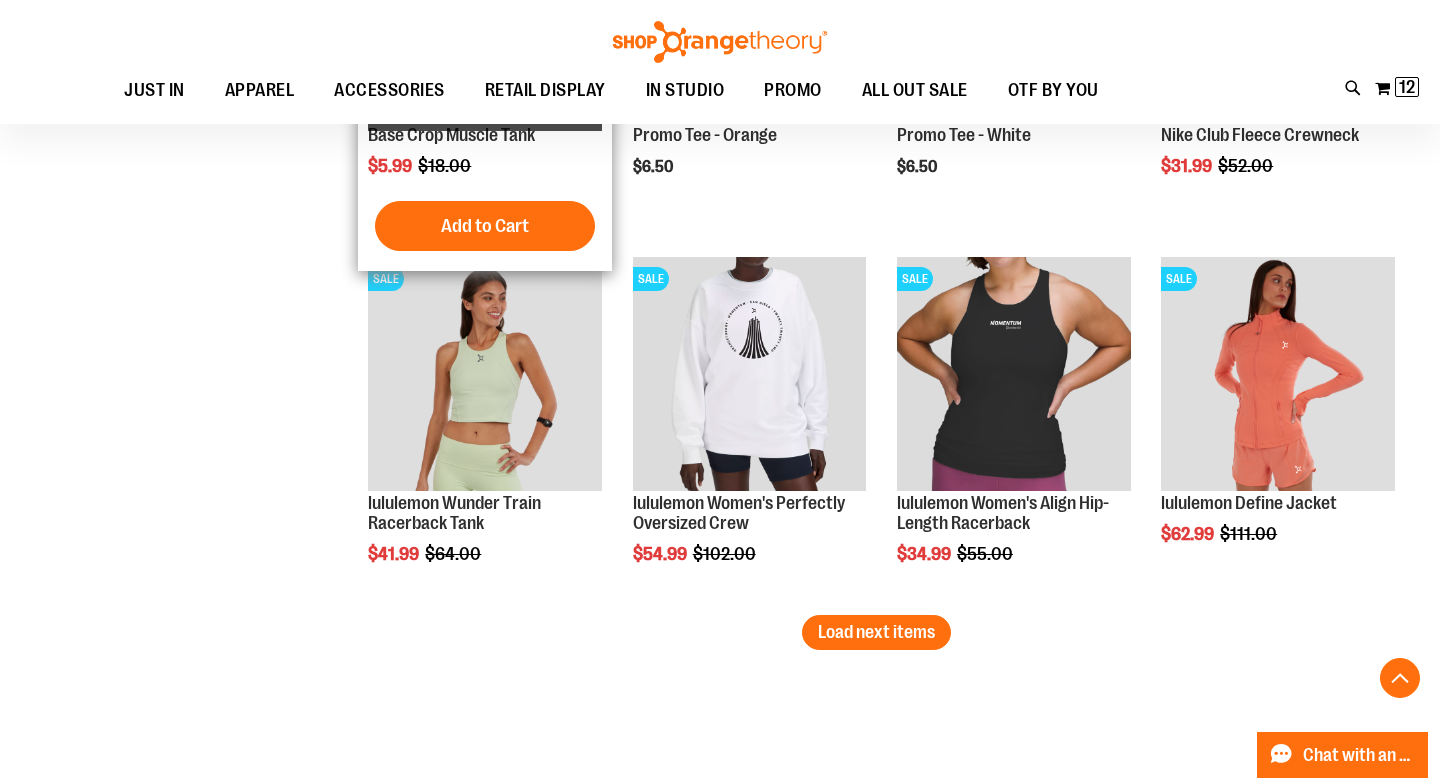 scroll, scrollTop: 7343, scrollLeft: 0, axis: vertical 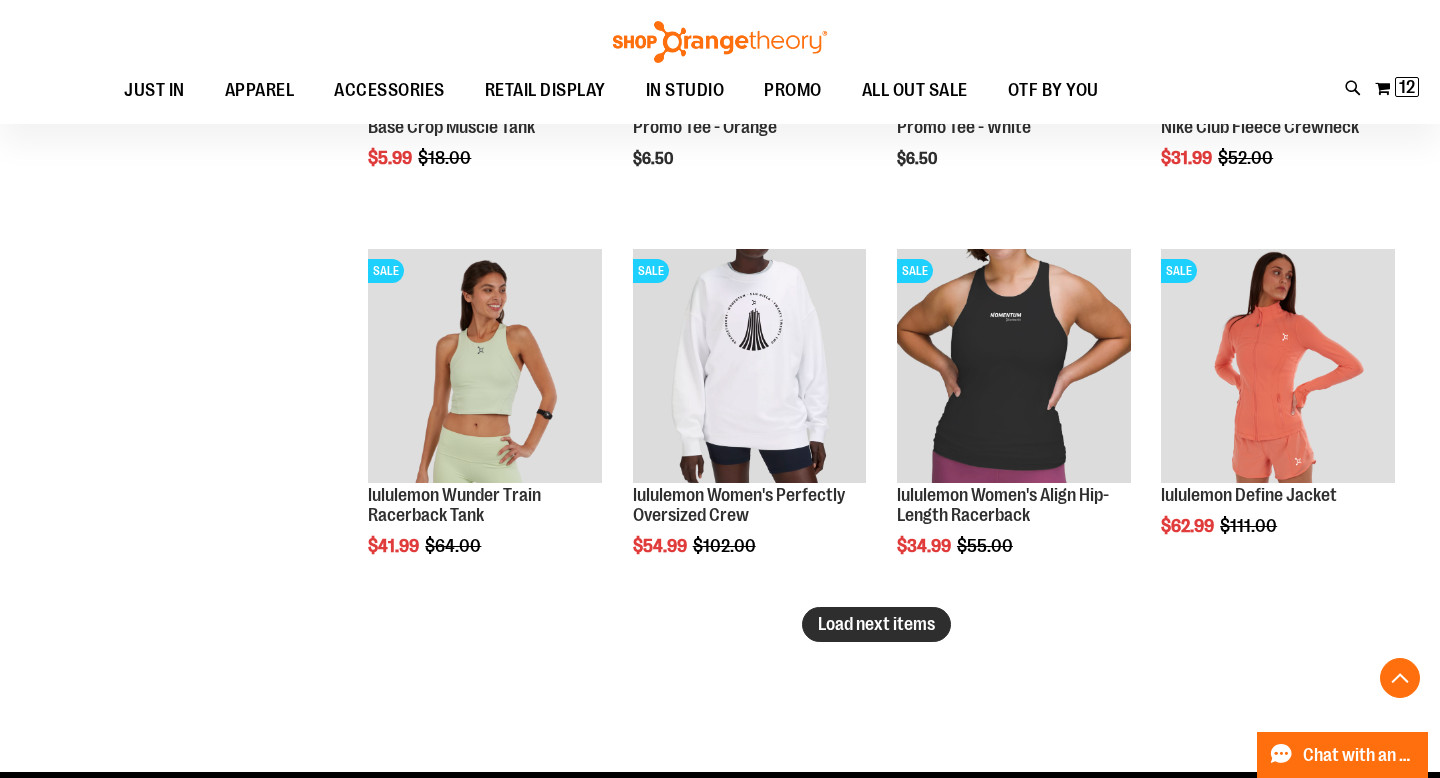 click on "Load next items" at bounding box center (876, 624) 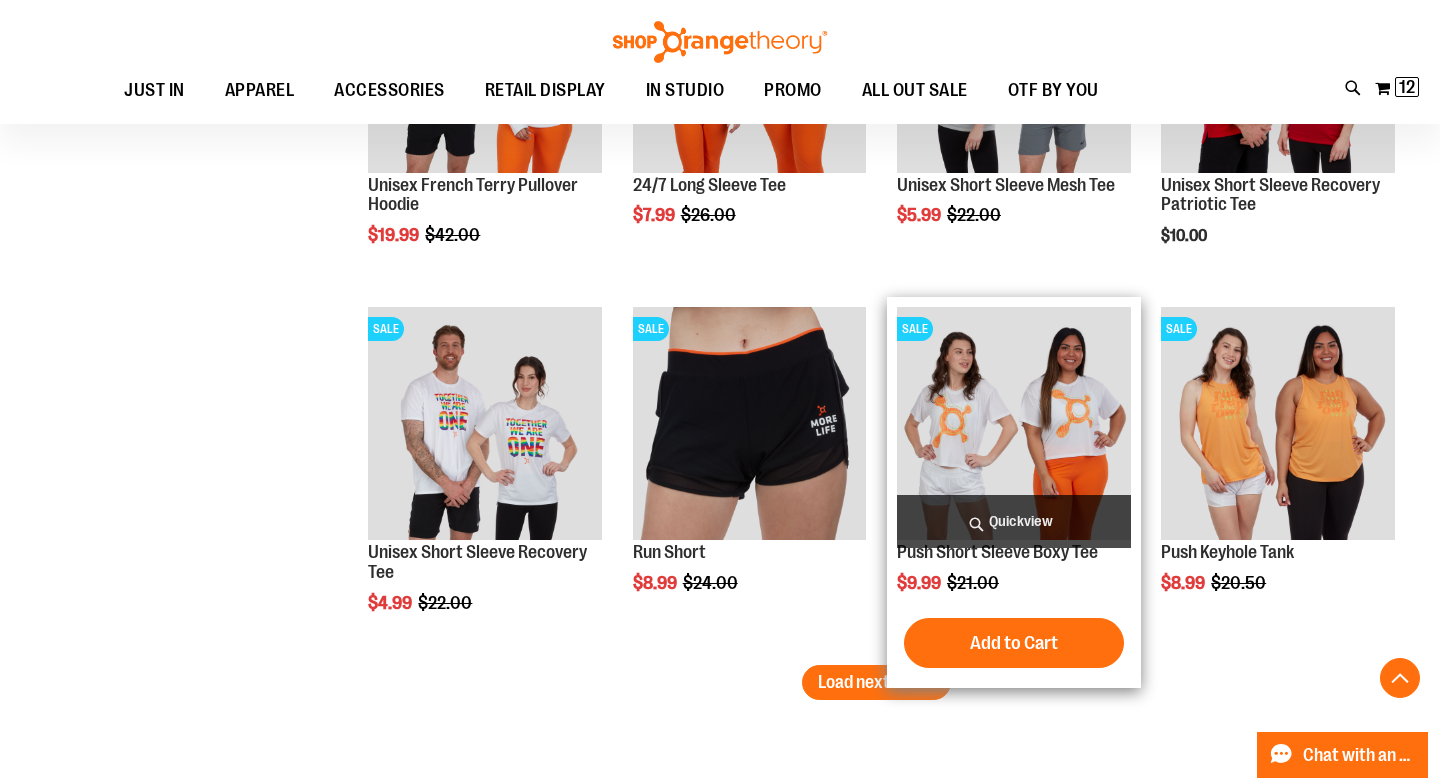 scroll, scrollTop: 8399, scrollLeft: 0, axis: vertical 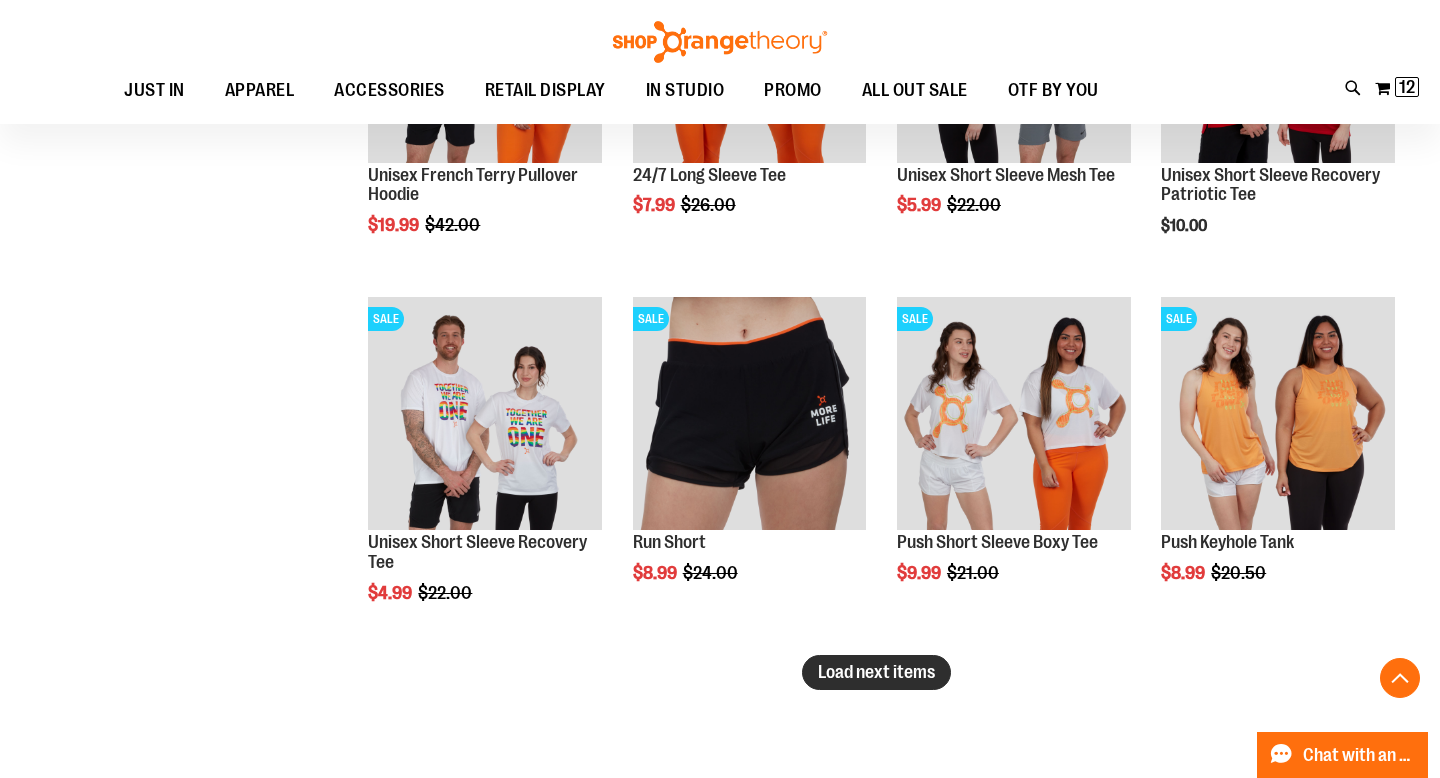 click on "Load next items" at bounding box center [876, 672] 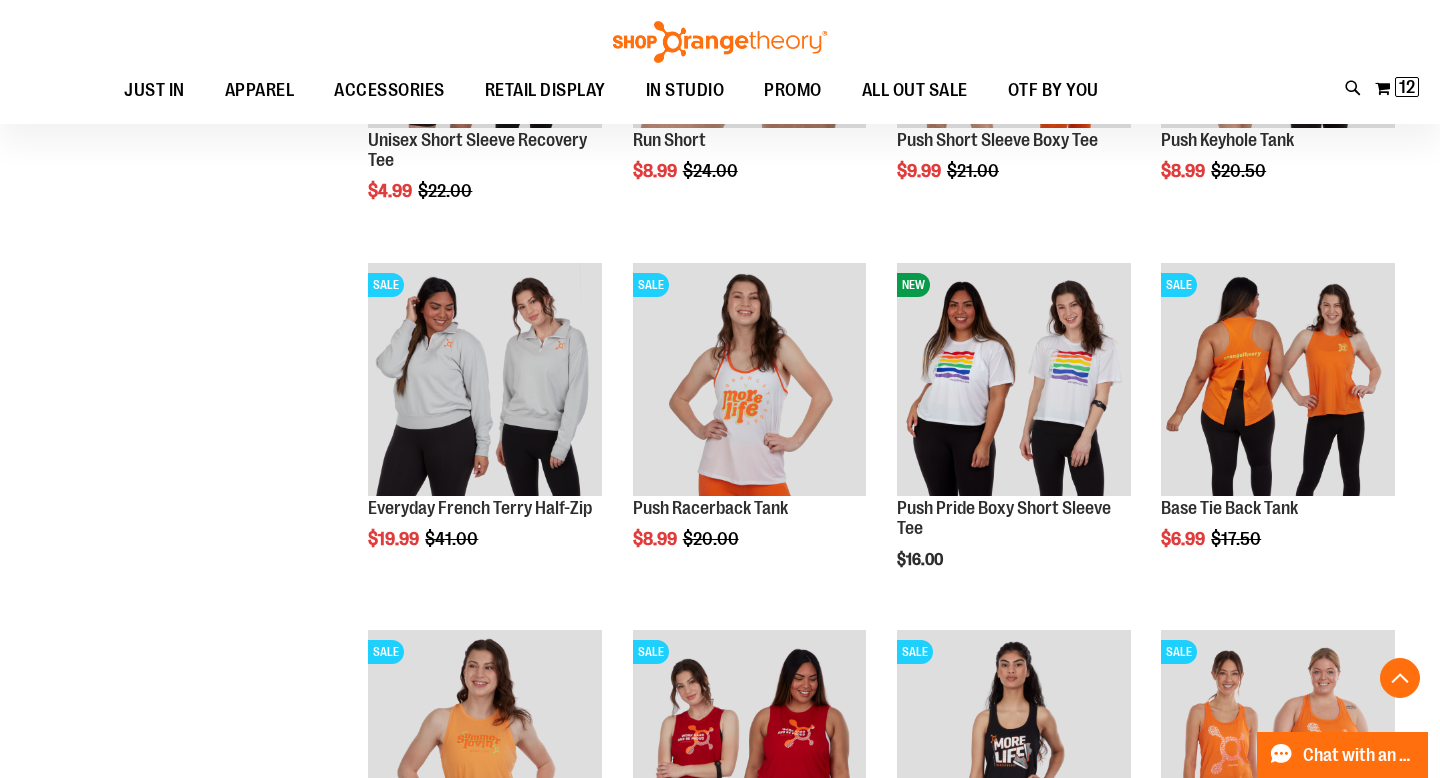 scroll, scrollTop: 8804, scrollLeft: 0, axis: vertical 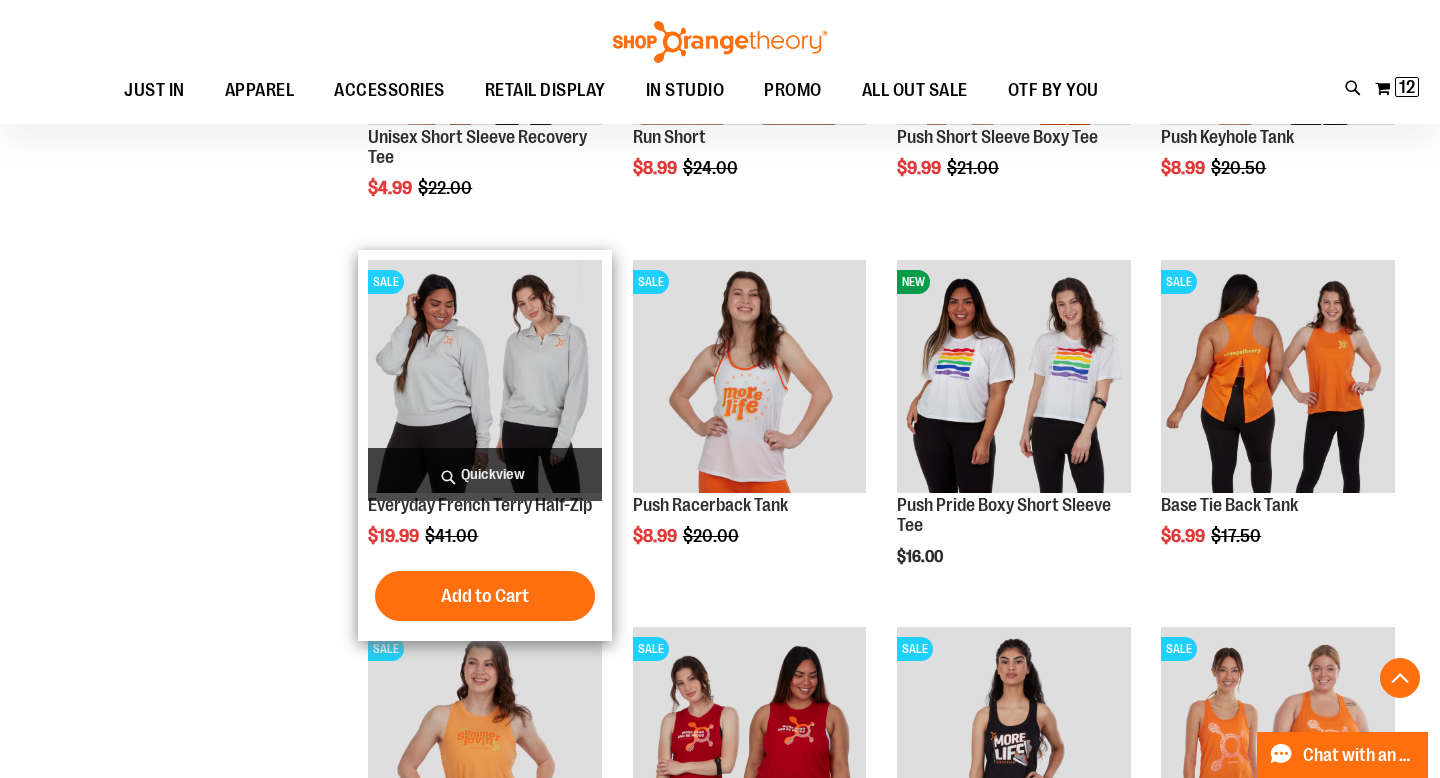 click on "Quickview" at bounding box center (485, 474) 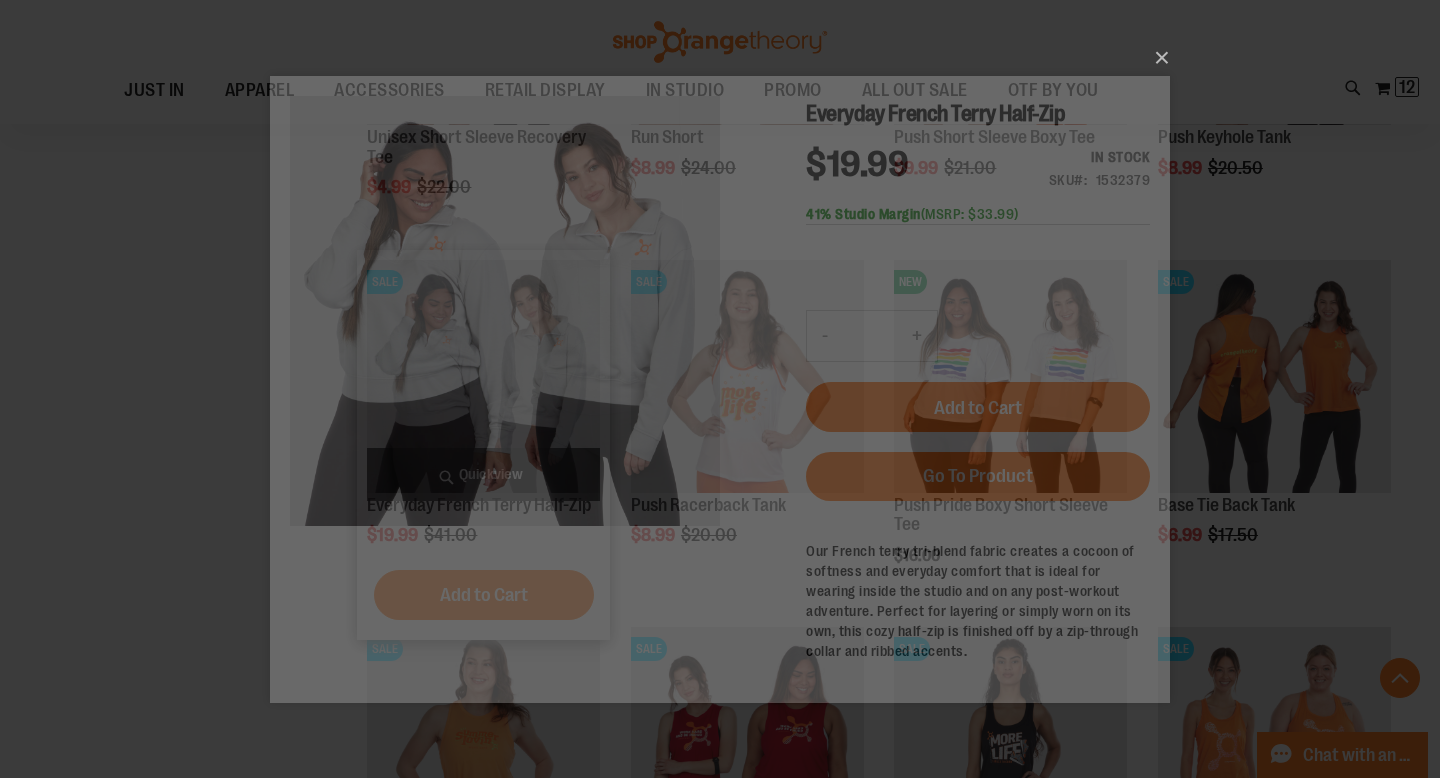 scroll, scrollTop: 0, scrollLeft: 0, axis: both 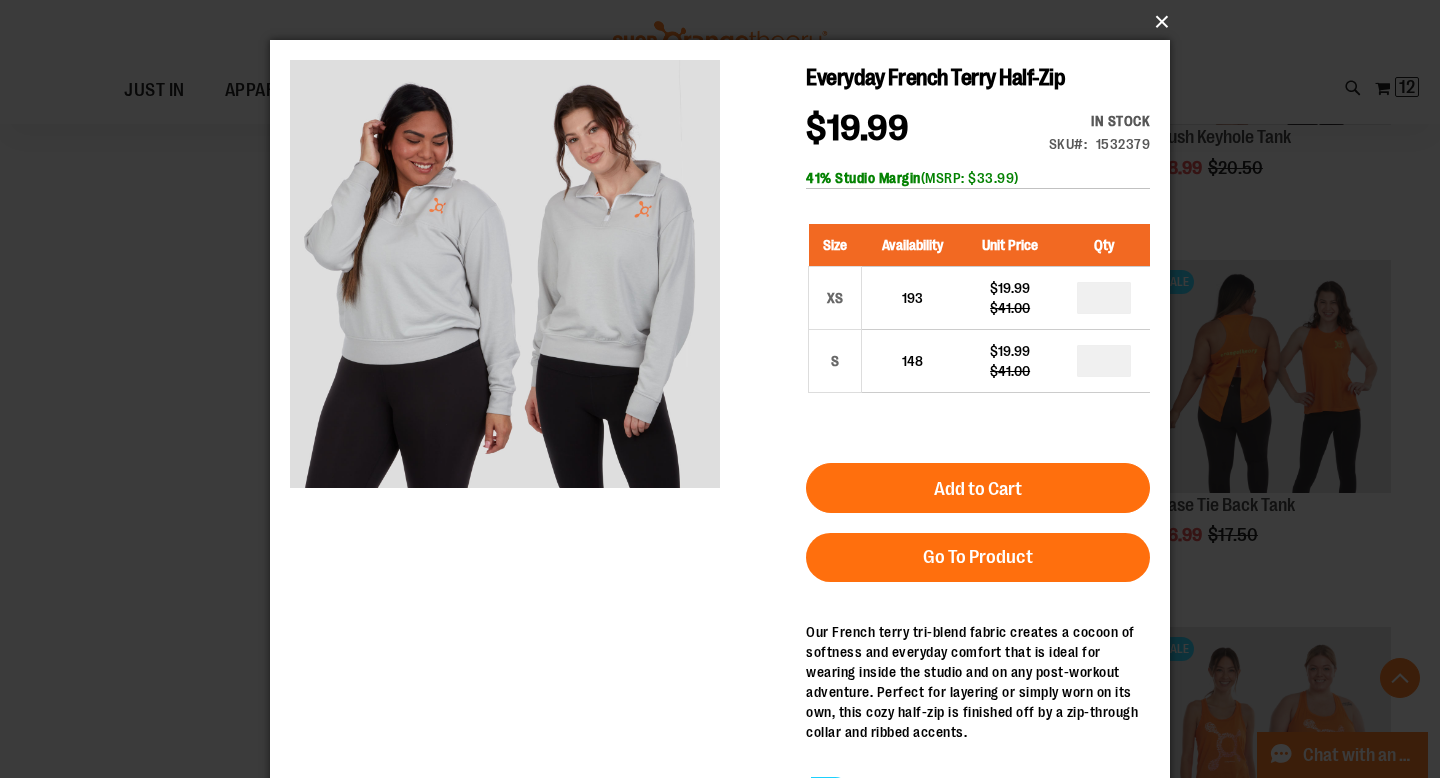 click on "×" at bounding box center [726, 22] 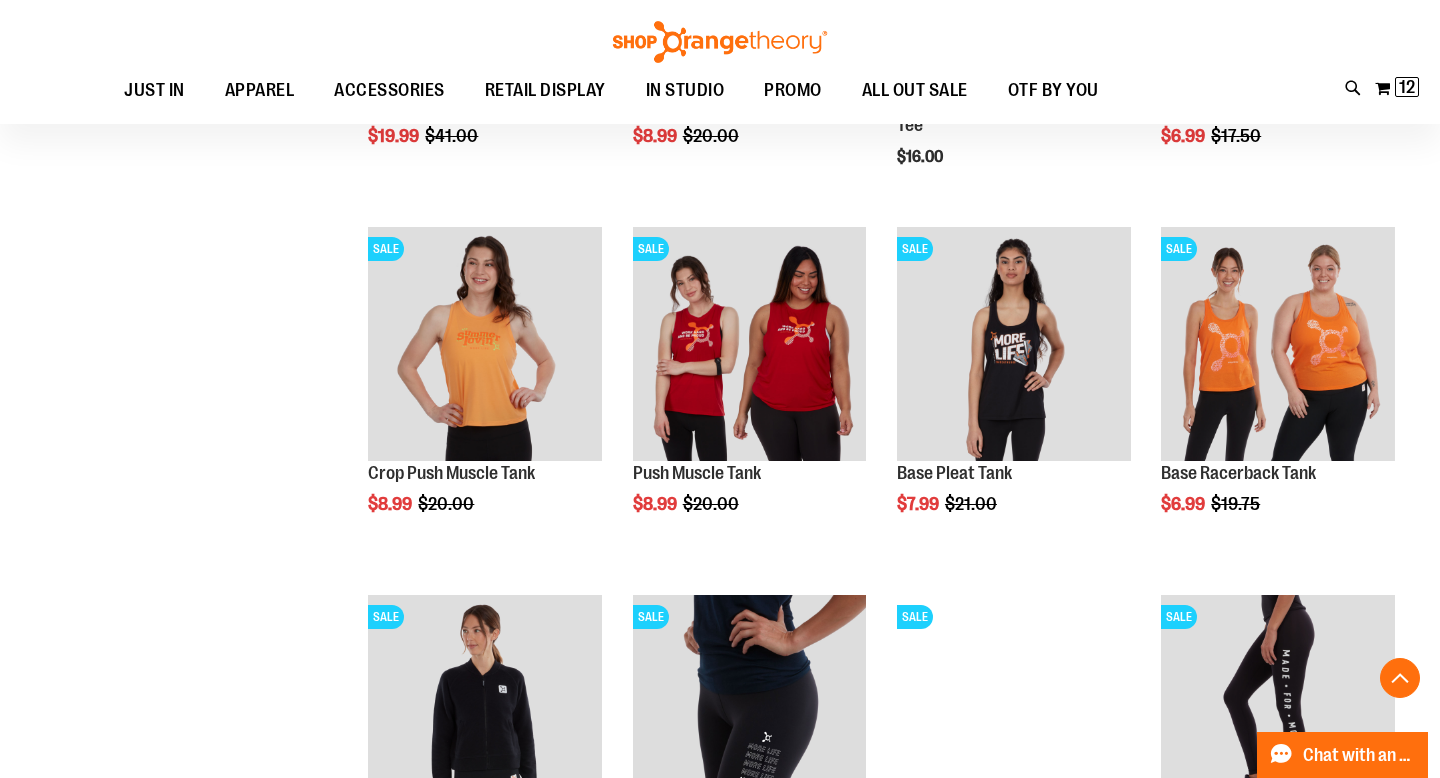 scroll, scrollTop: 9198, scrollLeft: 0, axis: vertical 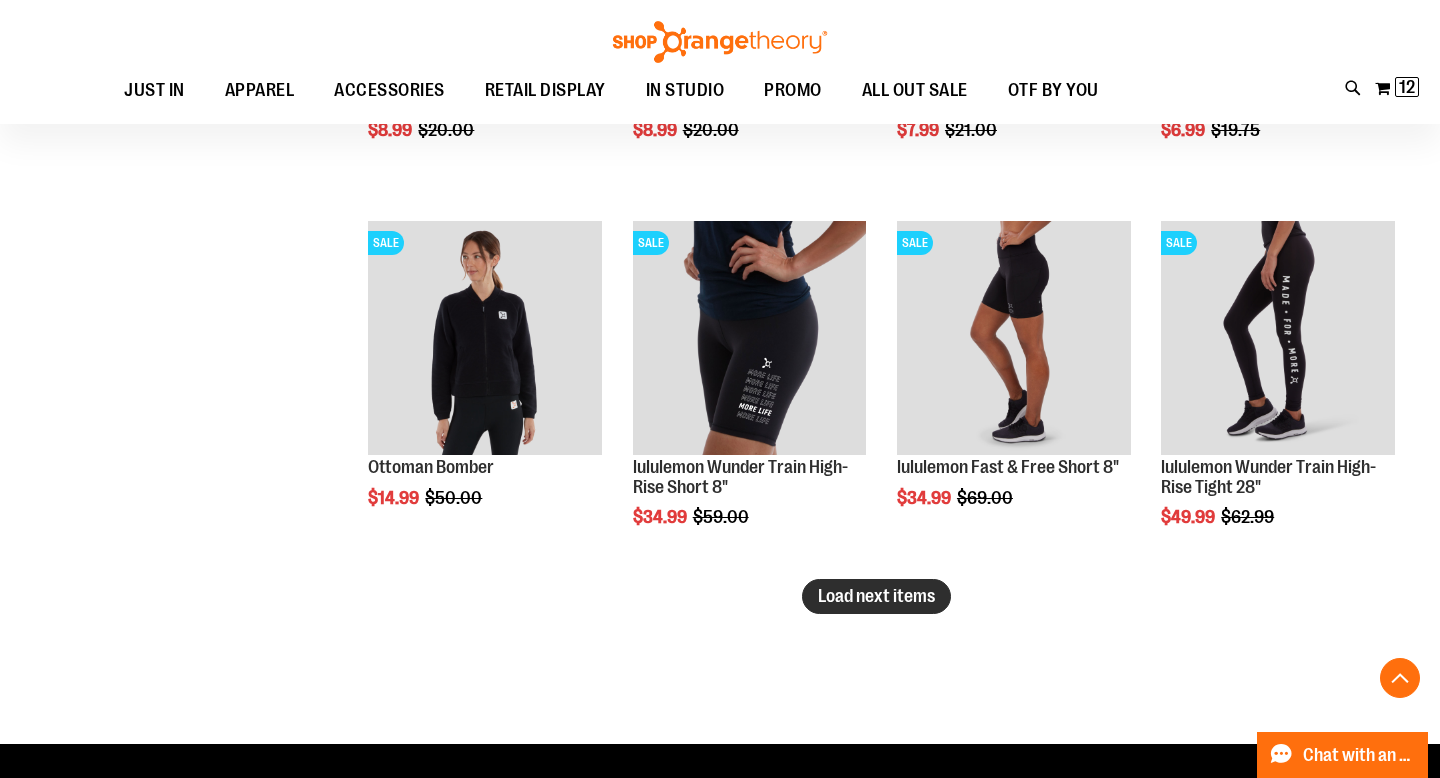 click on "Load next items" at bounding box center (876, 596) 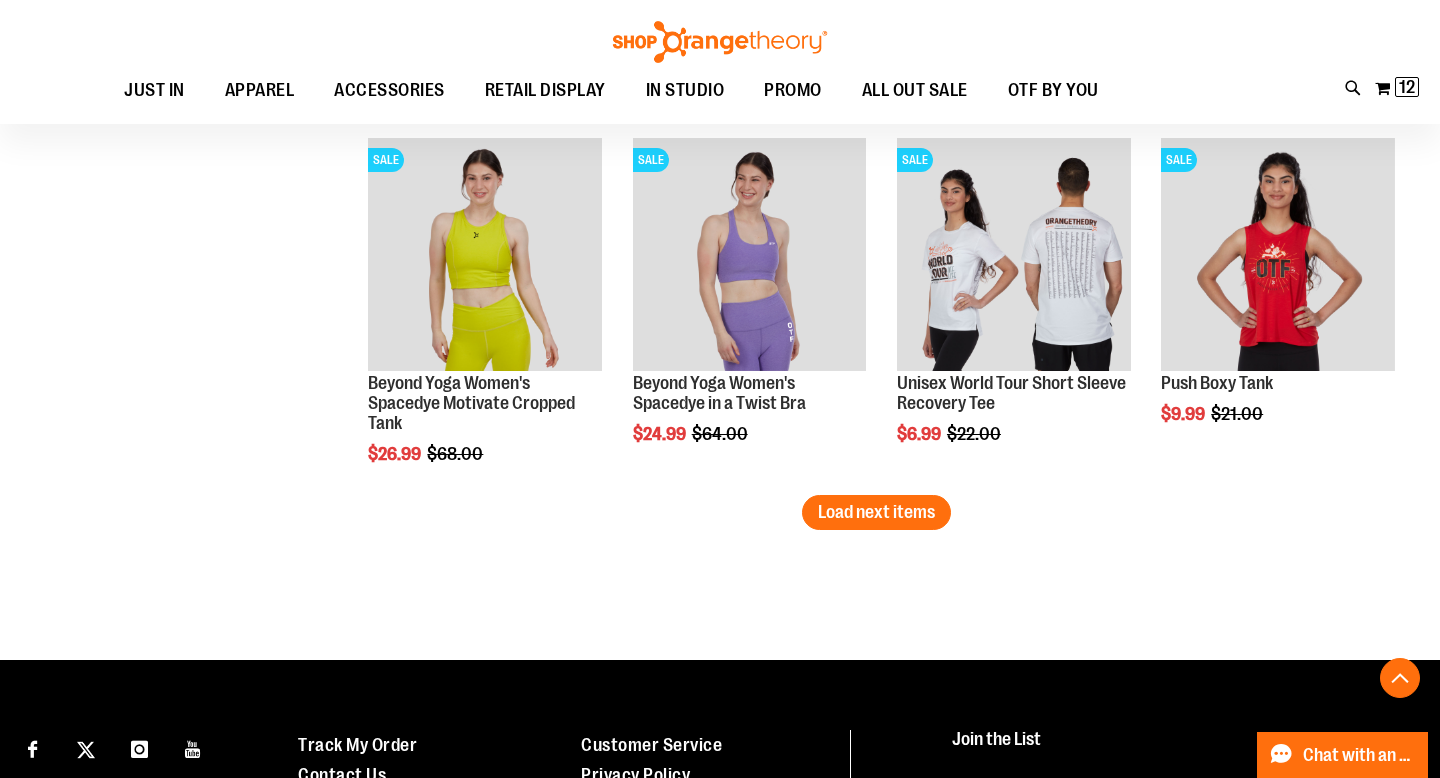 scroll, scrollTop: 11043, scrollLeft: 0, axis: vertical 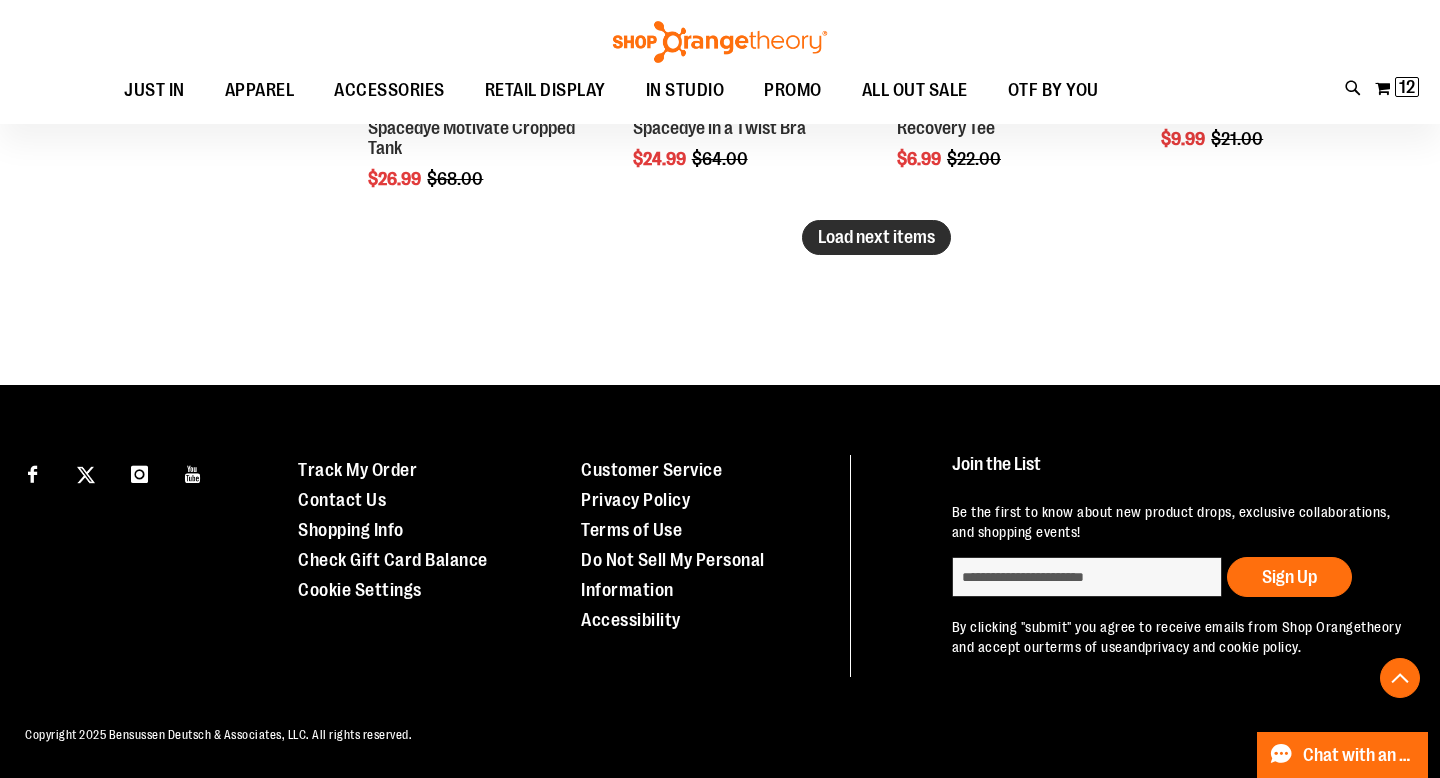 click on "Load next items" at bounding box center [876, 237] 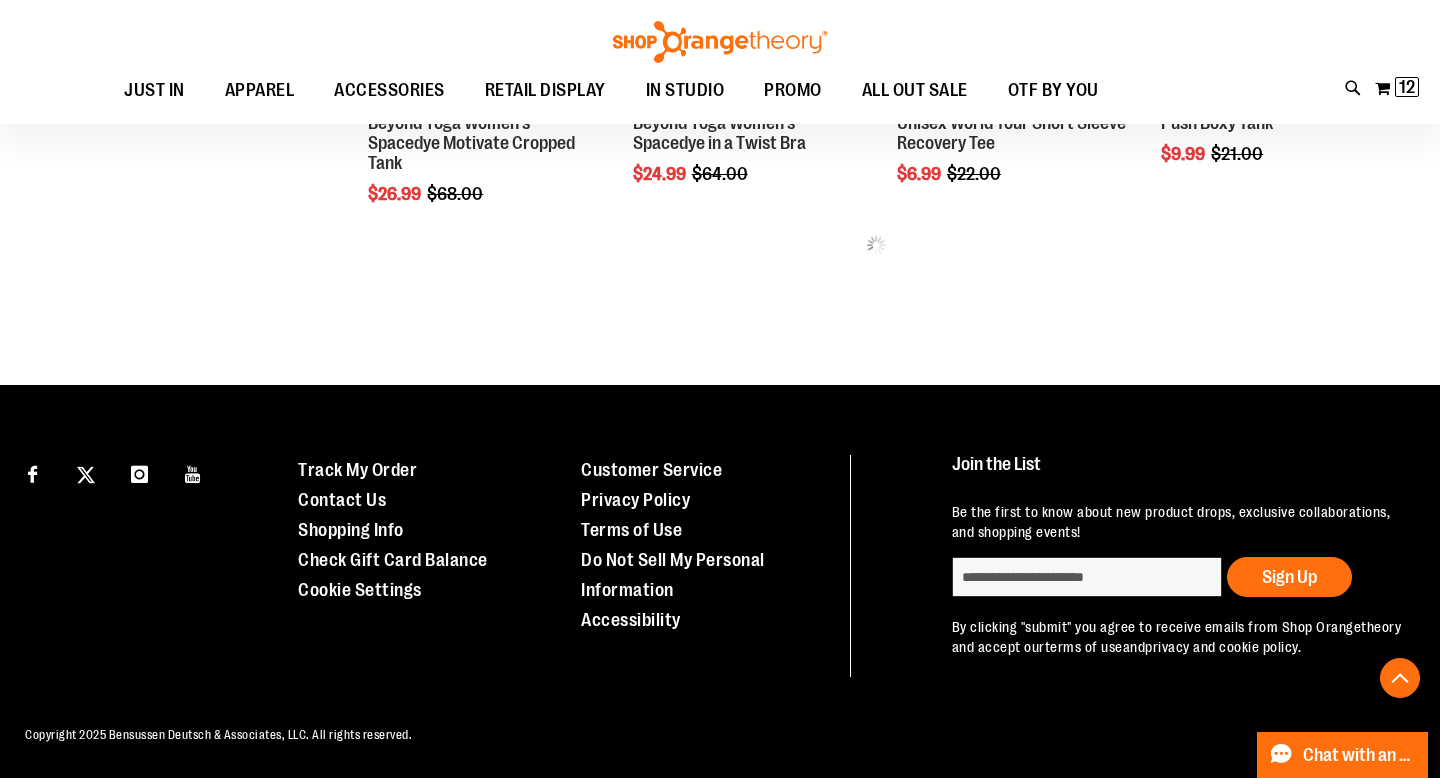 scroll, scrollTop: 11045, scrollLeft: 0, axis: vertical 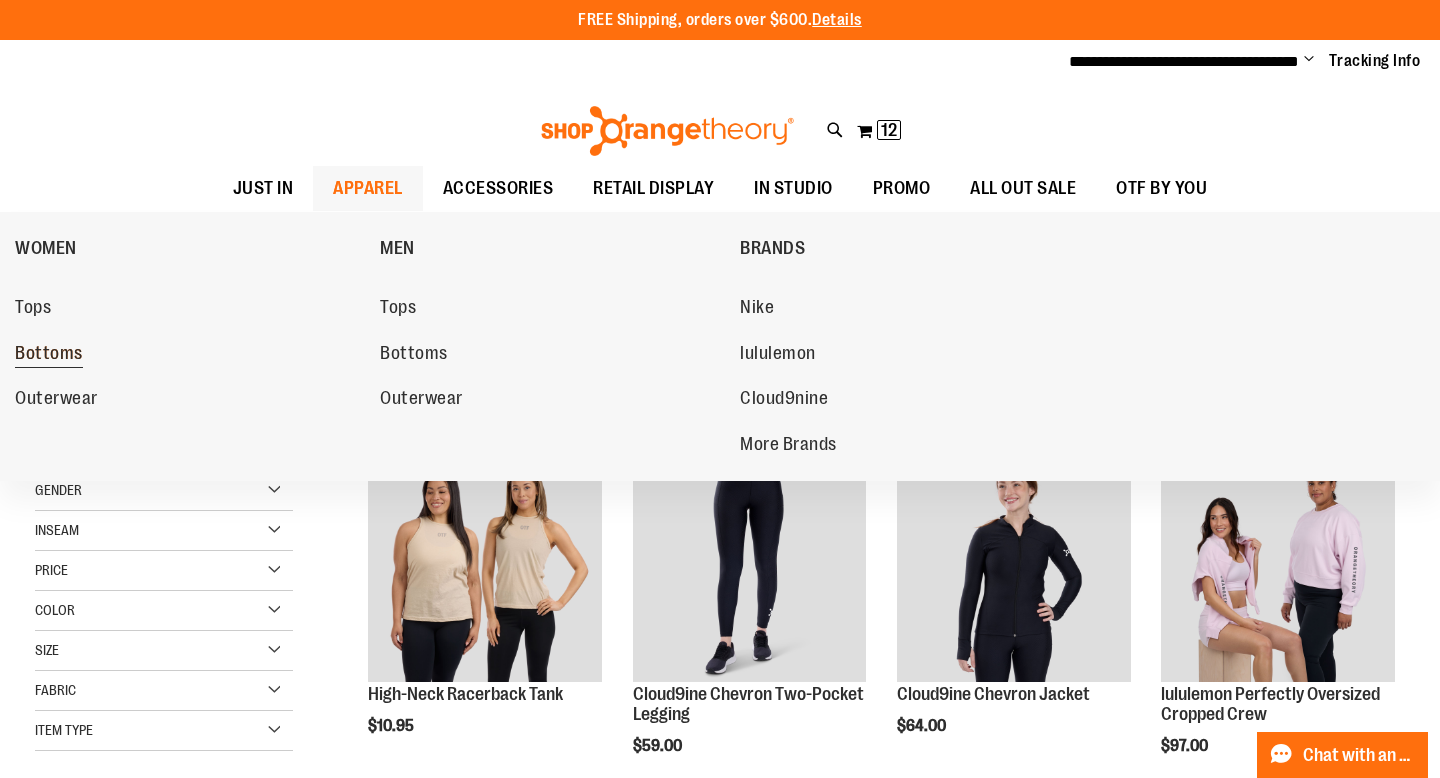 click on "Bottoms" at bounding box center (49, 355) 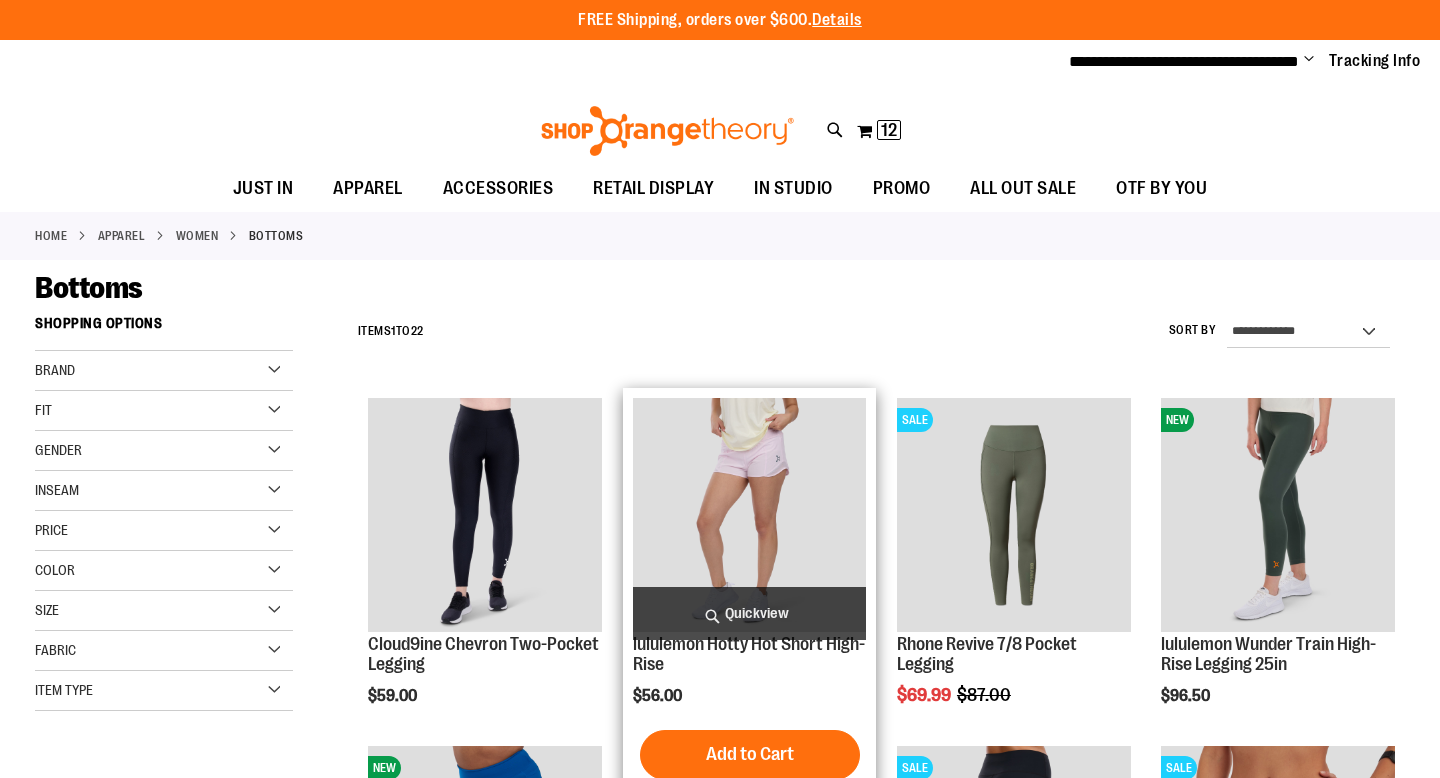 scroll, scrollTop: 0, scrollLeft: 0, axis: both 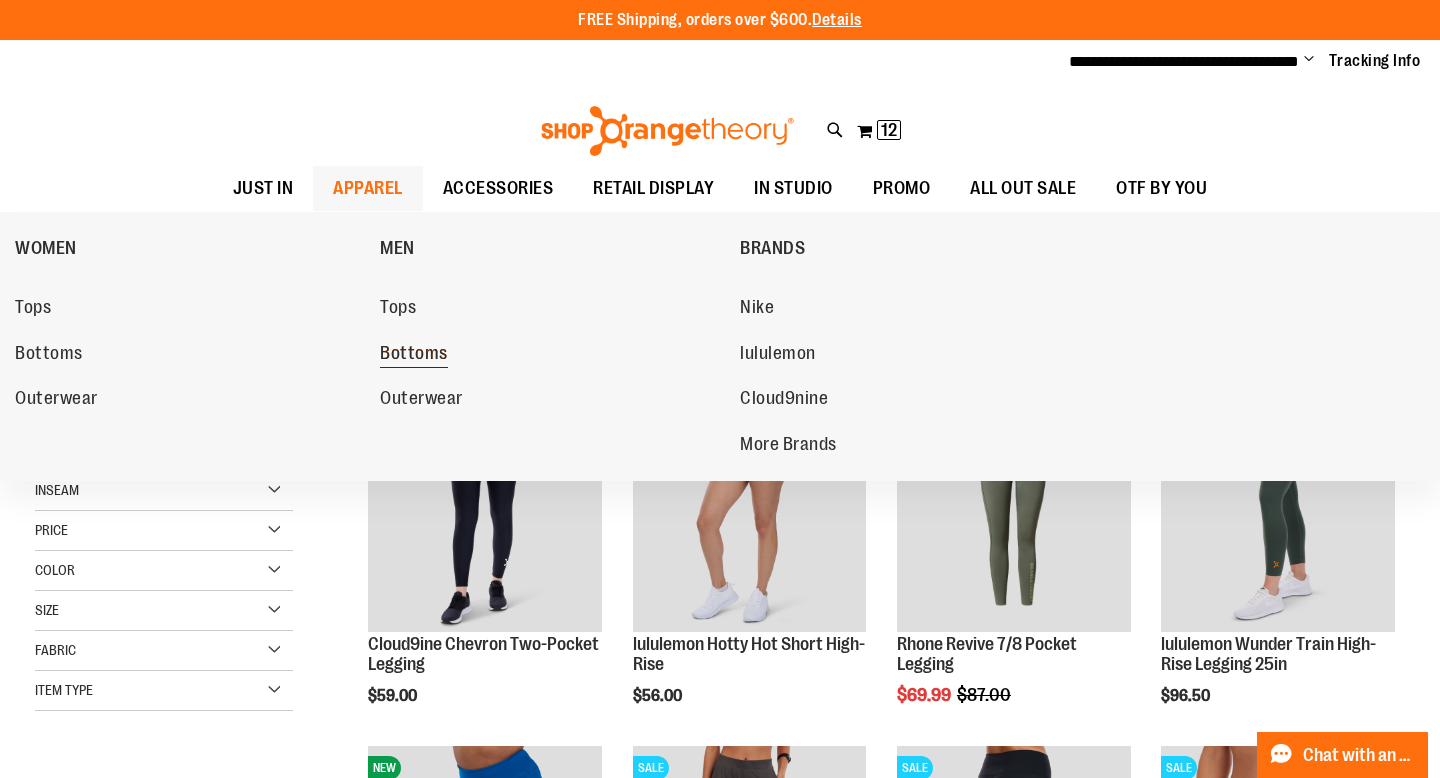 type on "**********" 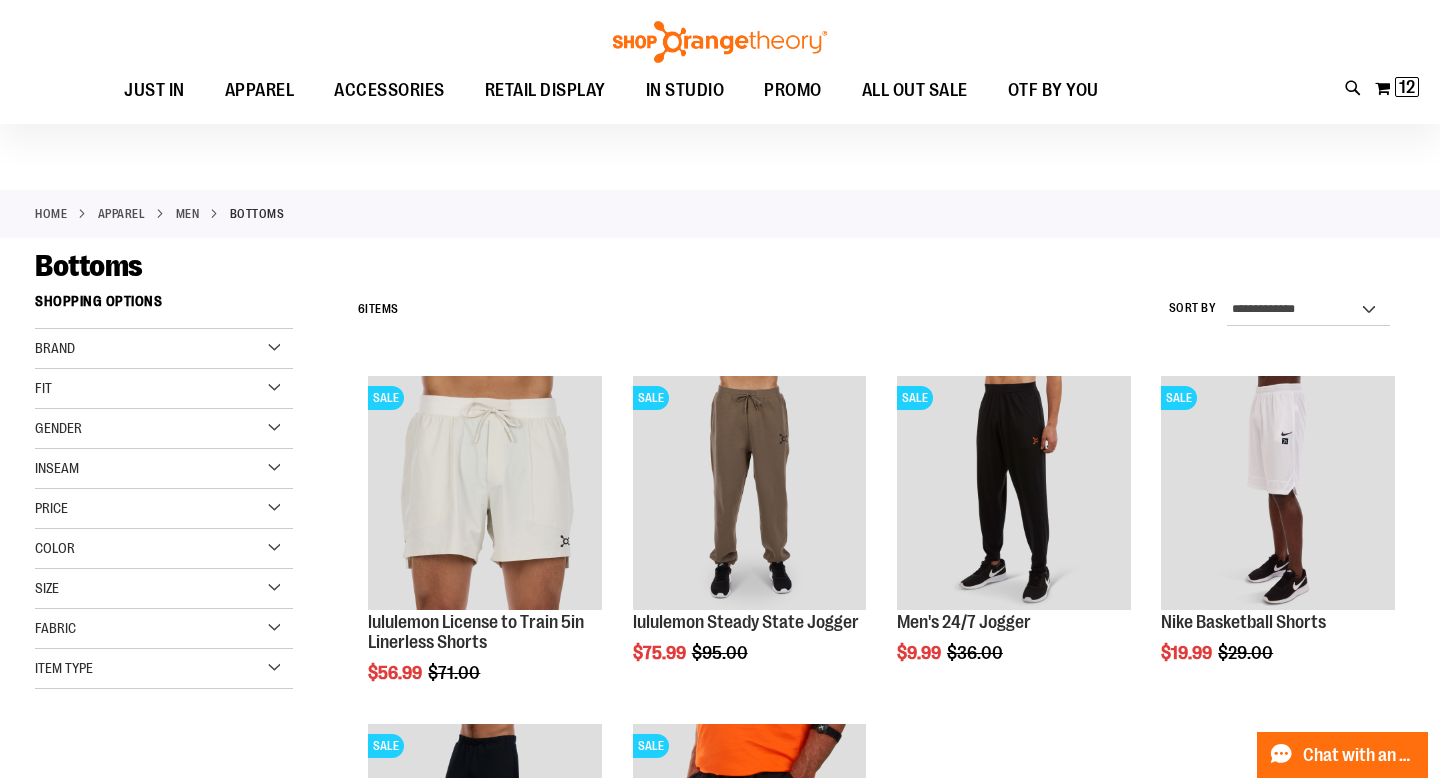 scroll, scrollTop: 20, scrollLeft: 0, axis: vertical 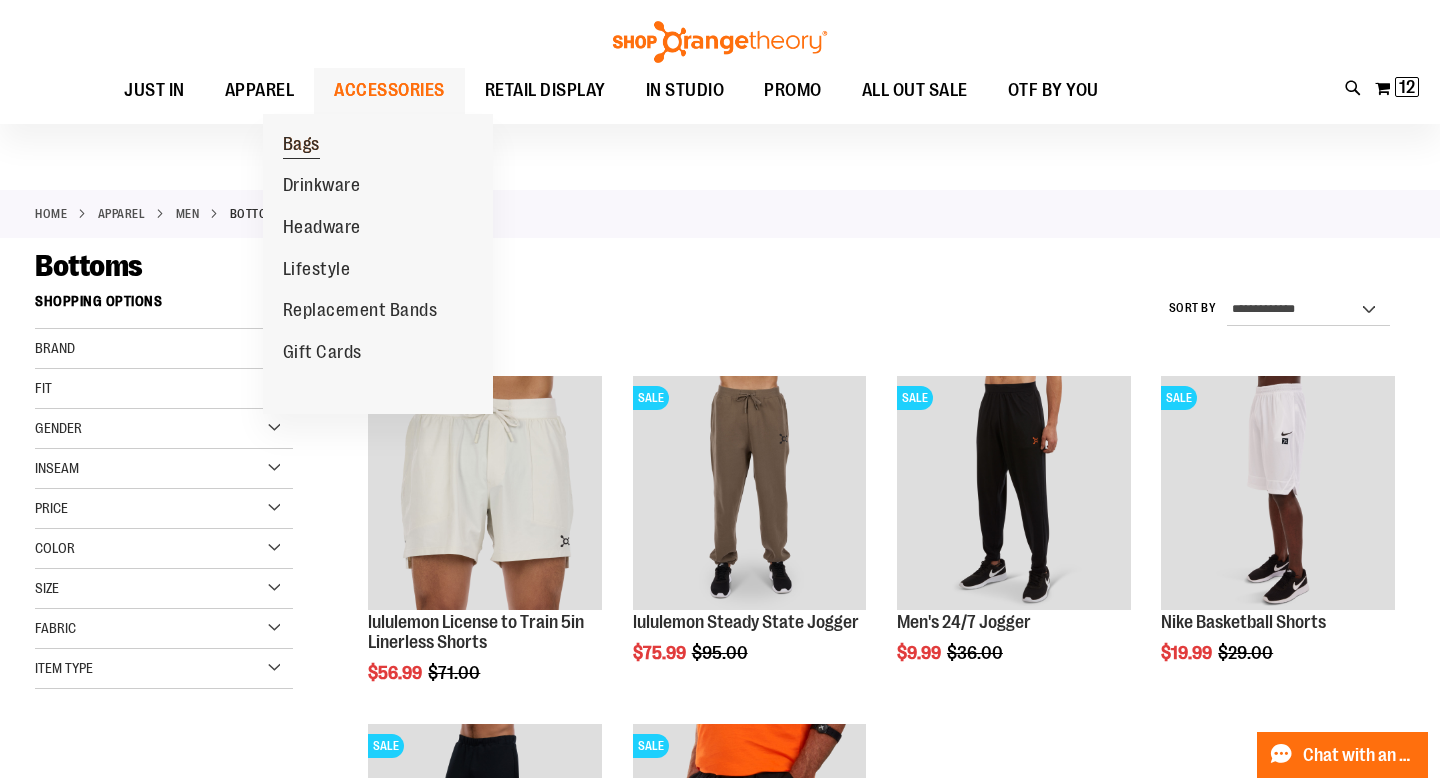 type on "**********" 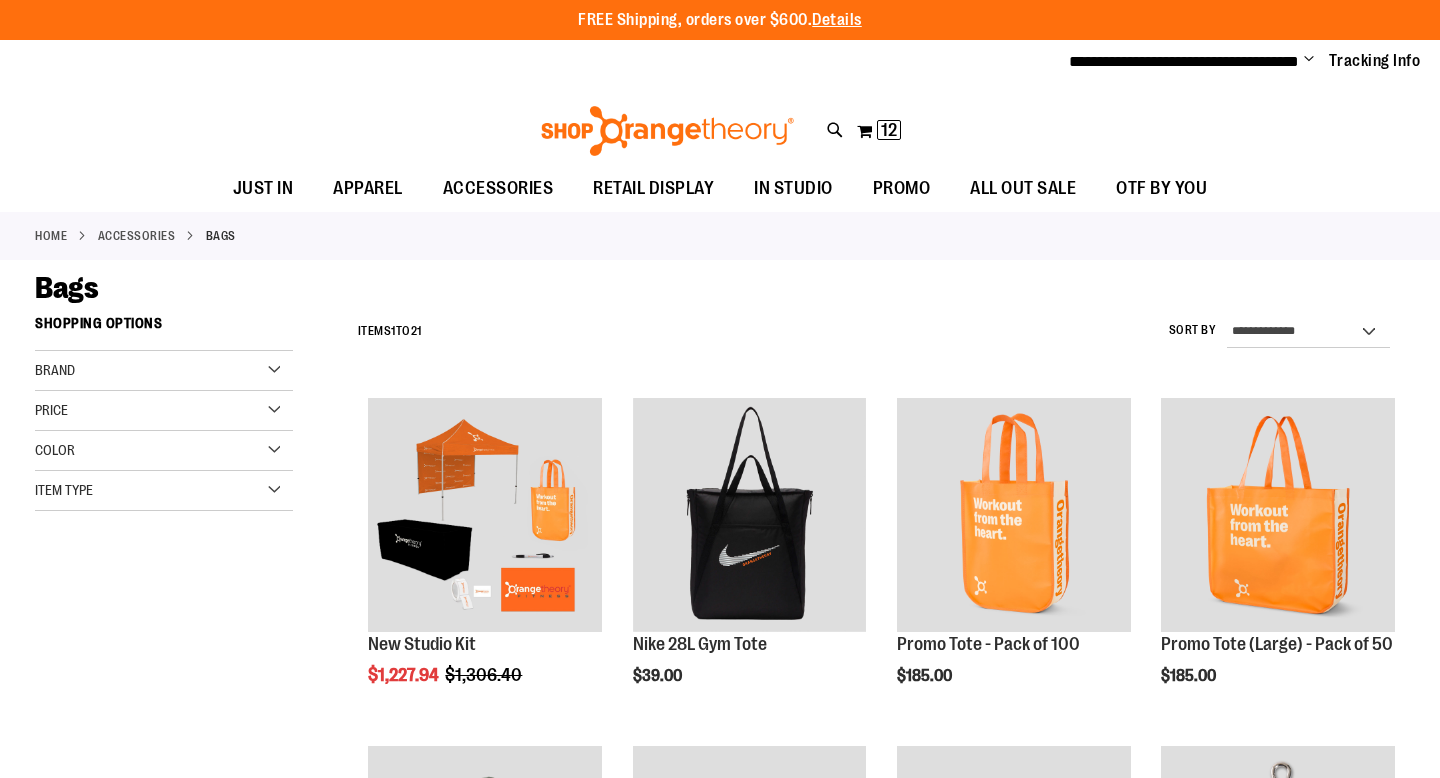 scroll, scrollTop: 0, scrollLeft: 0, axis: both 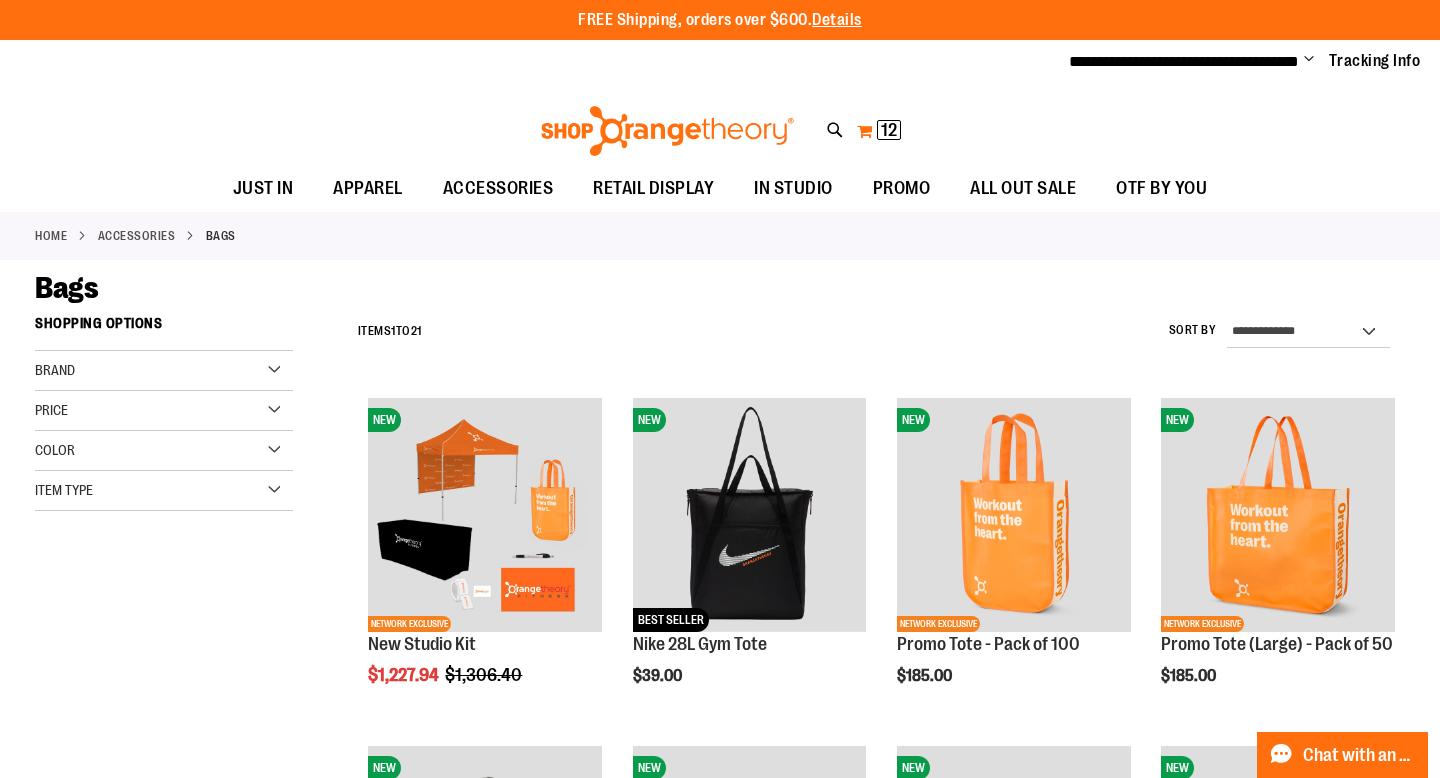 type on "**********" 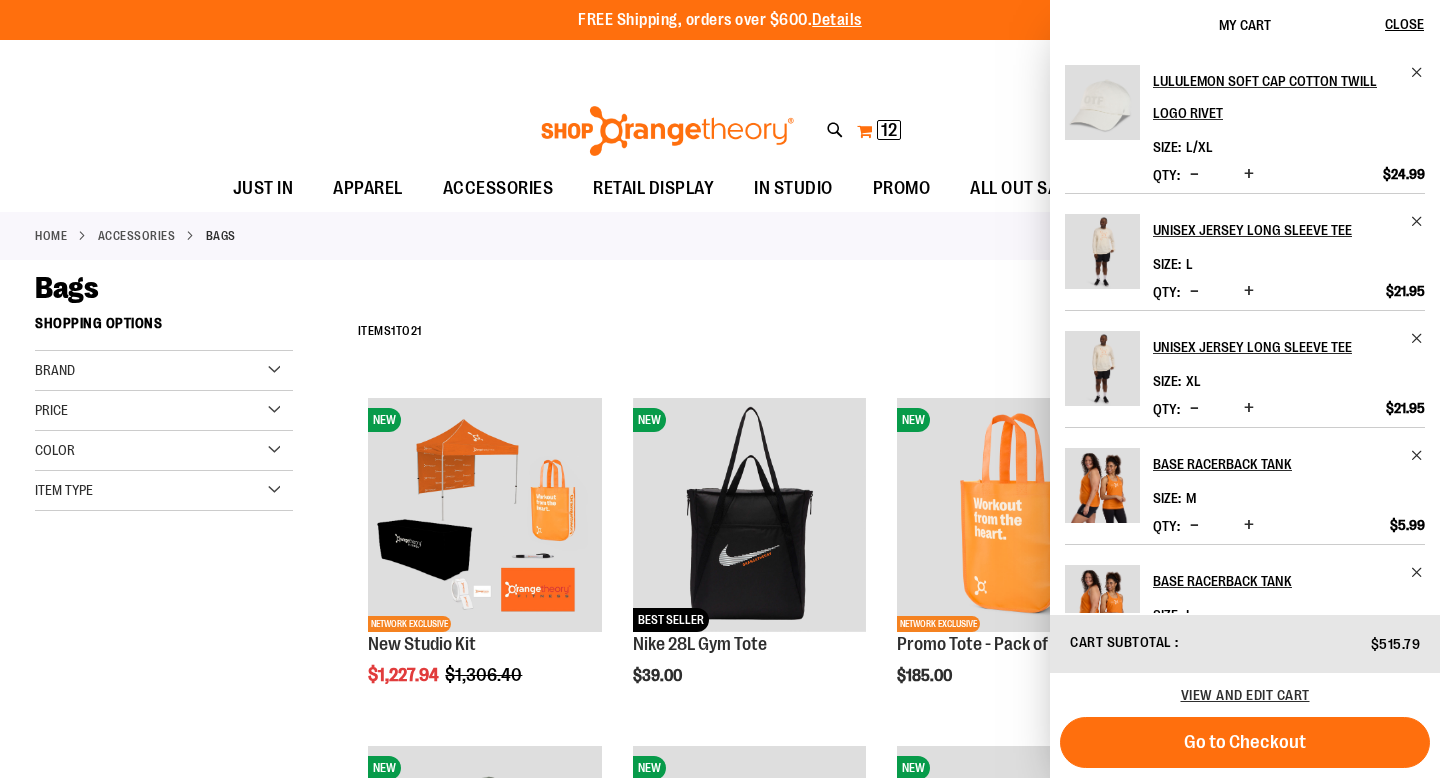 click on "My Cart
12
12
items" at bounding box center (879, 131) 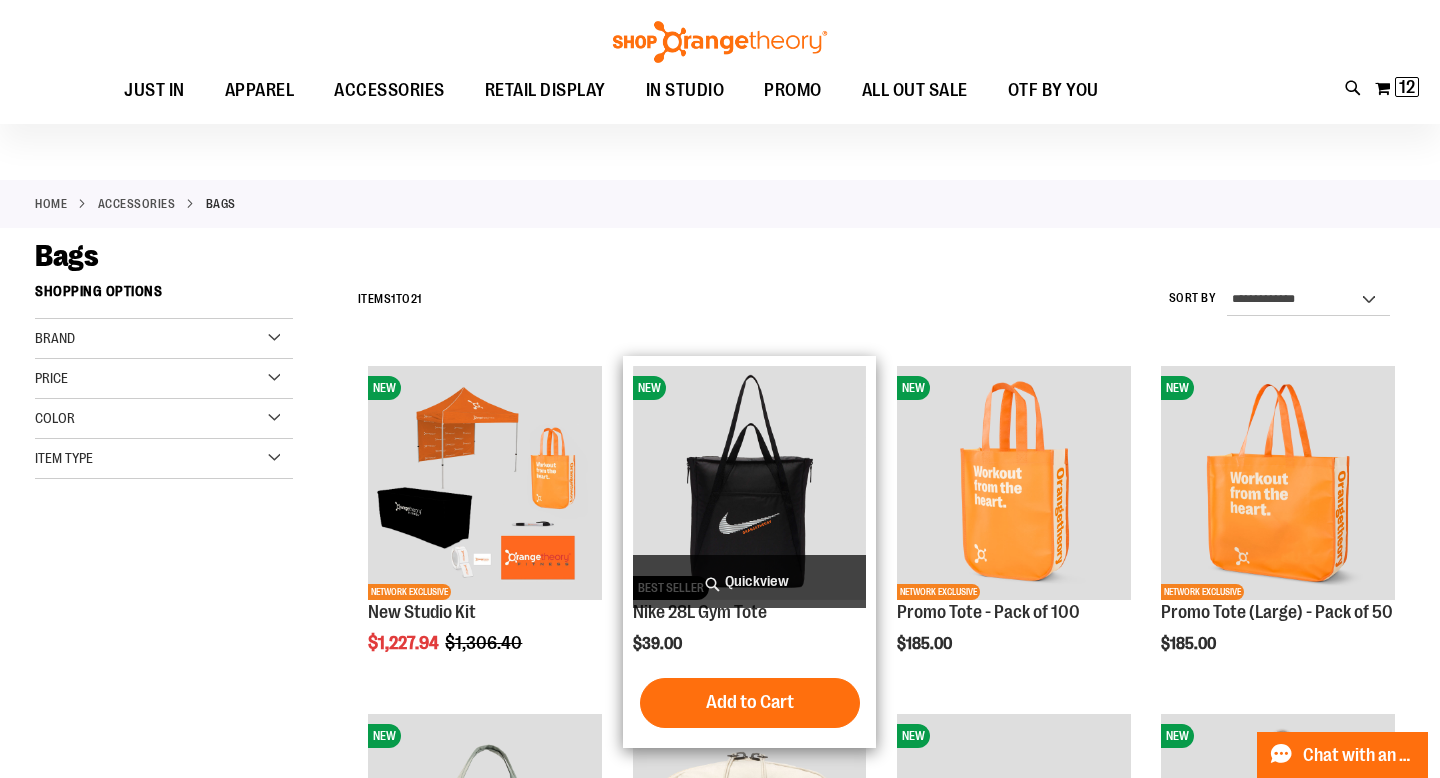 scroll, scrollTop: 0, scrollLeft: 0, axis: both 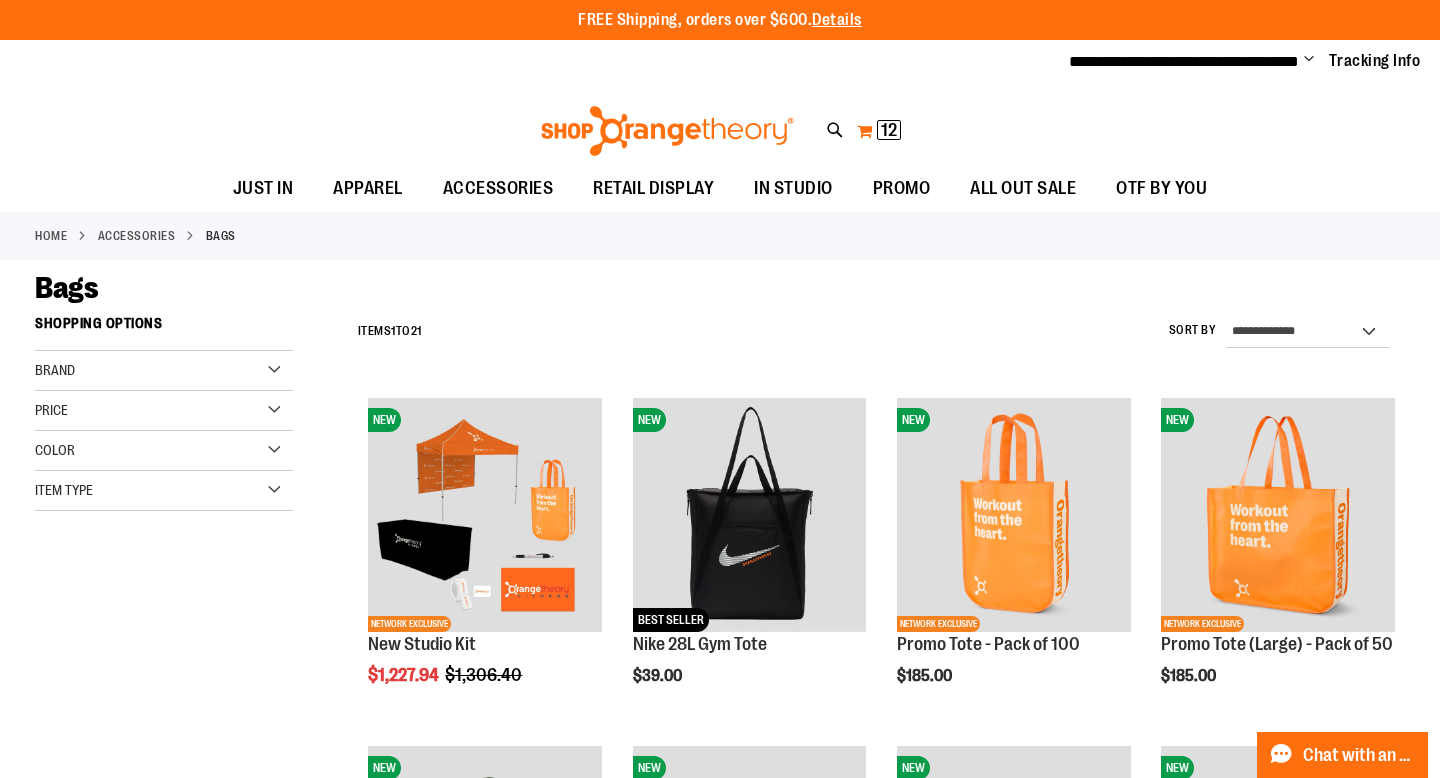 click on "12" at bounding box center [889, 130] 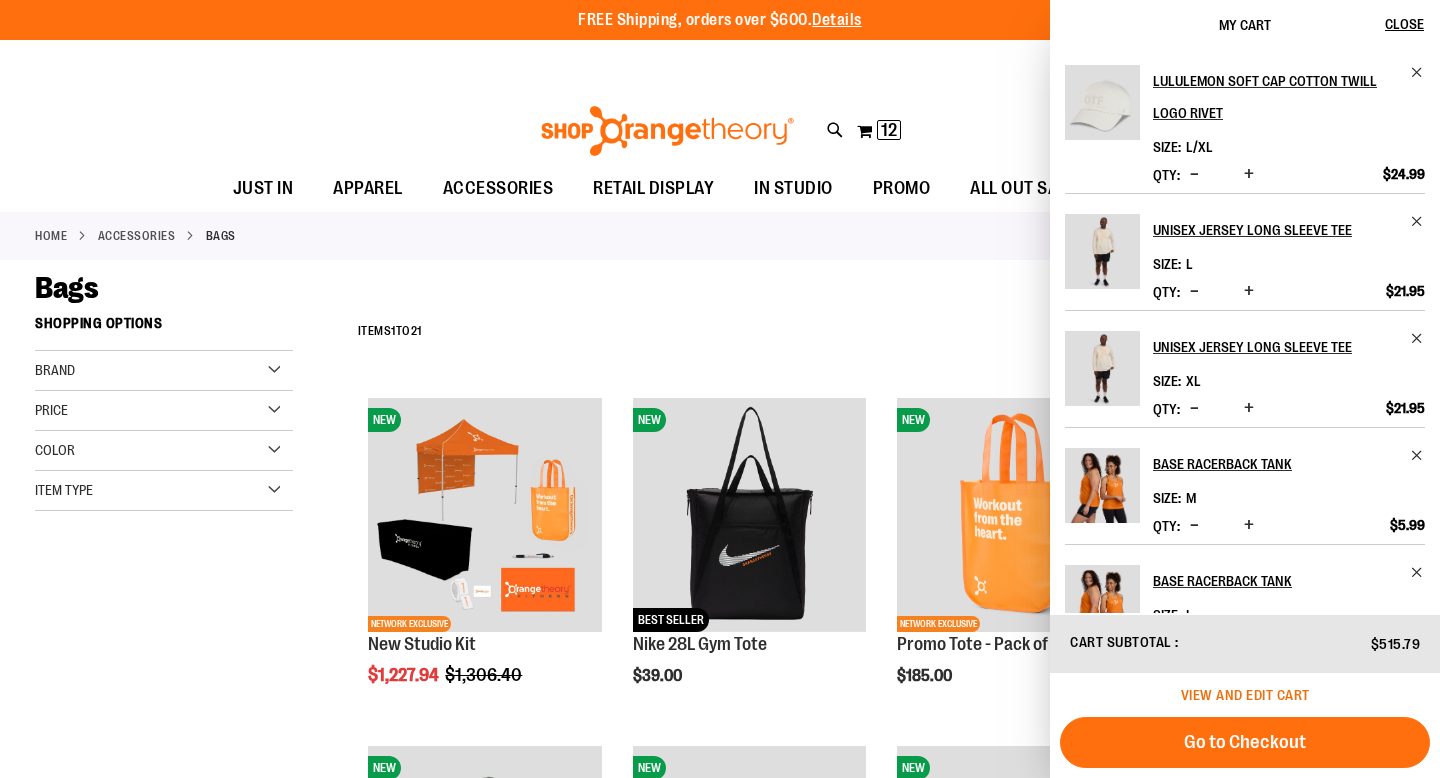 click on "View and edit cart" at bounding box center (1245, 695) 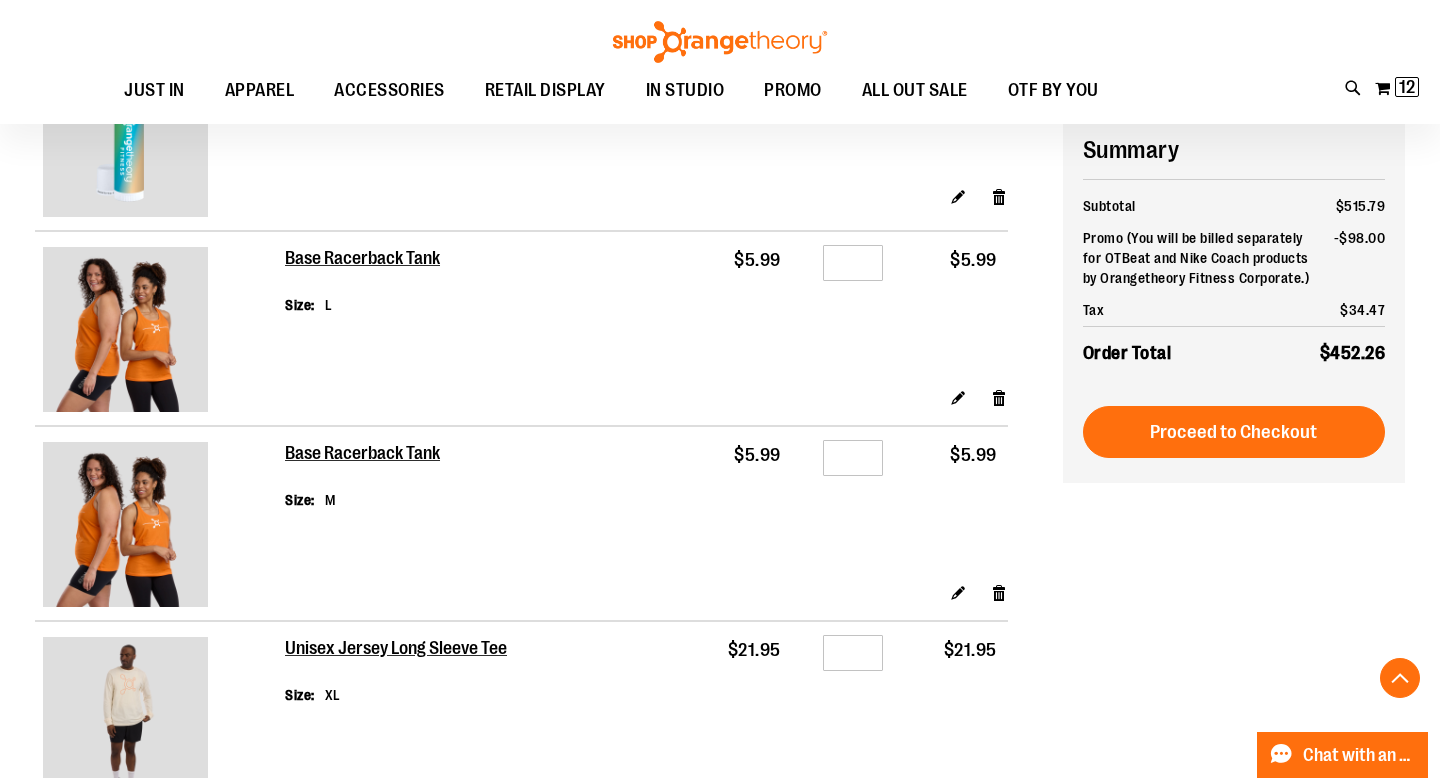 scroll, scrollTop: 1081, scrollLeft: 0, axis: vertical 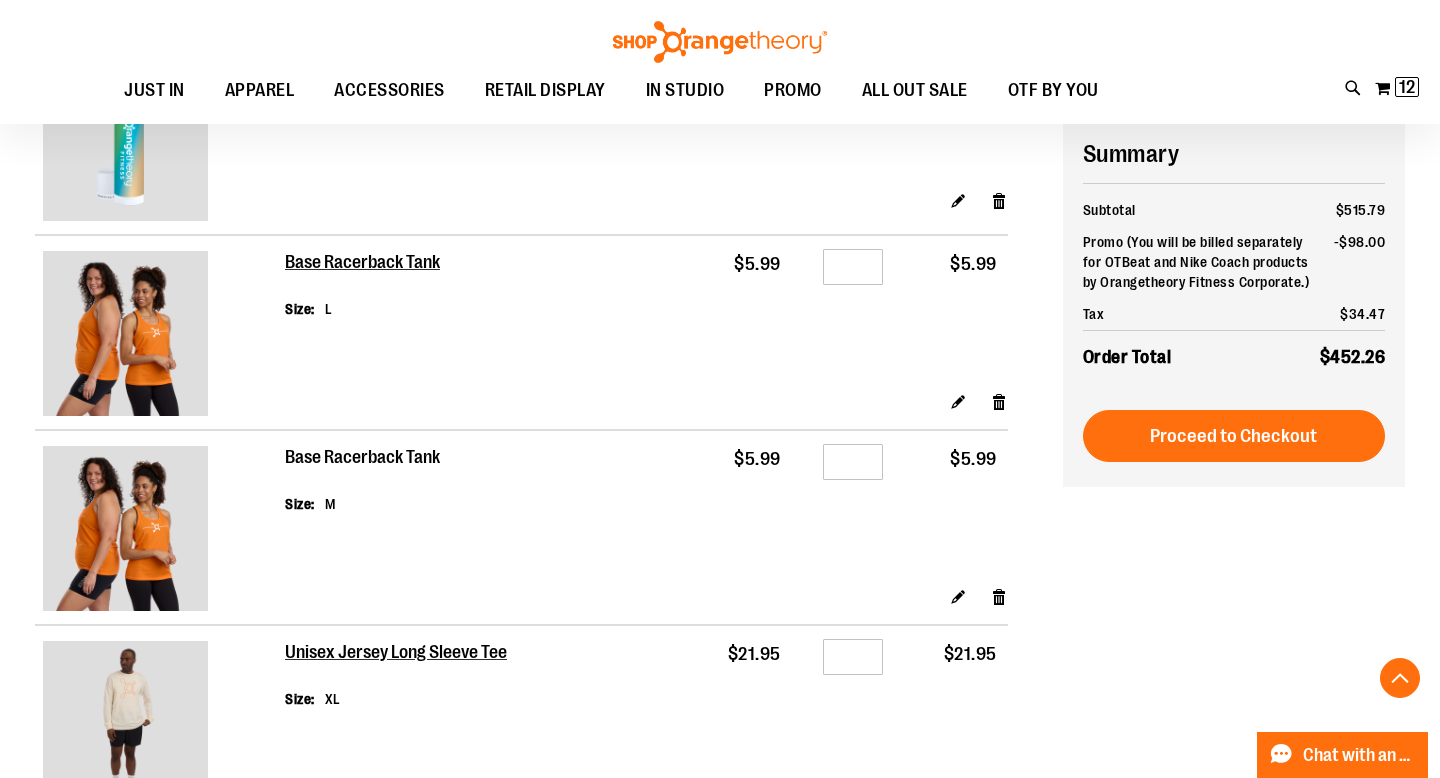 type on "**********" 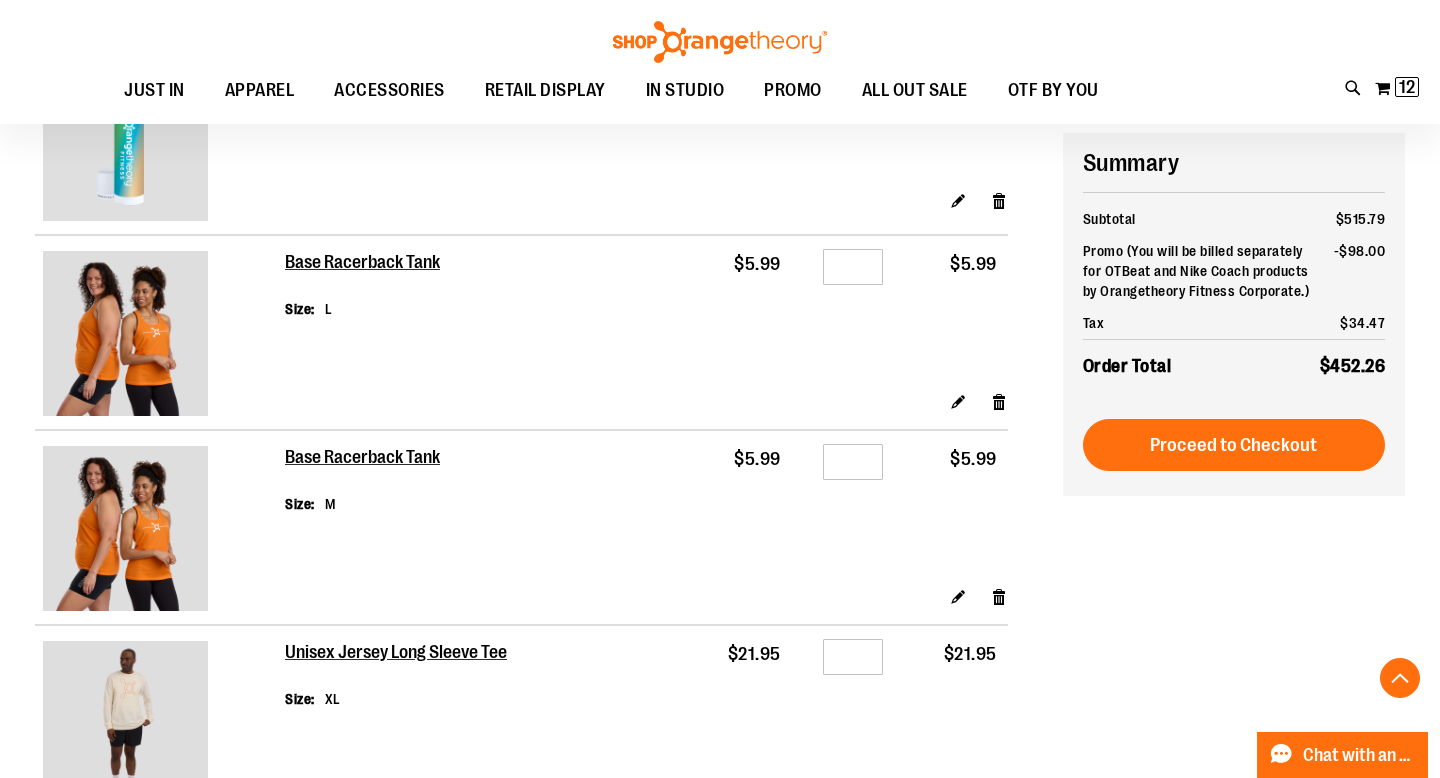 scroll, scrollTop: 1097, scrollLeft: 0, axis: vertical 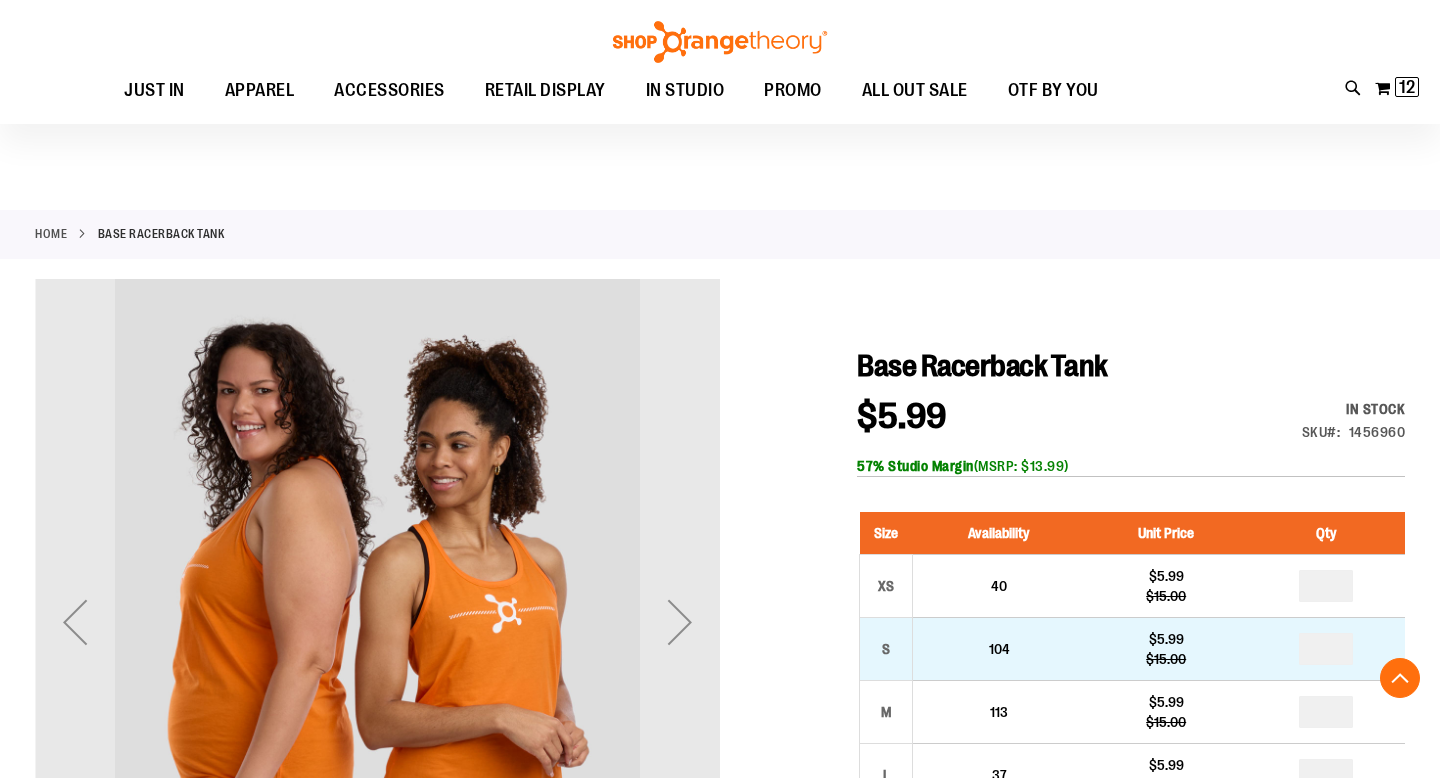 type on "**********" 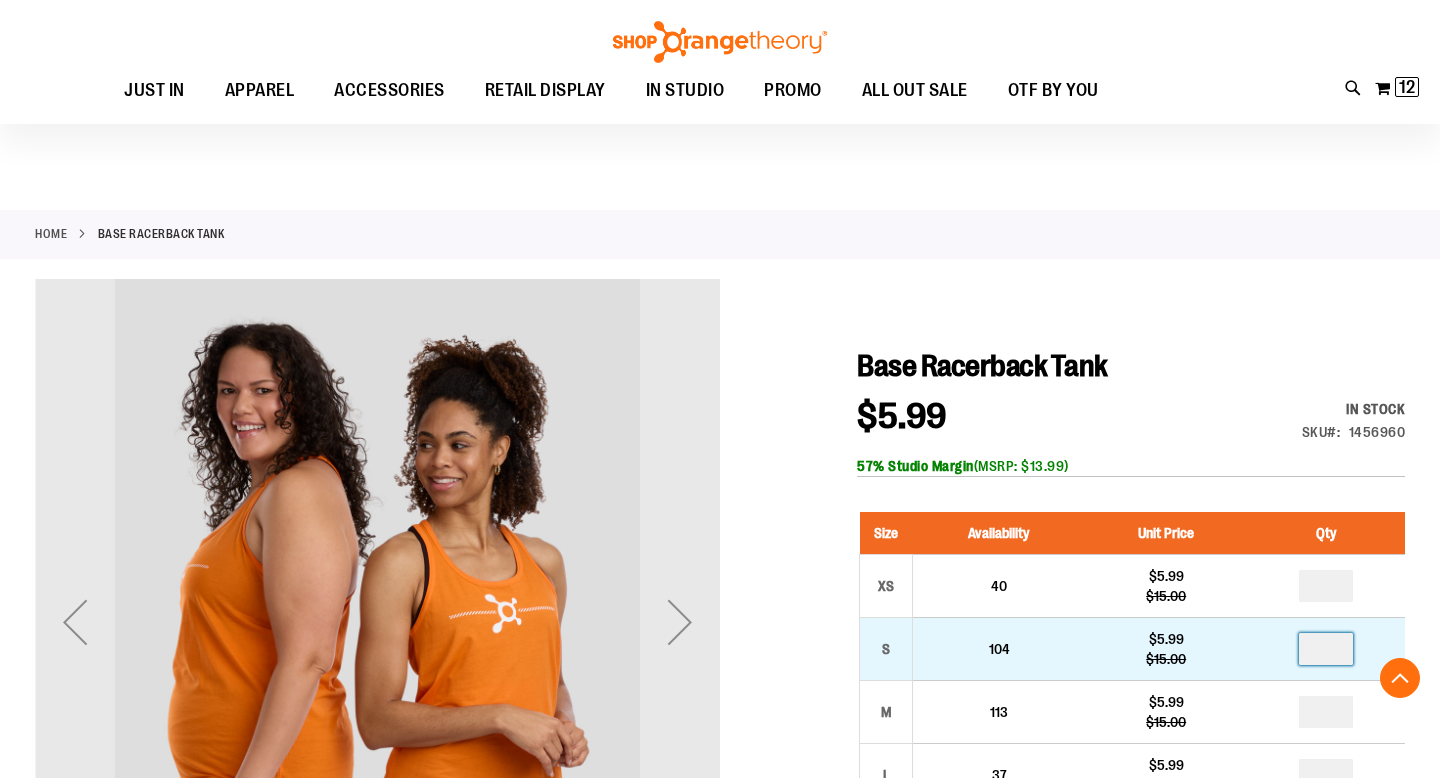 click on "*" at bounding box center (1326, 649) 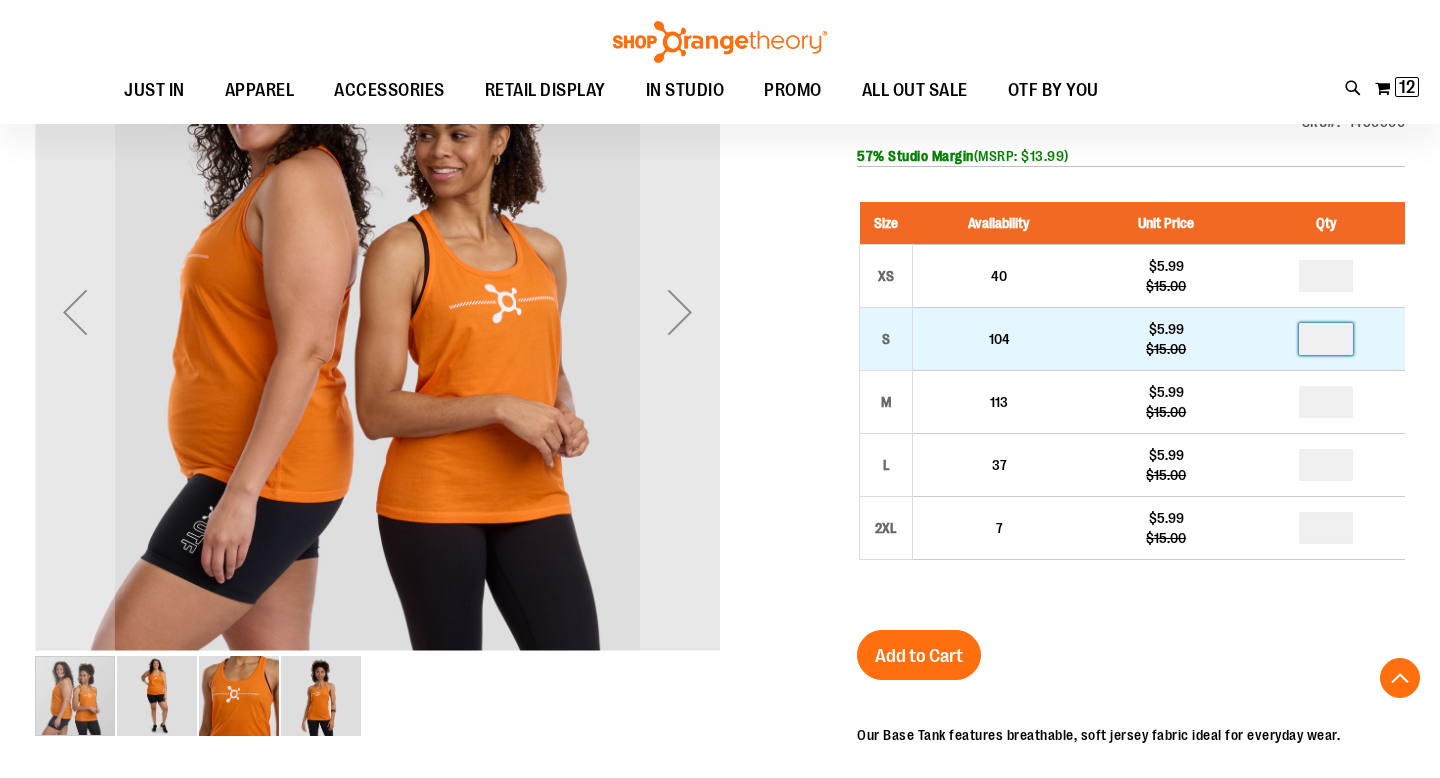 scroll, scrollTop: 310, scrollLeft: 0, axis: vertical 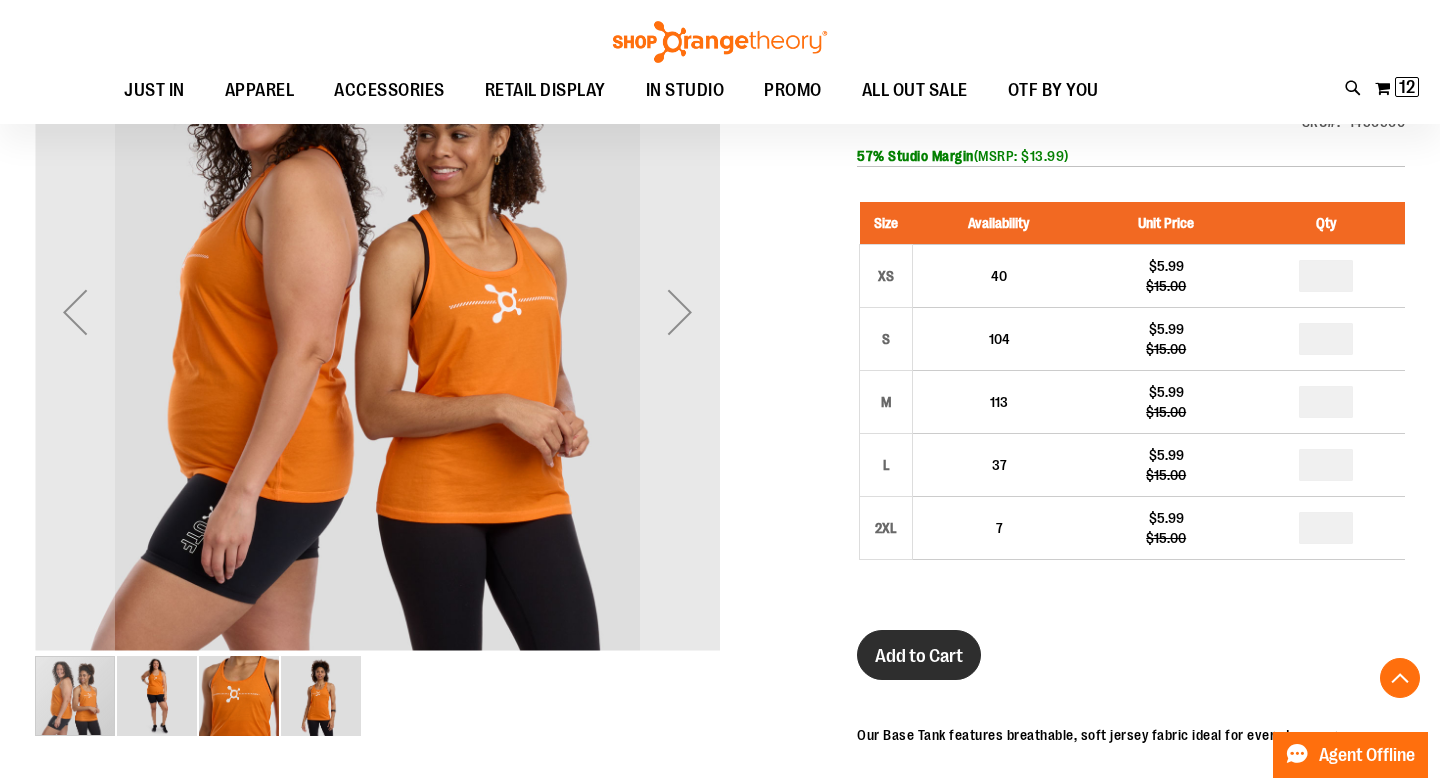 click on "Add to Cart" at bounding box center (919, 656) 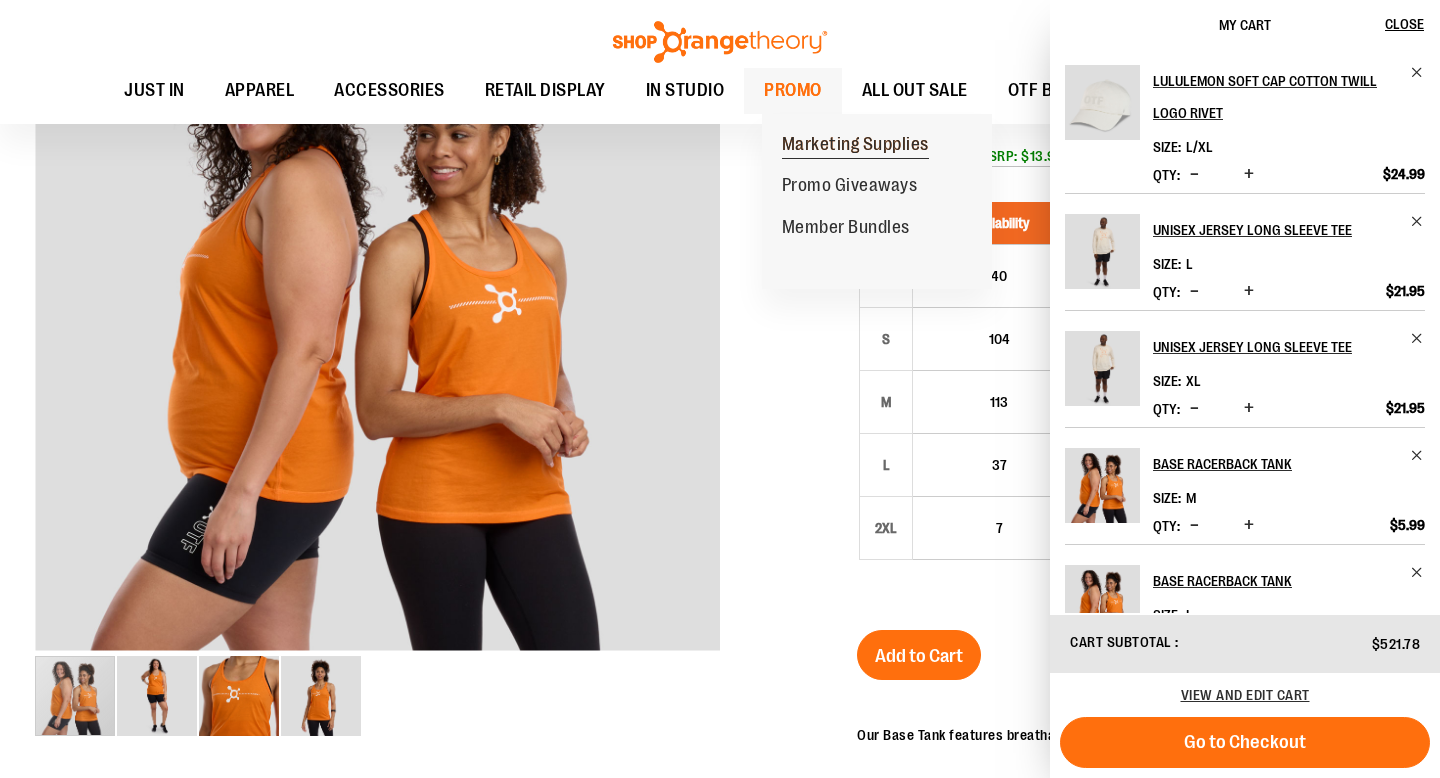 click on "Marketing Supplies" at bounding box center [855, 146] 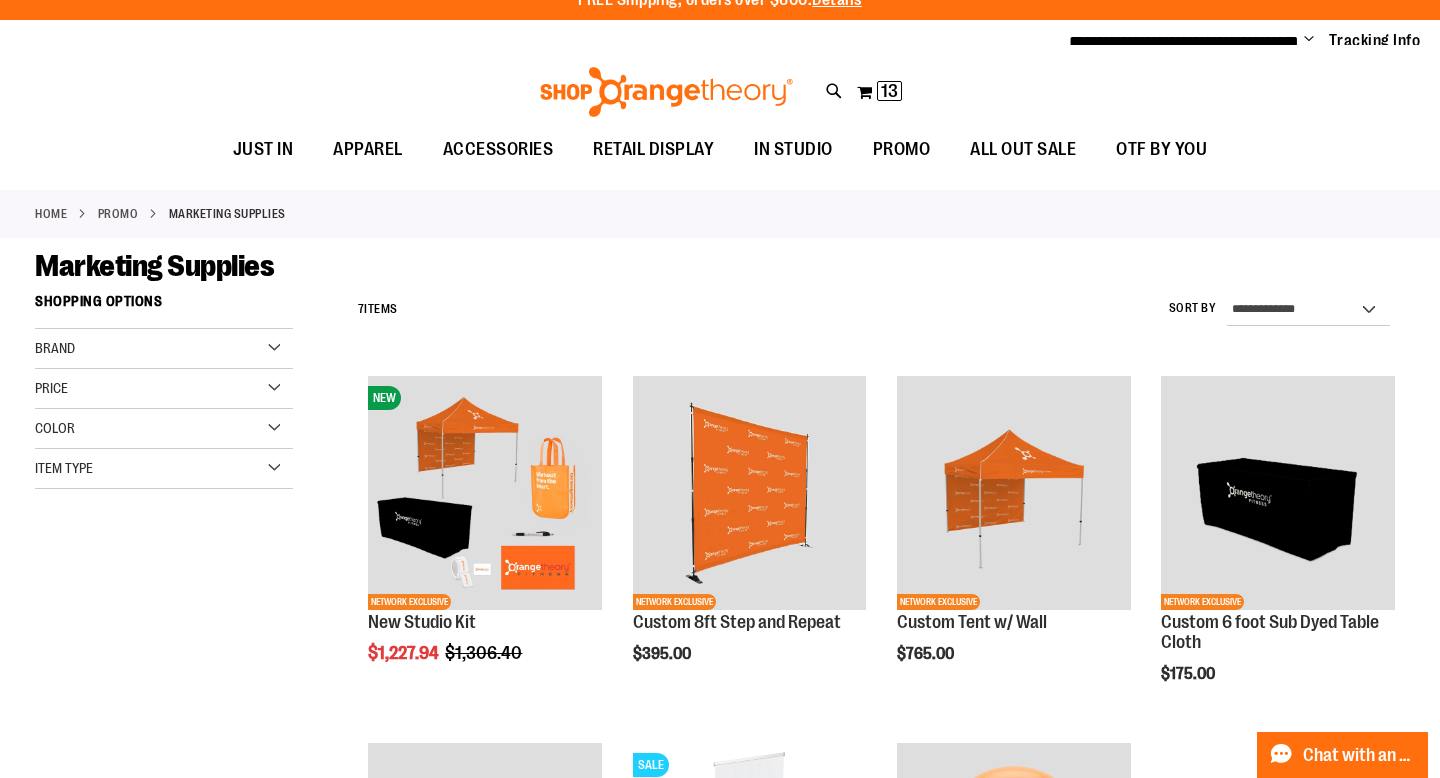 scroll, scrollTop: 0, scrollLeft: 0, axis: both 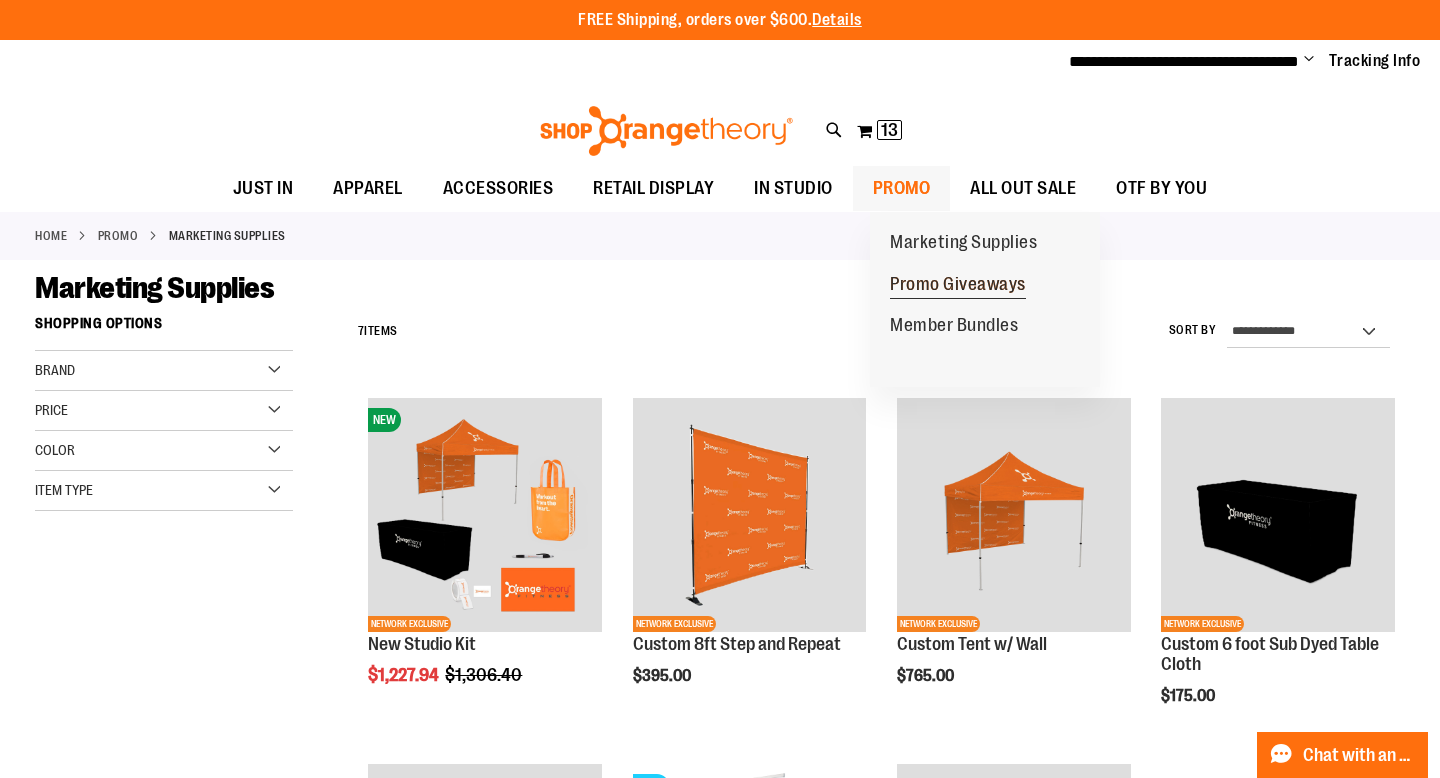 type on "**********" 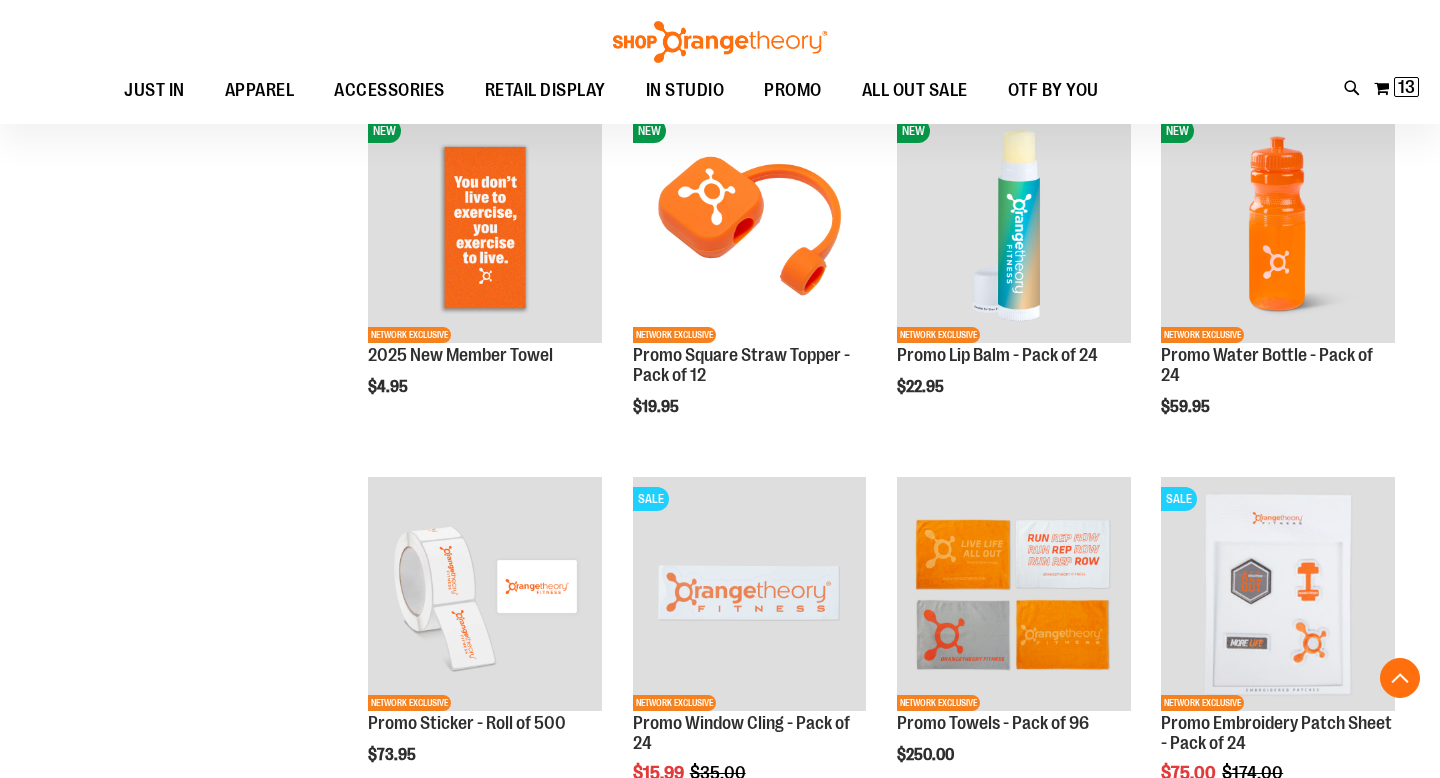 scroll, scrollTop: 445, scrollLeft: 0, axis: vertical 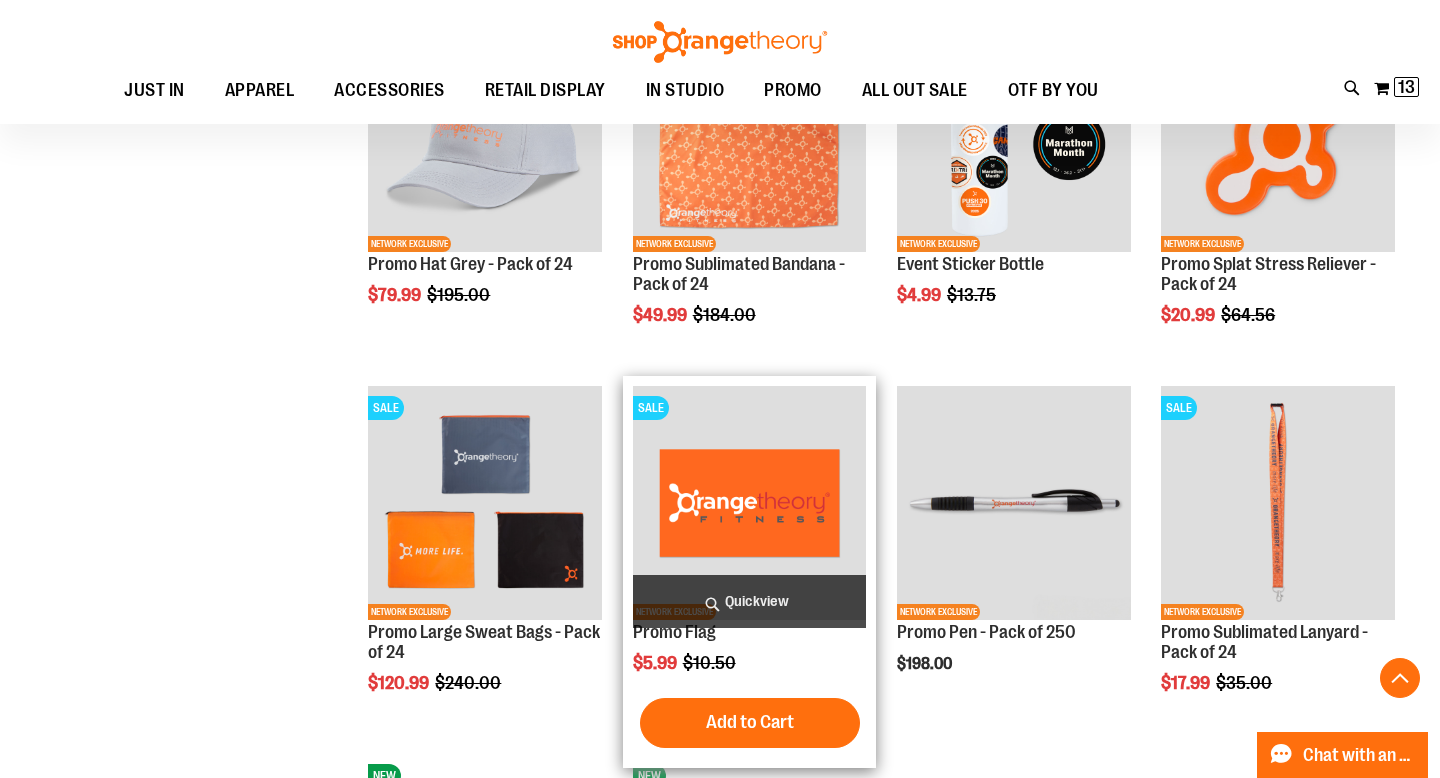 type on "**********" 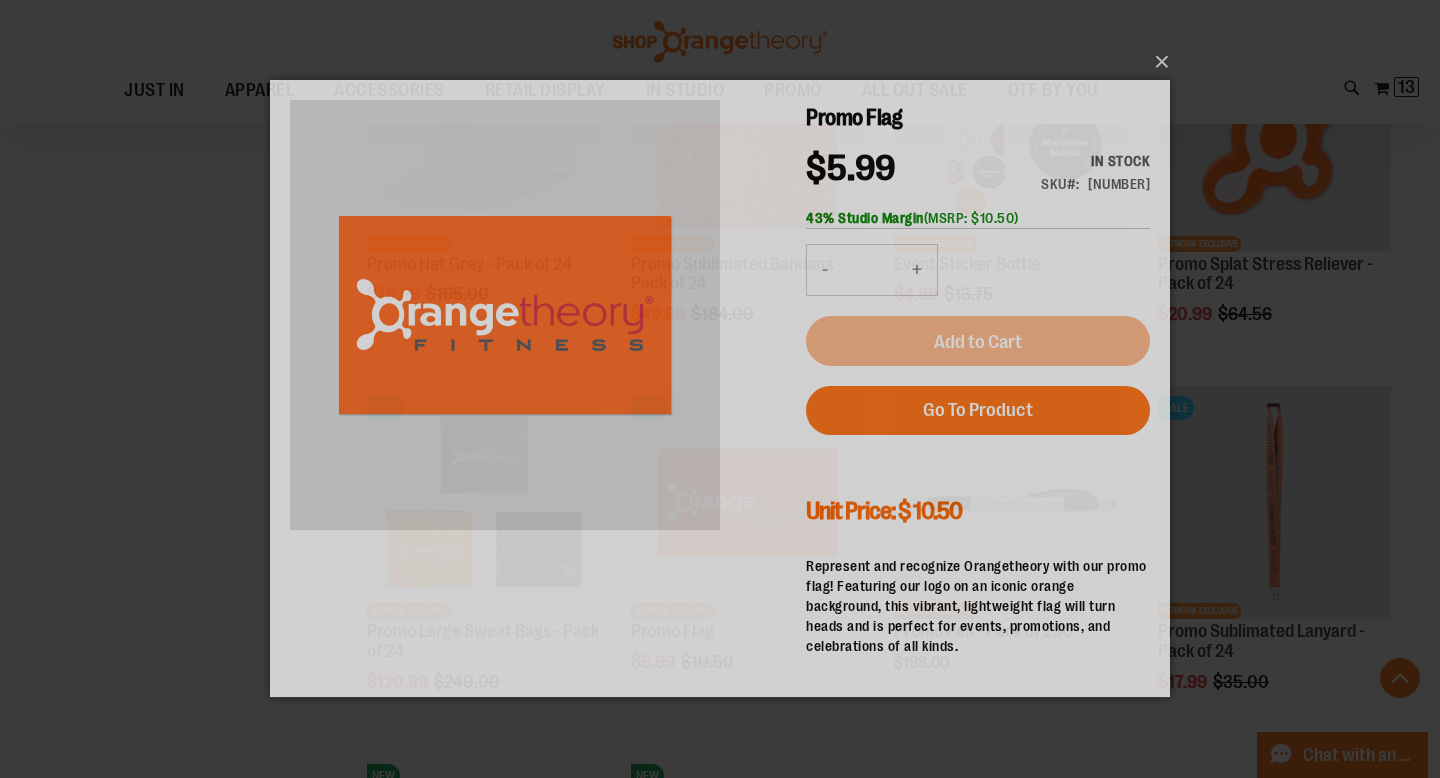 scroll, scrollTop: 0, scrollLeft: 0, axis: both 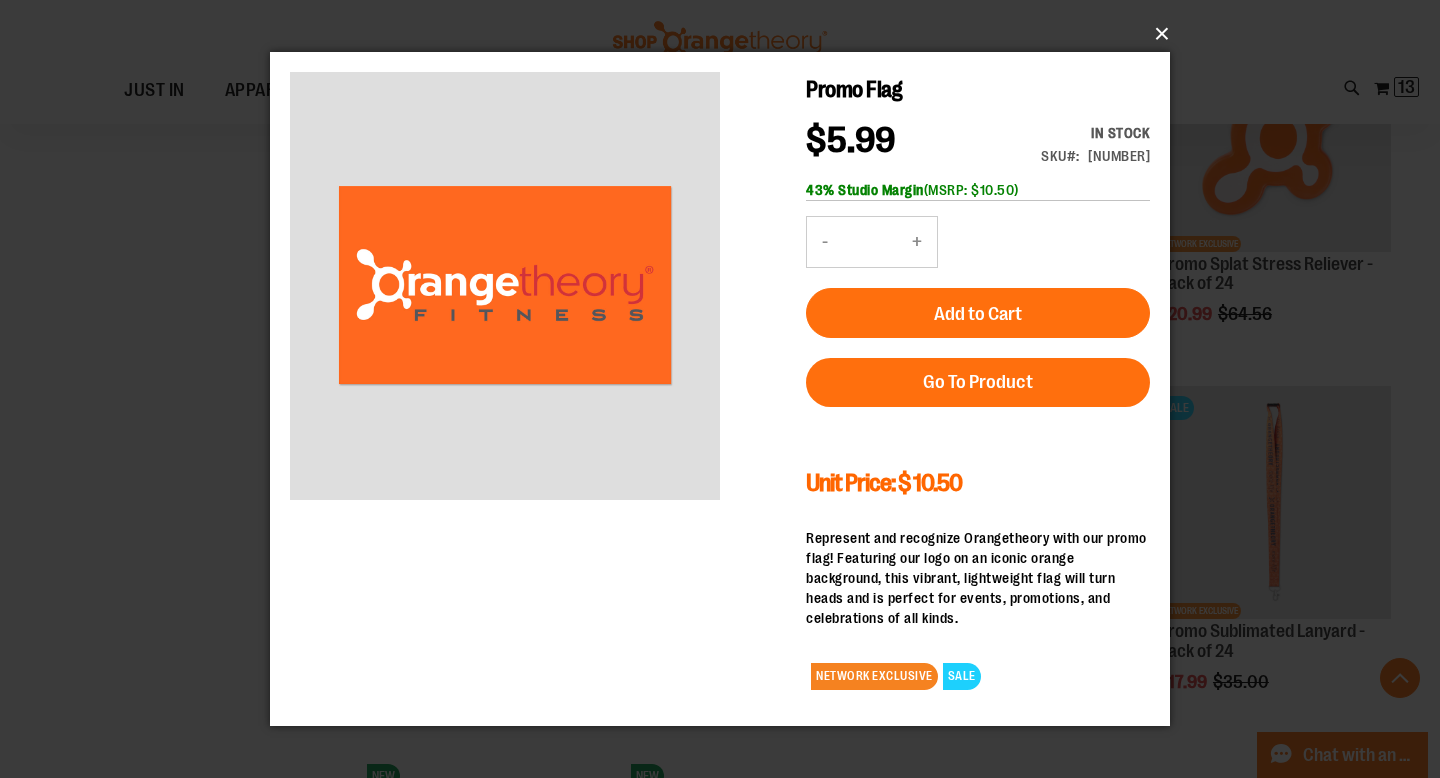click on "×" at bounding box center [726, 34] 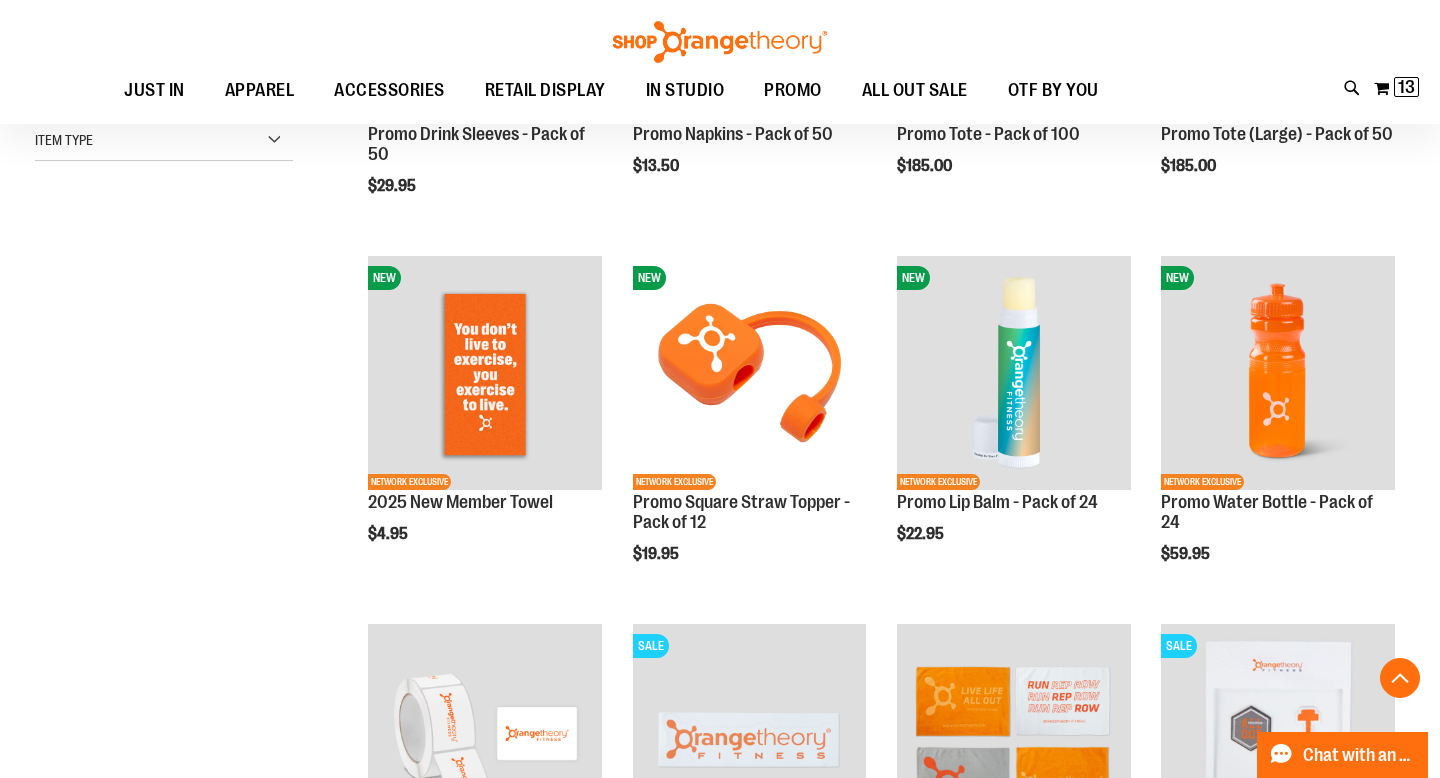 scroll, scrollTop: 0, scrollLeft: 0, axis: both 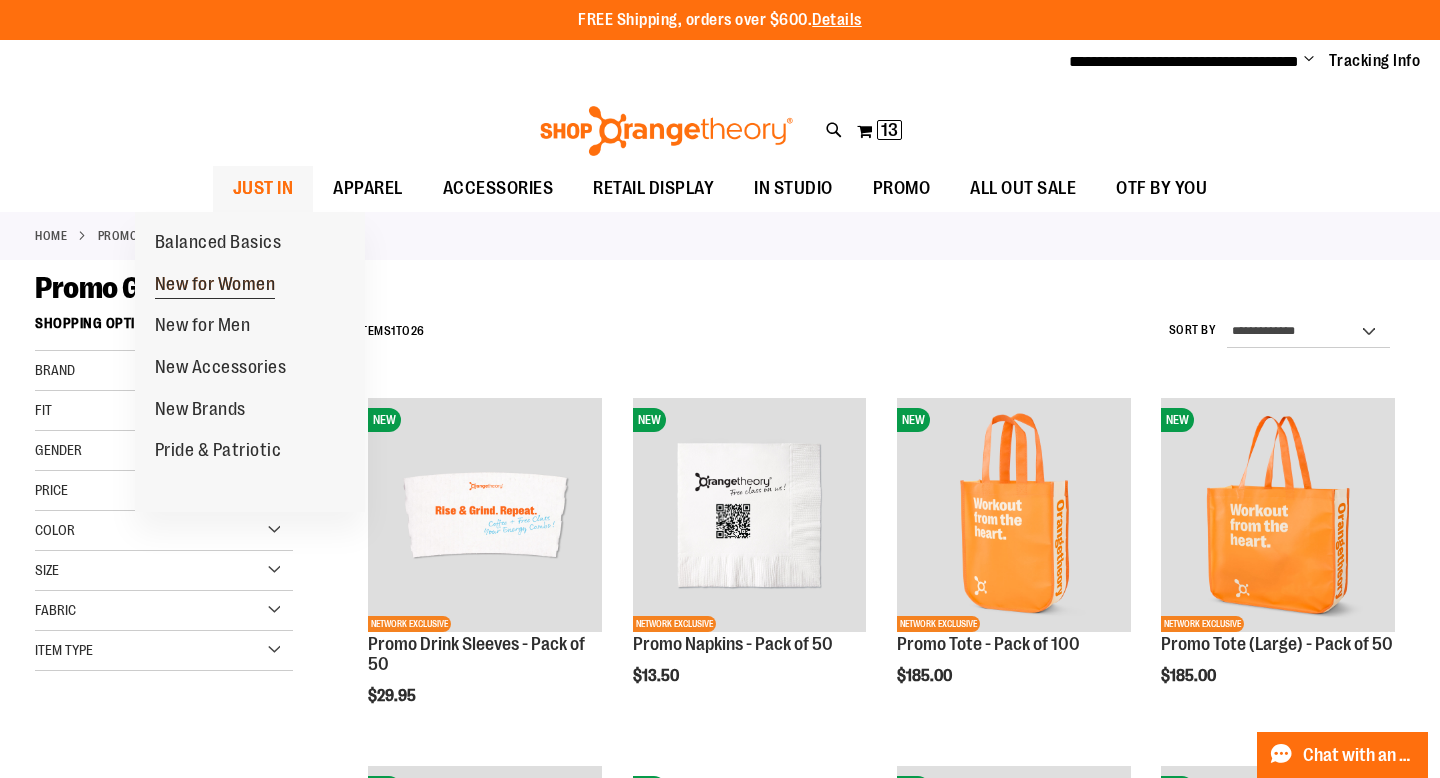 click on "New for Women" at bounding box center [215, 286] 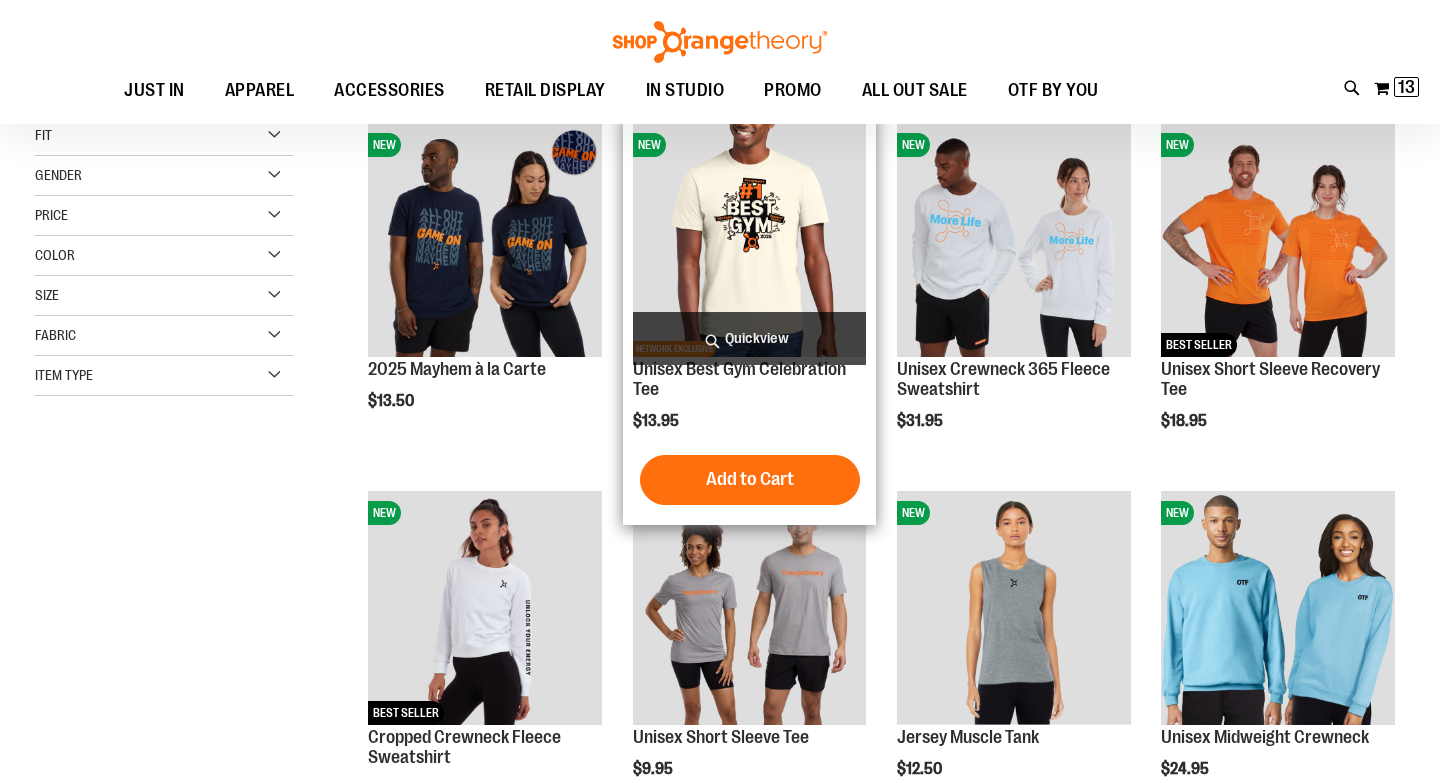scroll, scrollTop: 63, scrollLeft: 0, axis: vertical 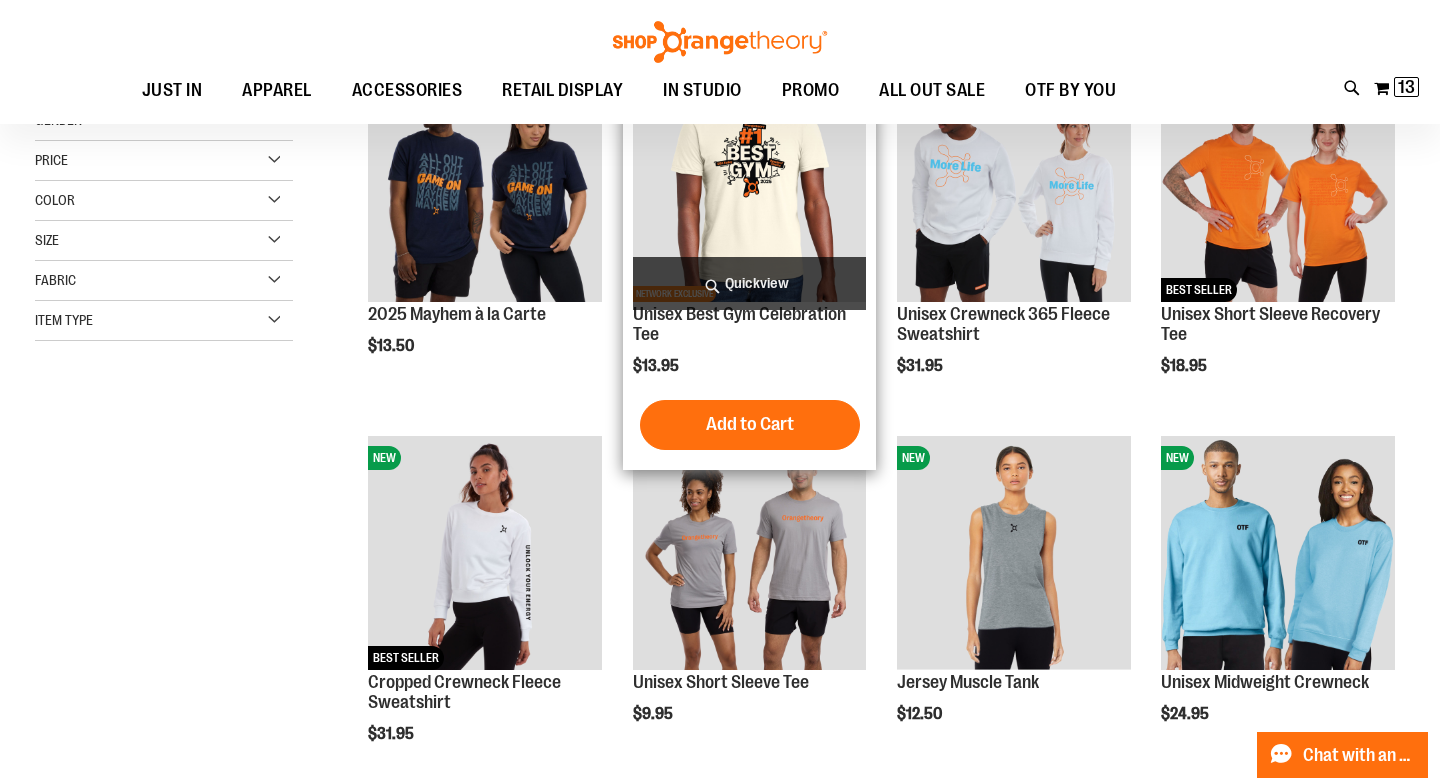 type on "**********" 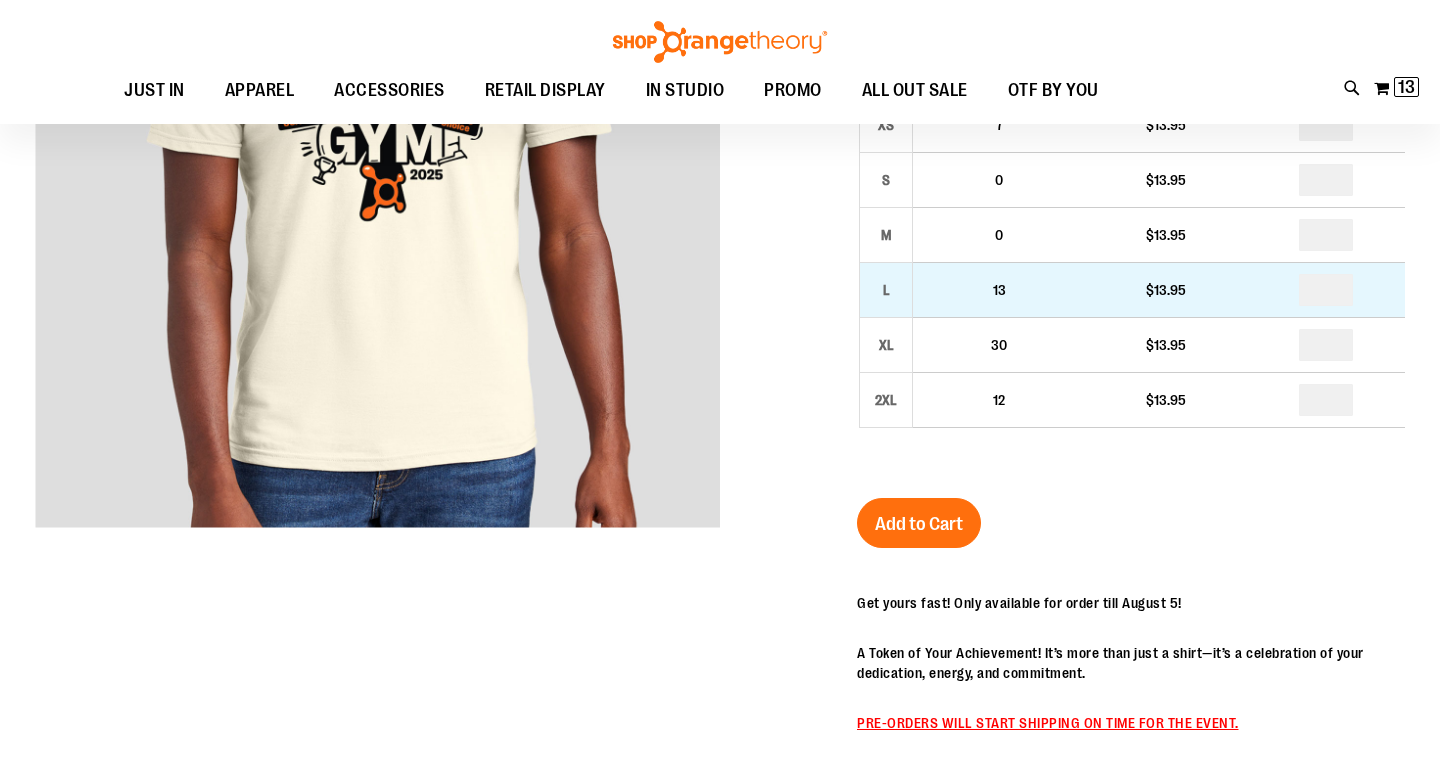 scroll, scrollTop: 223, scrollLeft: 0, axis: vertical 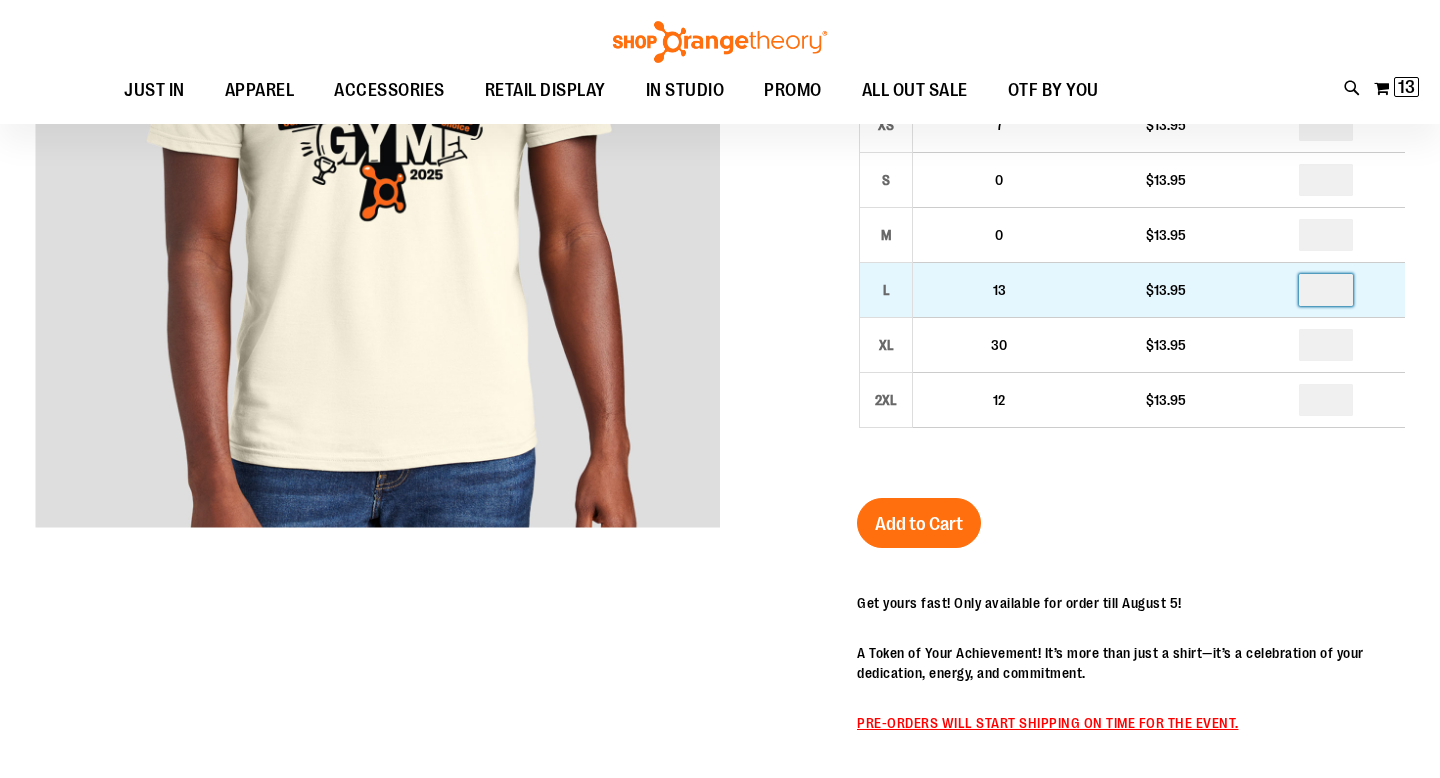 click at bounding box center (1326, 290) 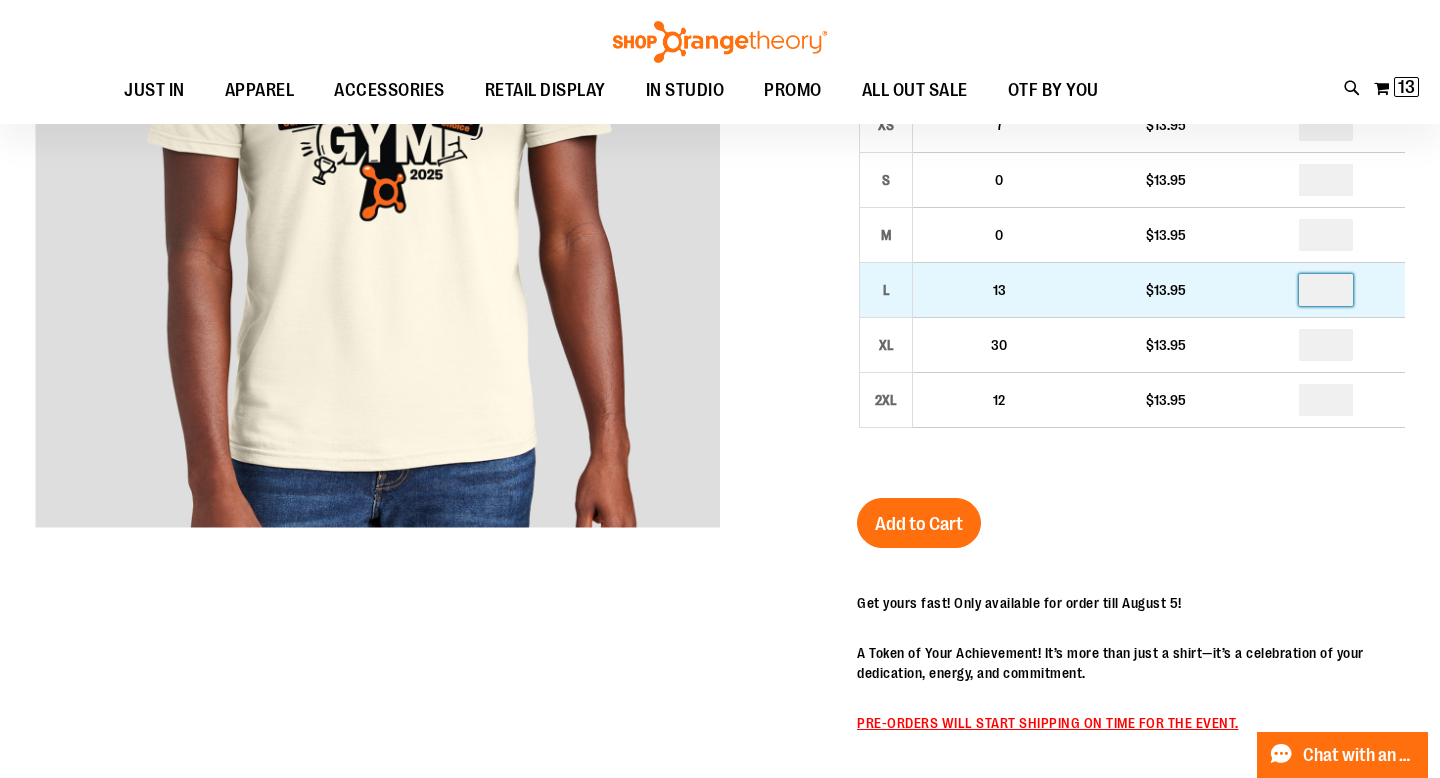 type on "*" 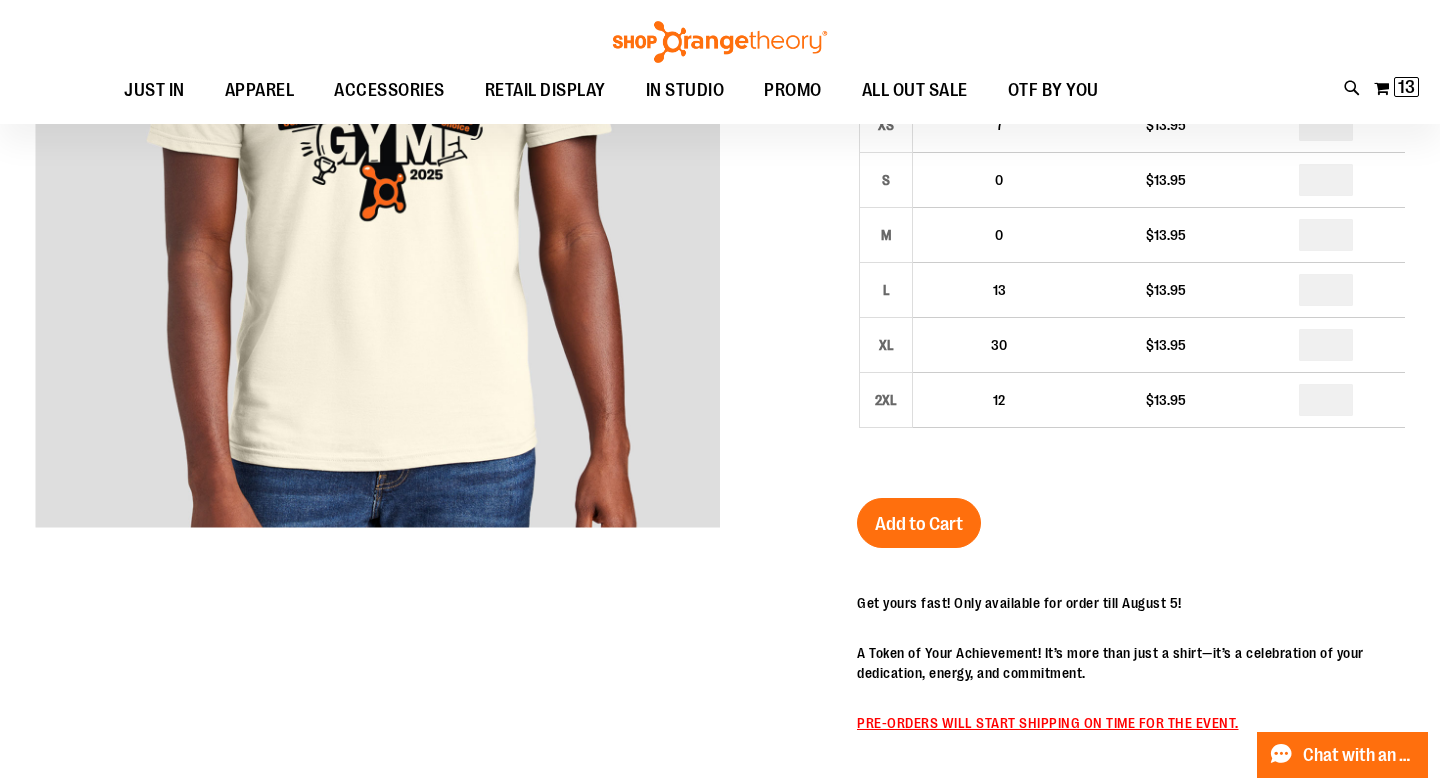 type on "*" 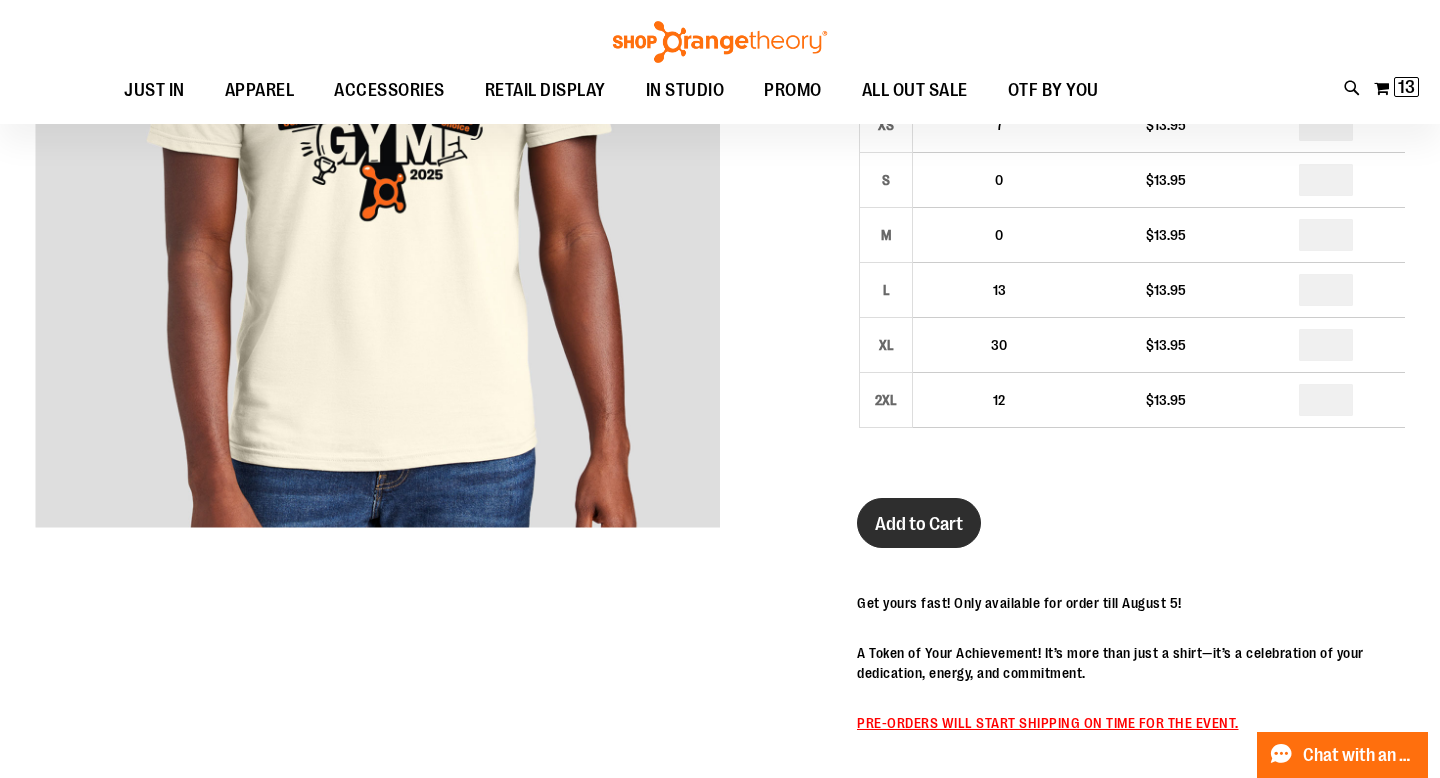 click on "Add to Cart" at bounding box center [919, 524] 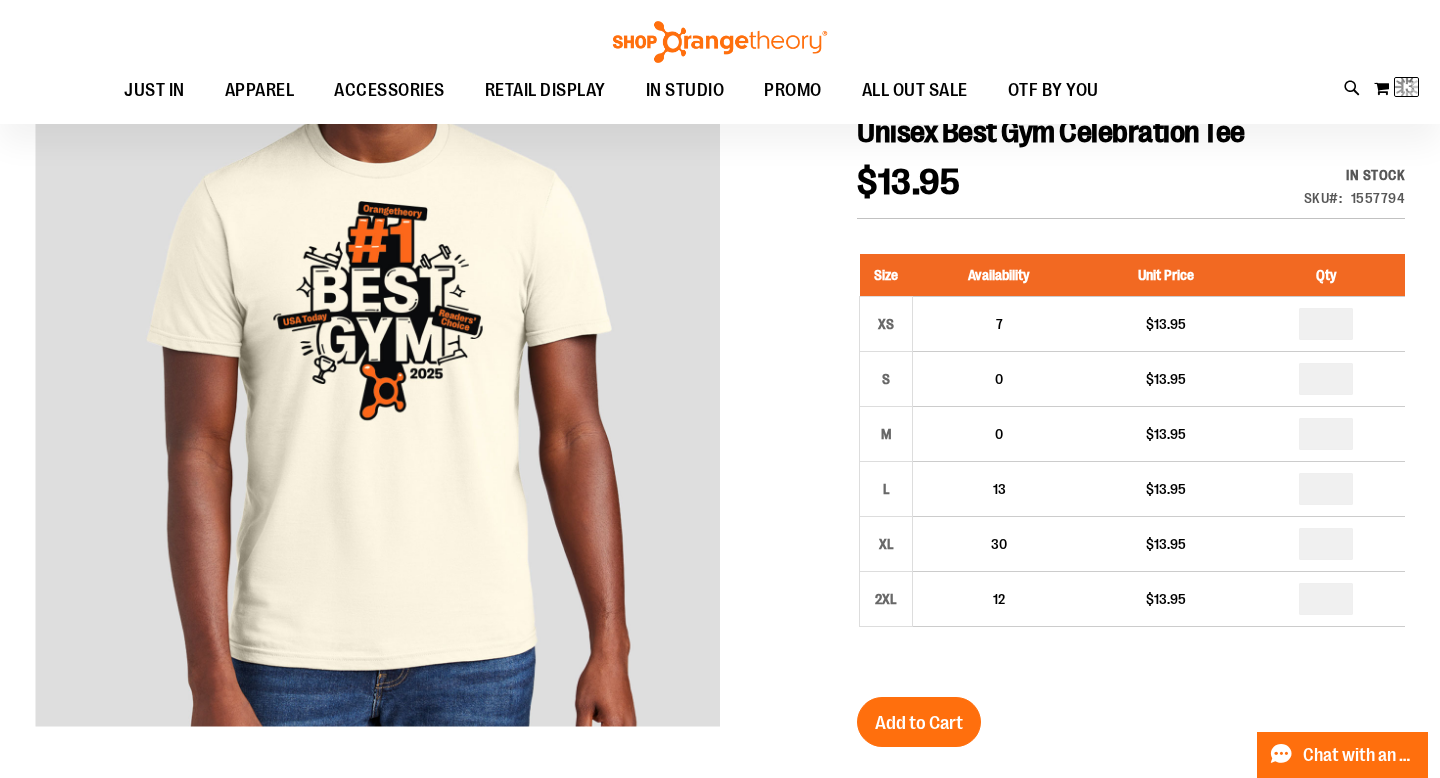 scroll, scrollTop: 23, scrollLeft: 0, axis: vertical 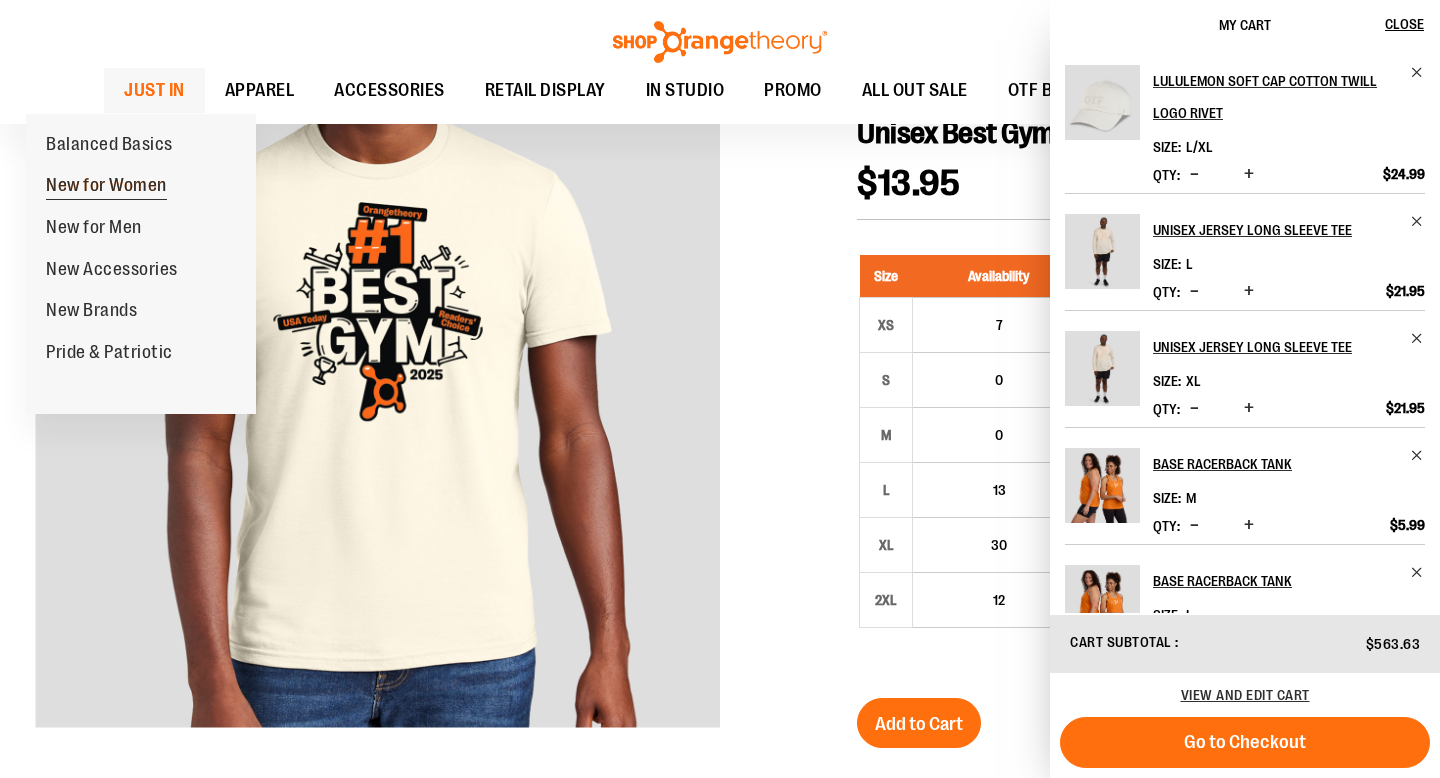 click on "New for Women" at bounding box center (106, 187) 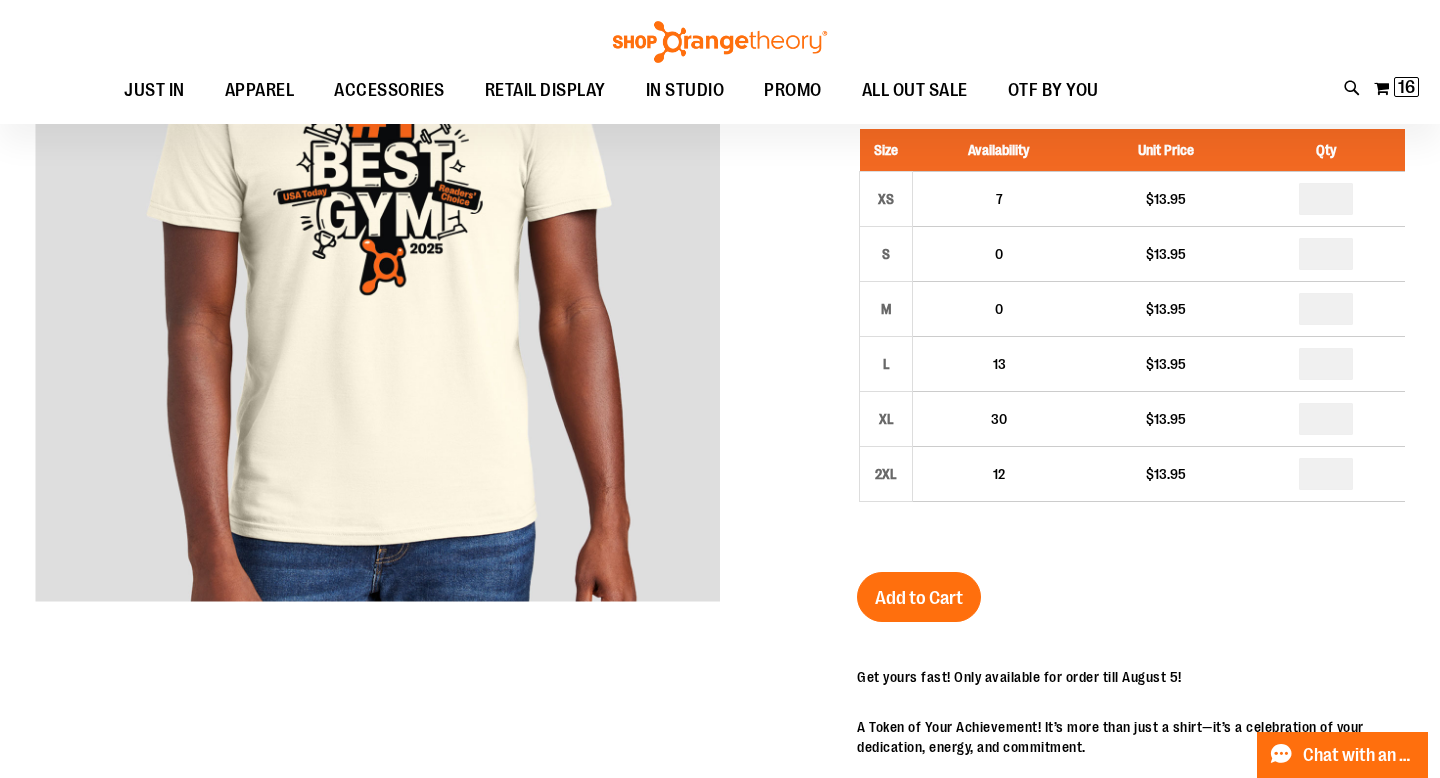 scroll, scrollTop: 153, scrollLeft: 0, axis: vertical 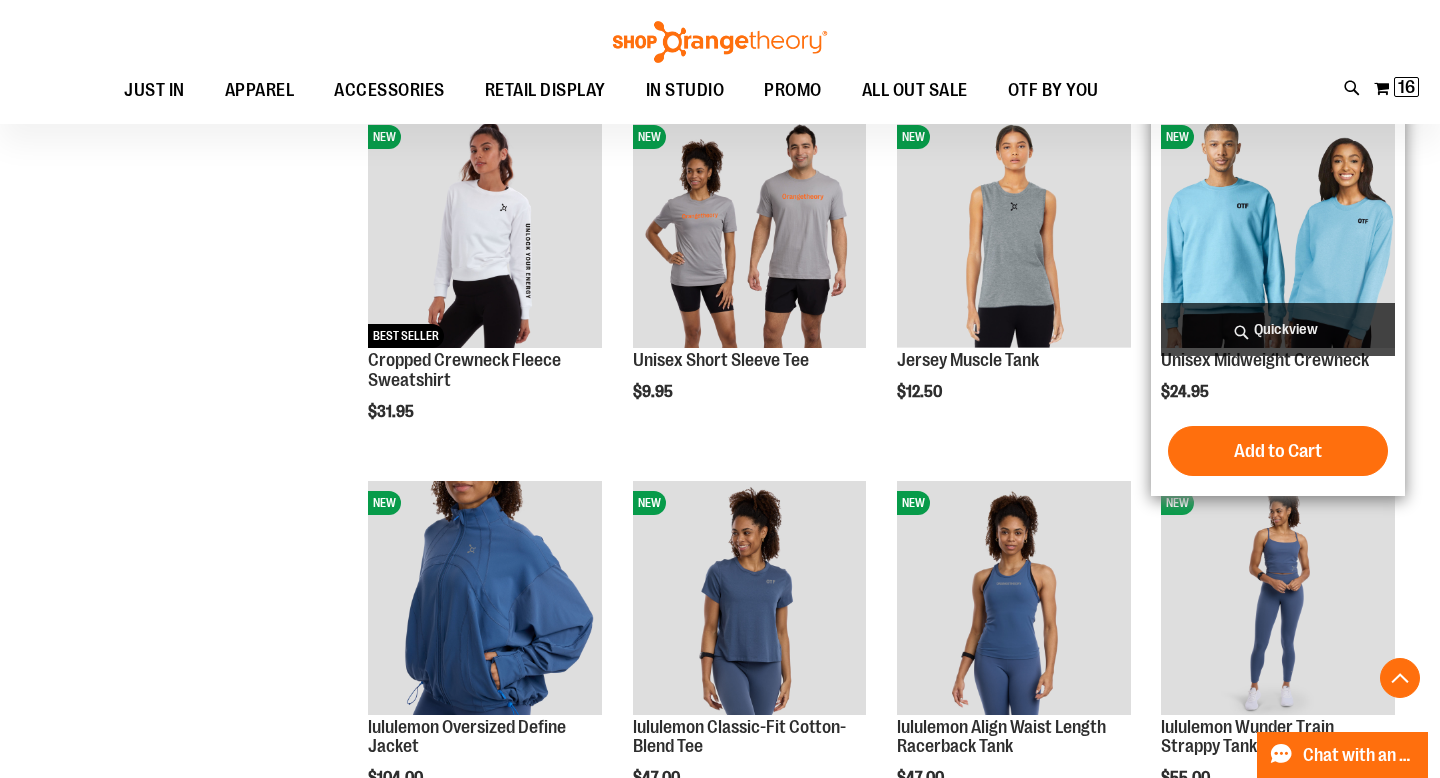type on "**********" 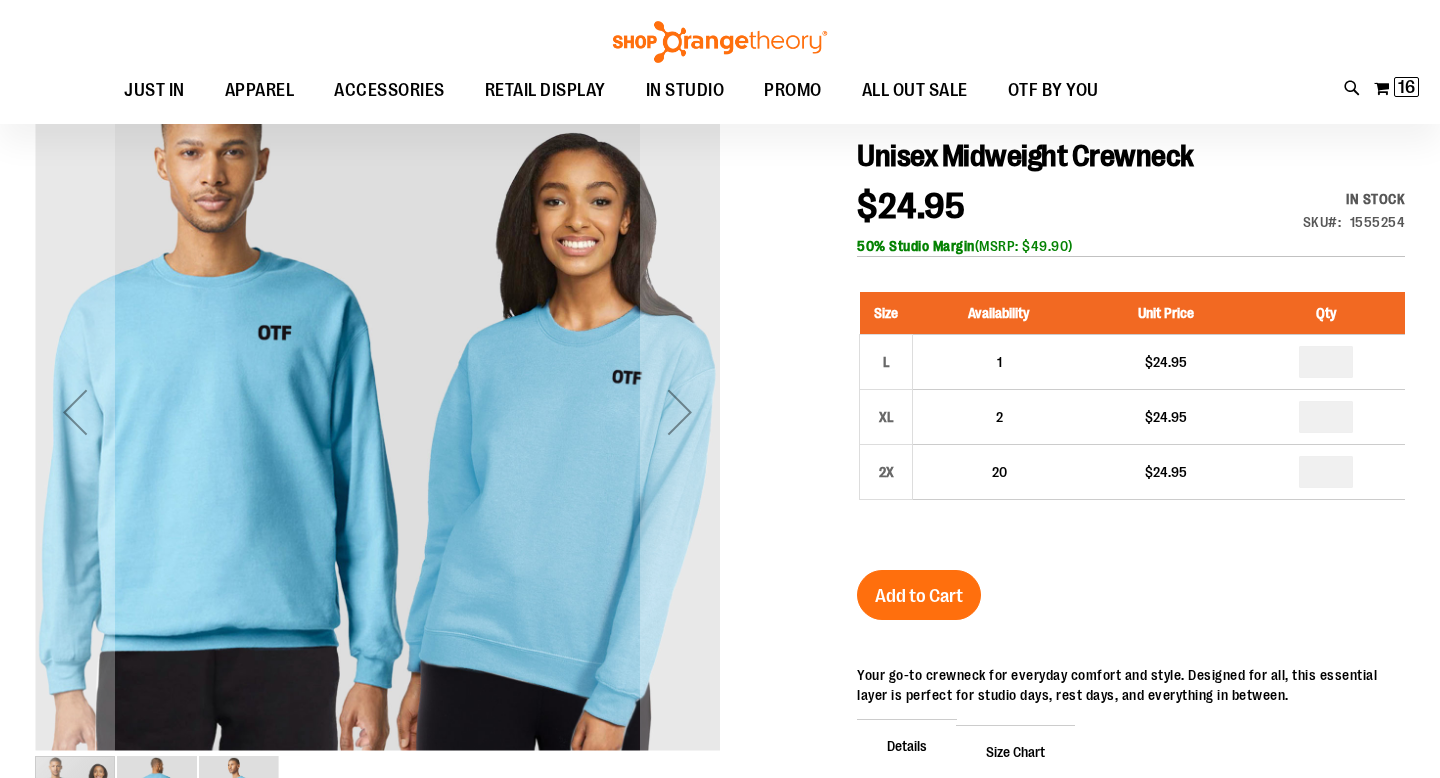 scroll, scrollTop: 99, scrollLeft: 0, axis: vertical 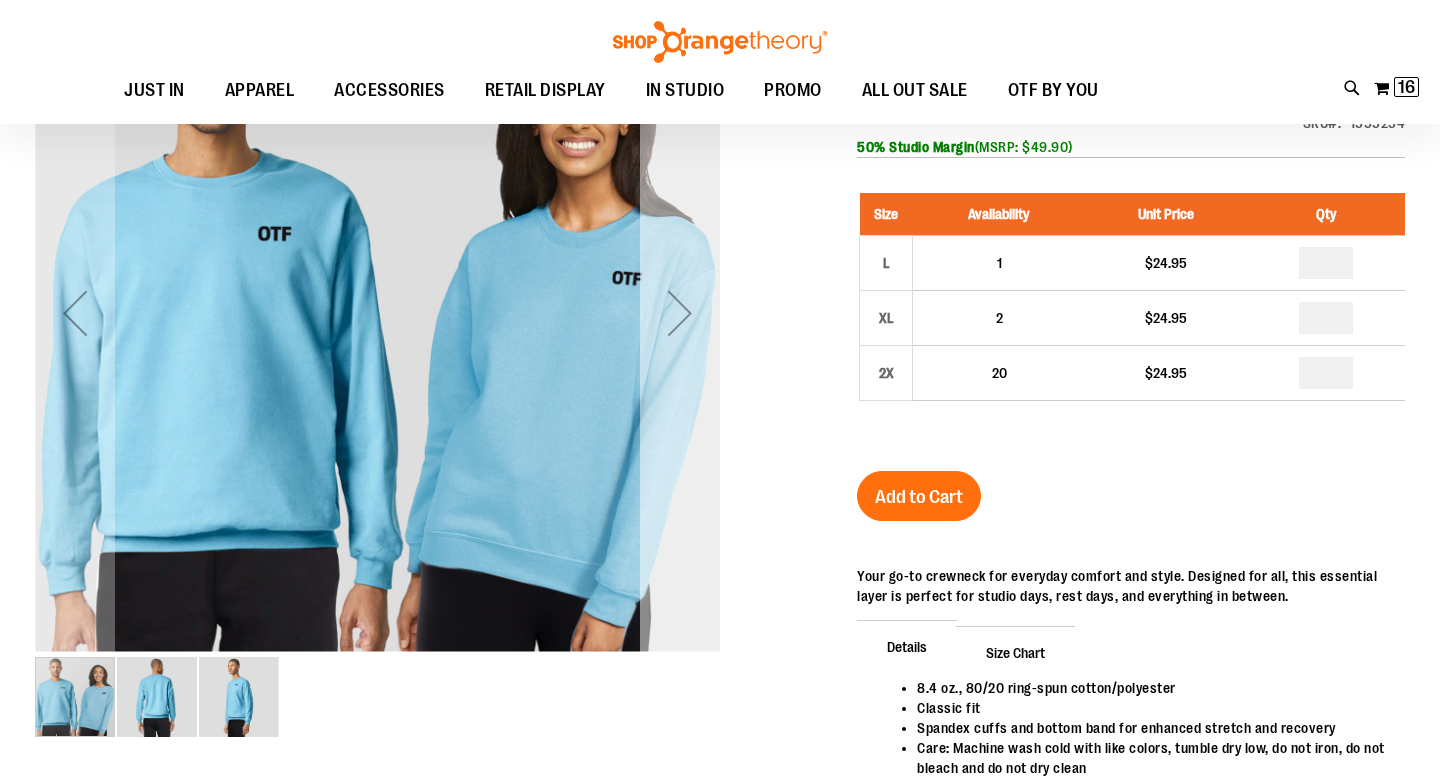 type on "**********" 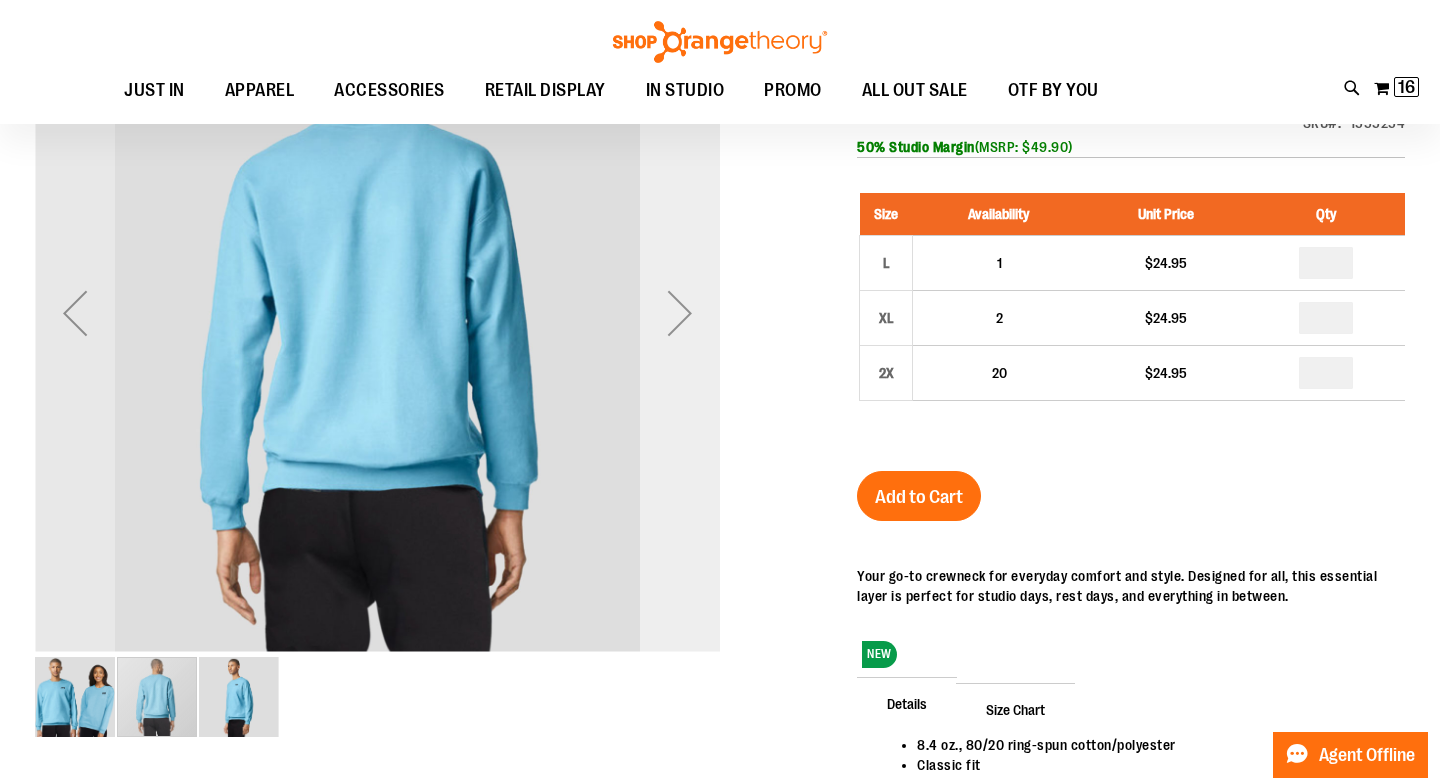 click at bounding box center [680, 313] 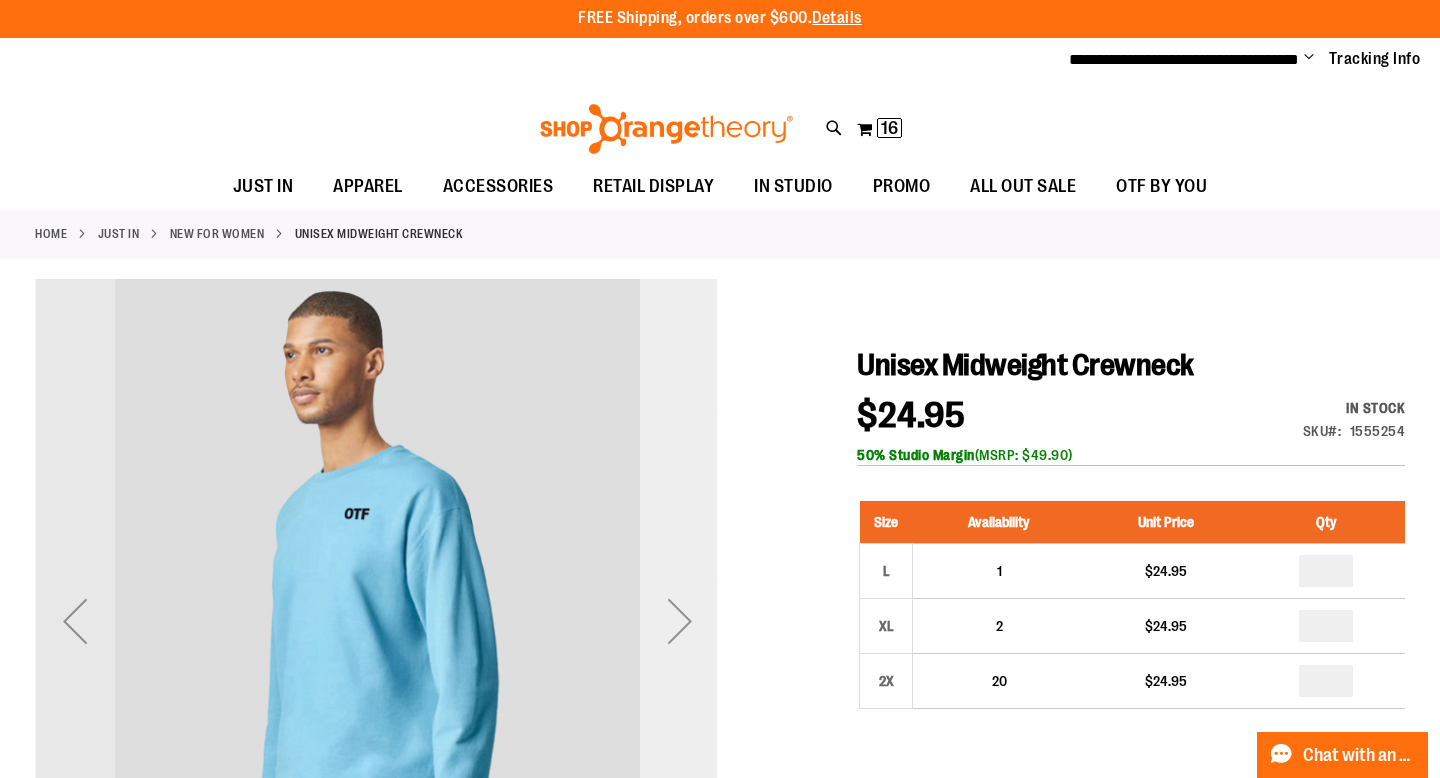 scroll, scrollTop: 0, scrollLeft: 0, axis: both 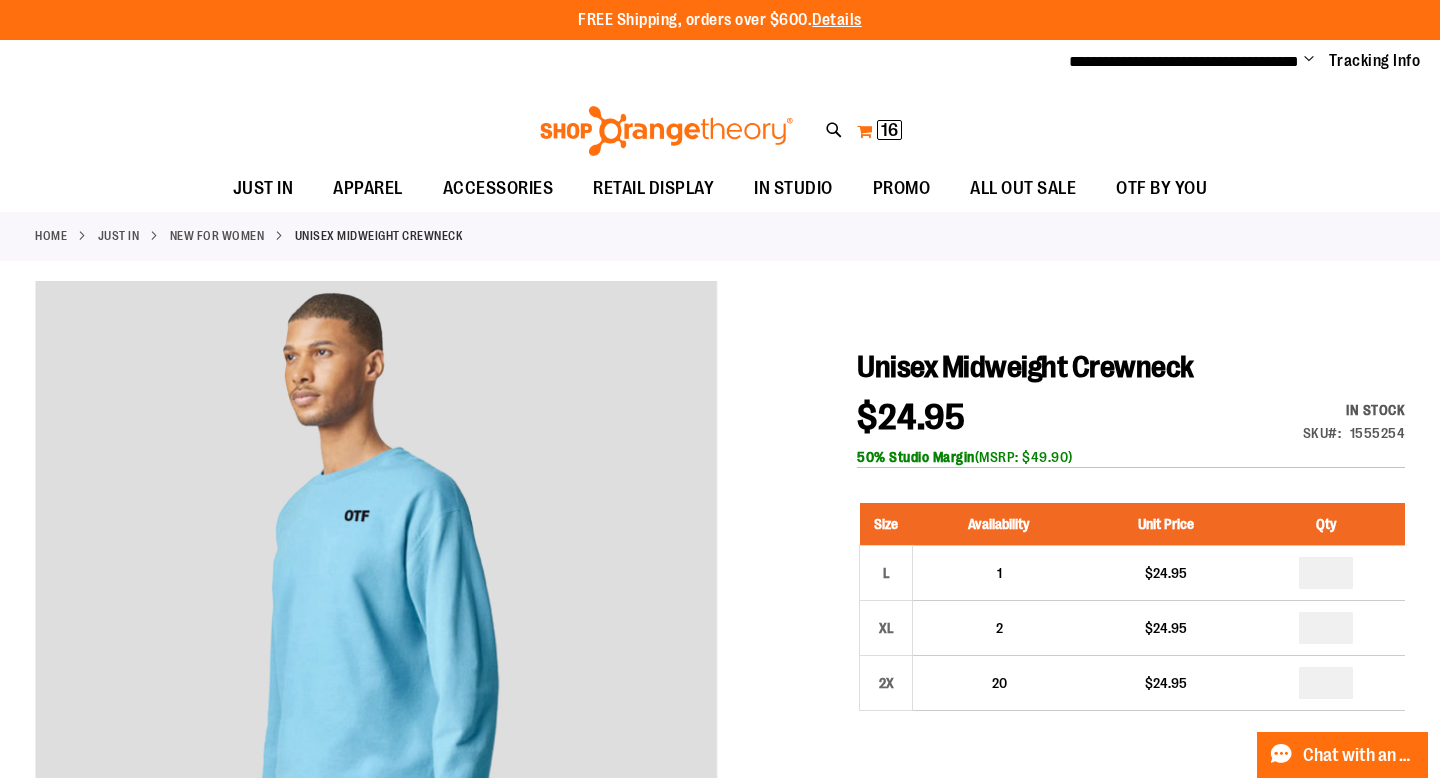 click on "My Cart
16
16
items" at bounding box center (879, 131) 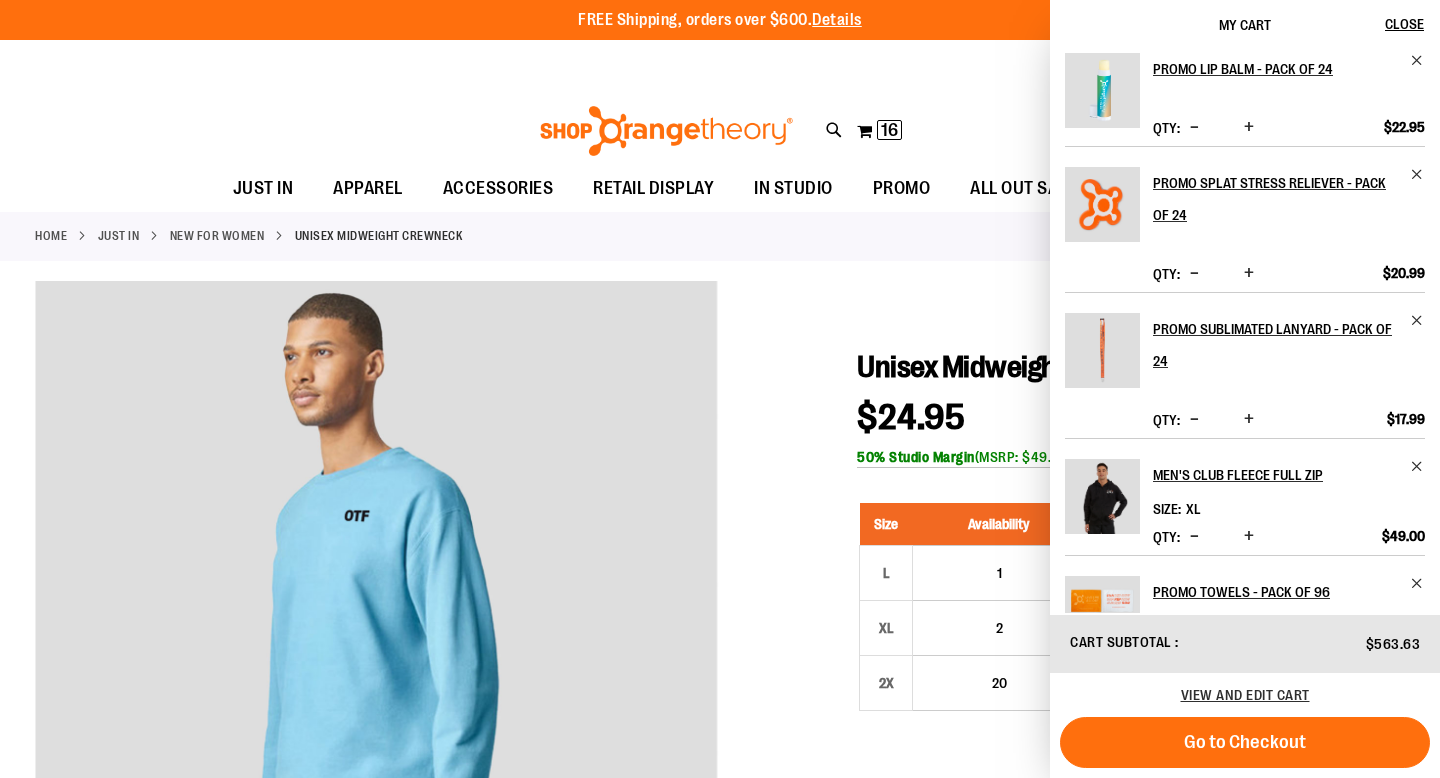 scroll, scrollTop: 765, scrollLeft: 0, axis: vertical 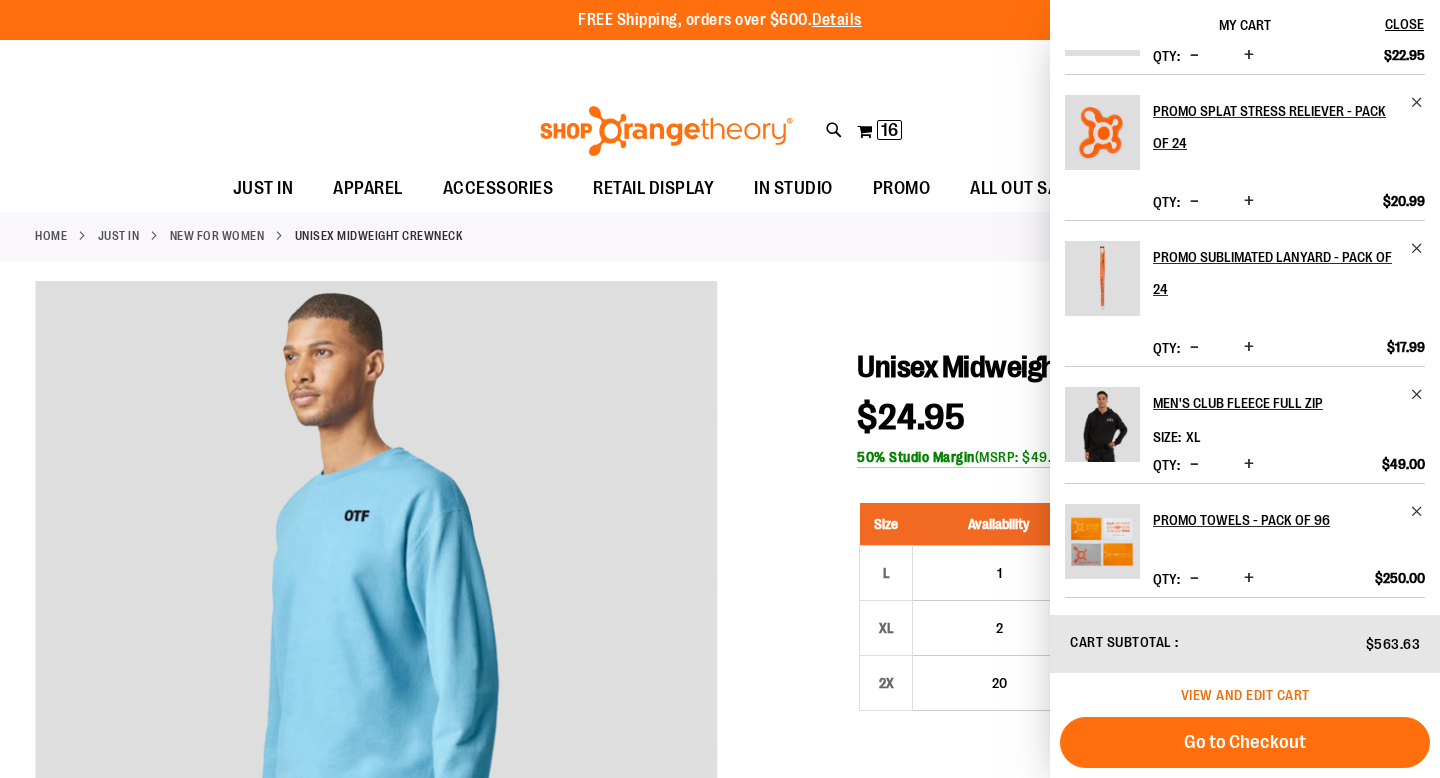 click on "View and edit cart" at bounding box center [1245, 695] 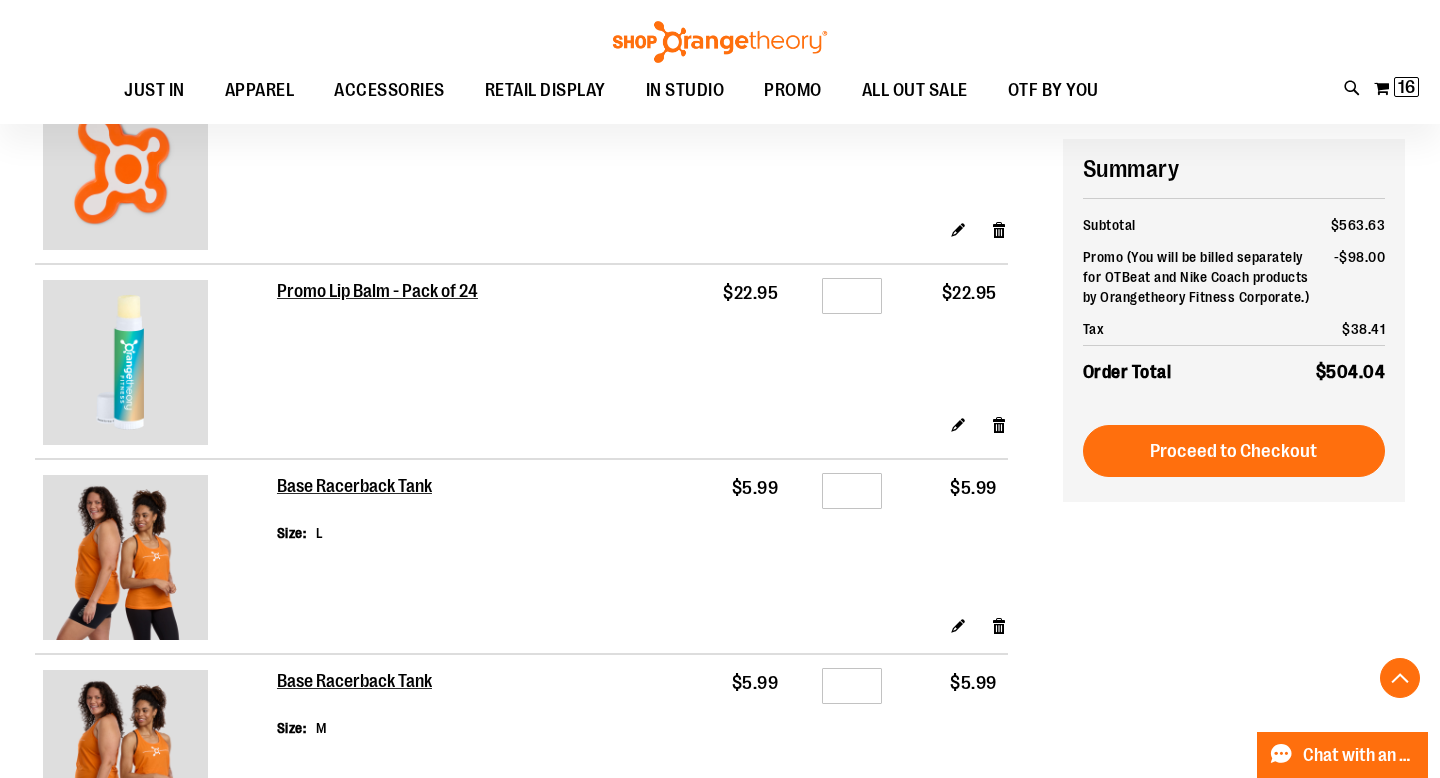 scroll, scrollTop: 608, scrollLeft: 0, axis: vertical 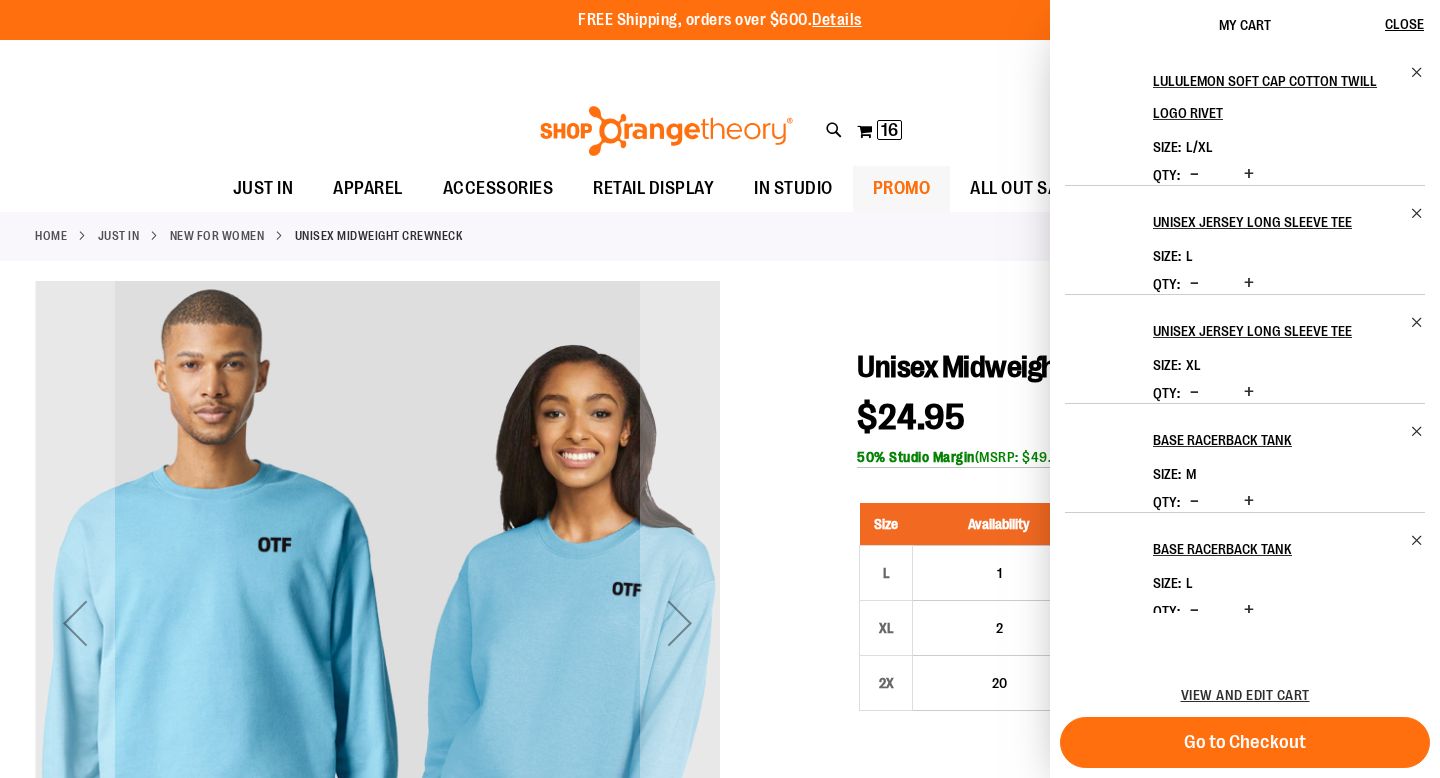 type on "**********" 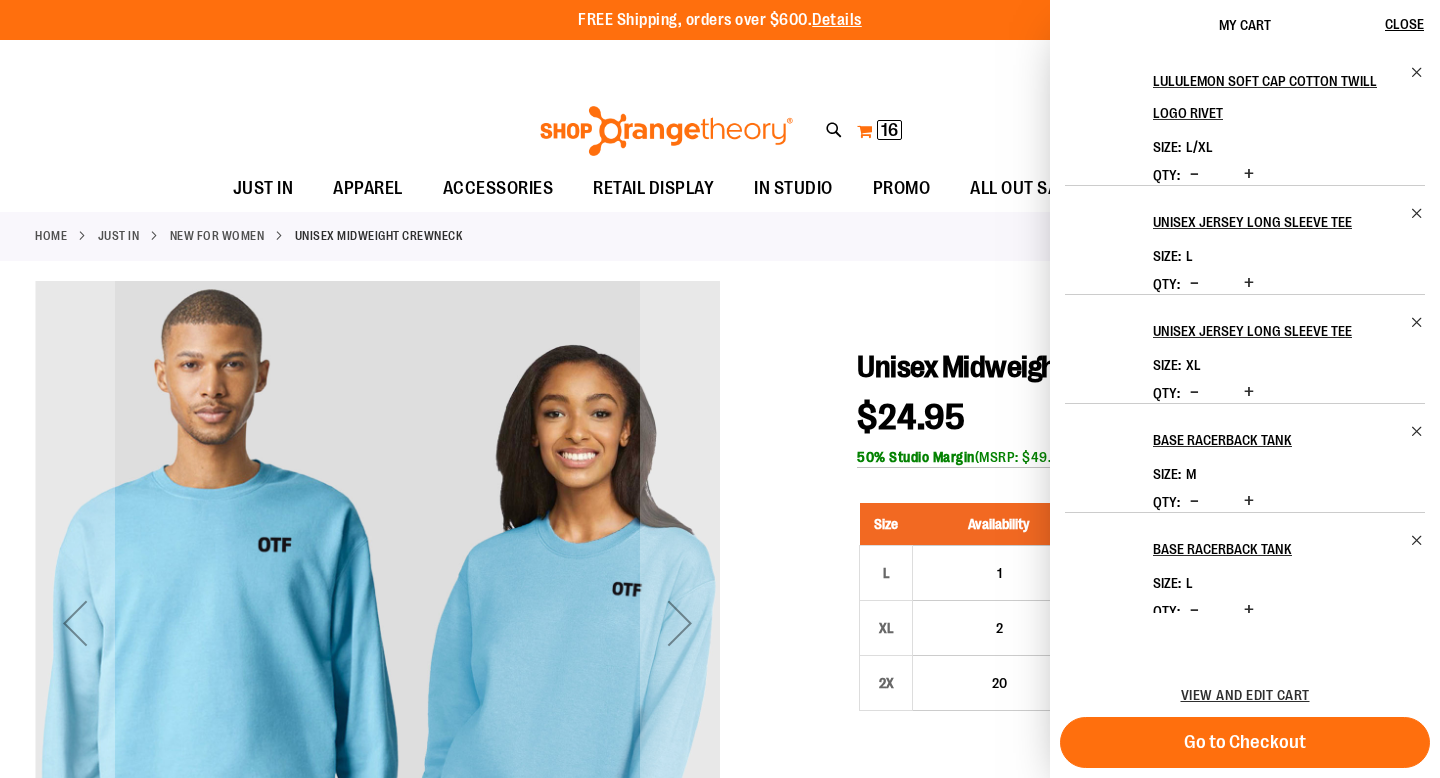 scroll, scrollTop: 0, scrollLeft: 0, axis: both 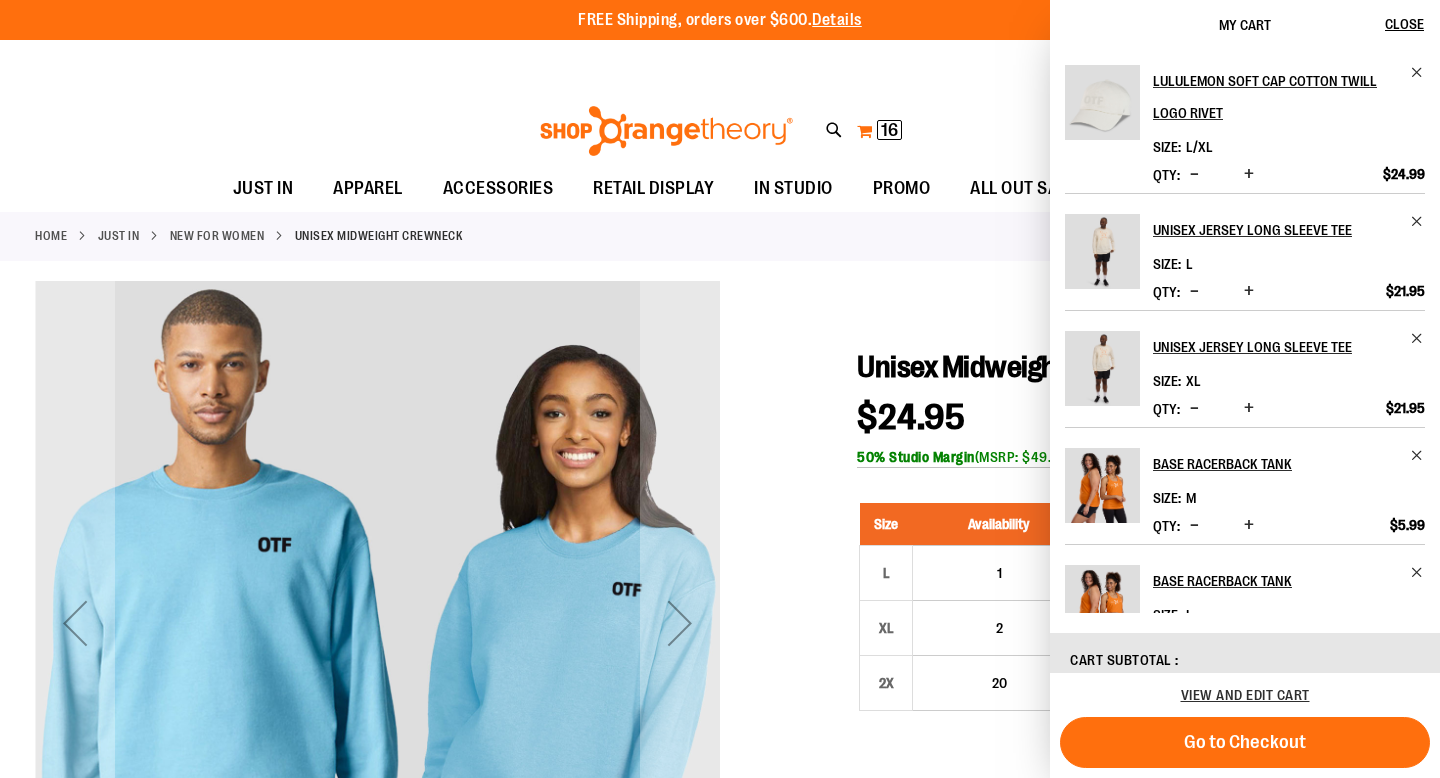 click on "My Cart
16
16
items" at bounding box center [879, 131] 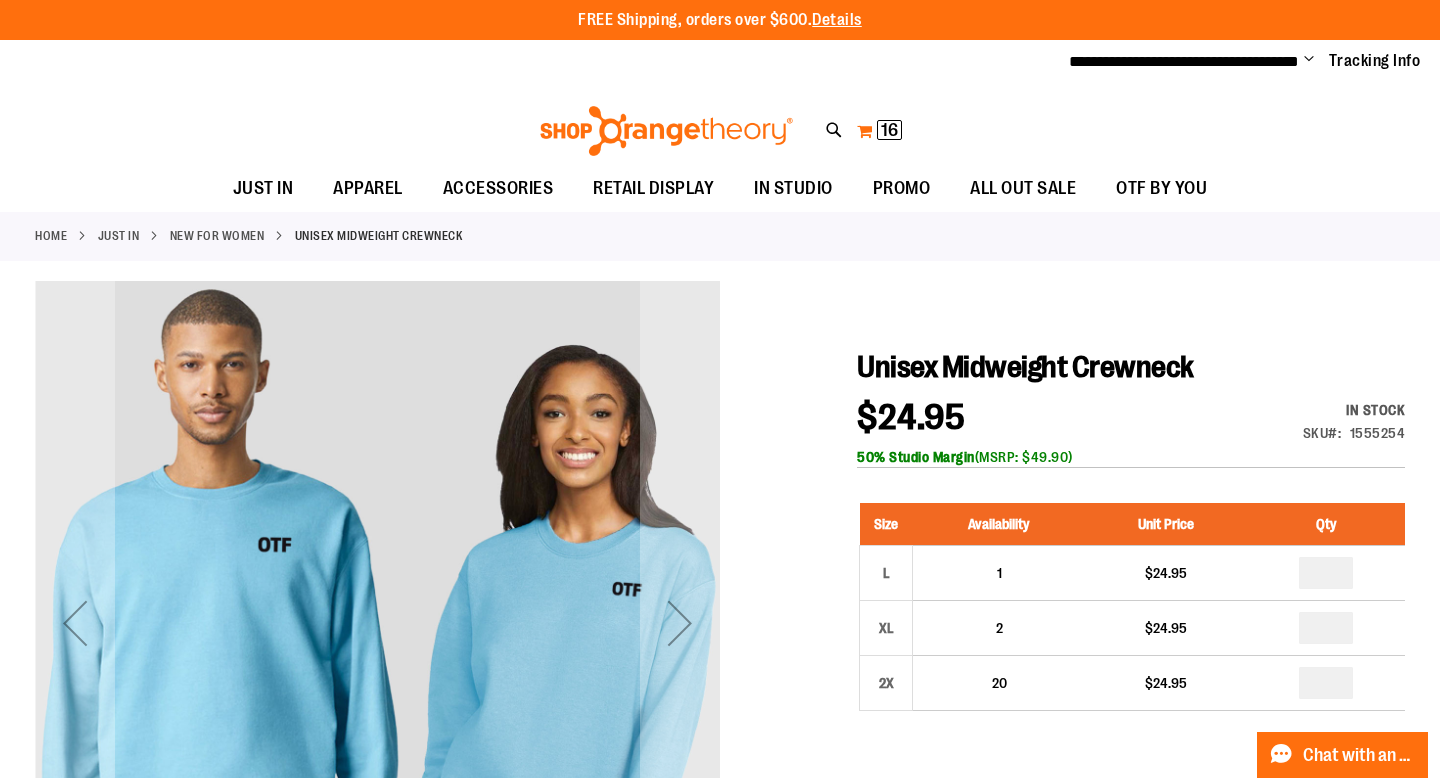 click on "My Cart
16
16
items" at bounding box center (879, 131) 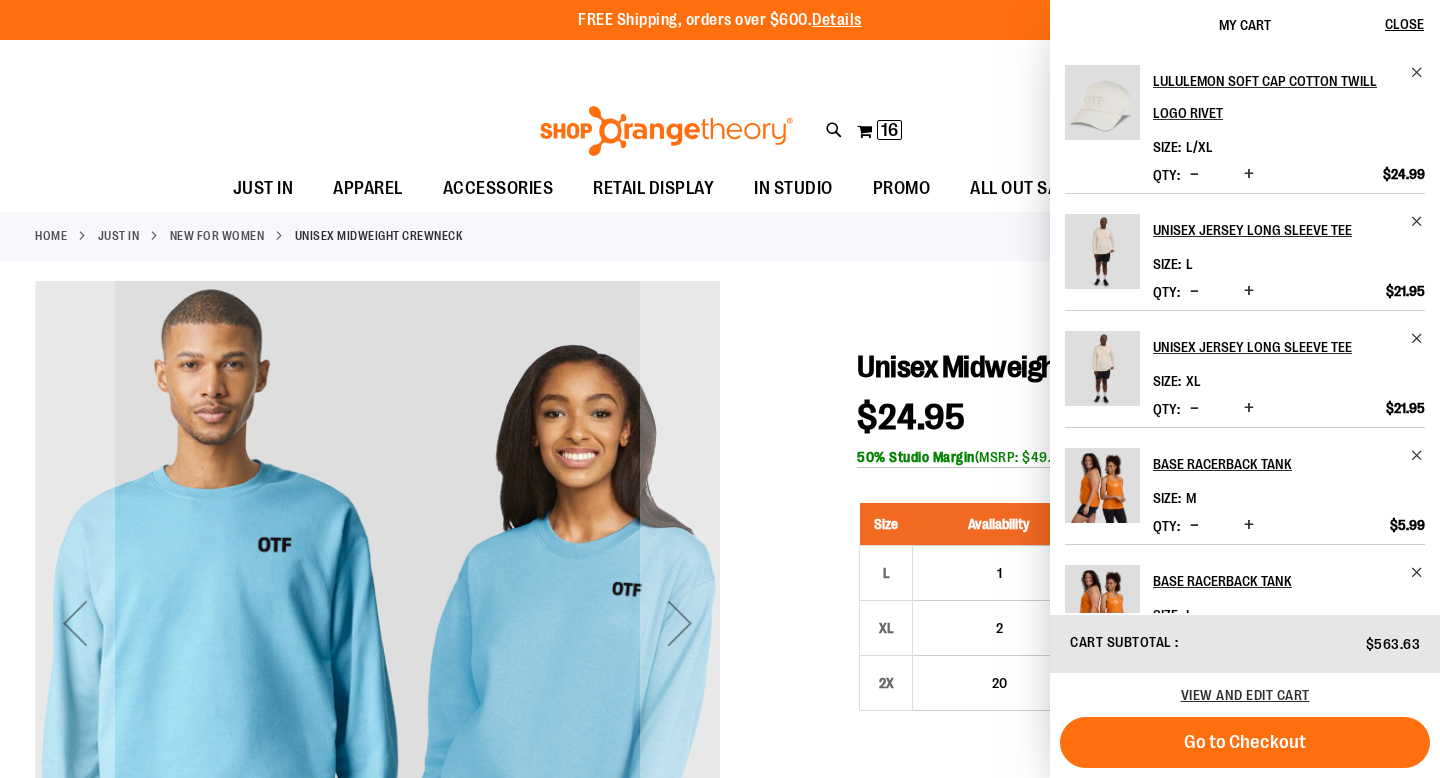 click on "My Cart" at bounding box center [1245, 25] 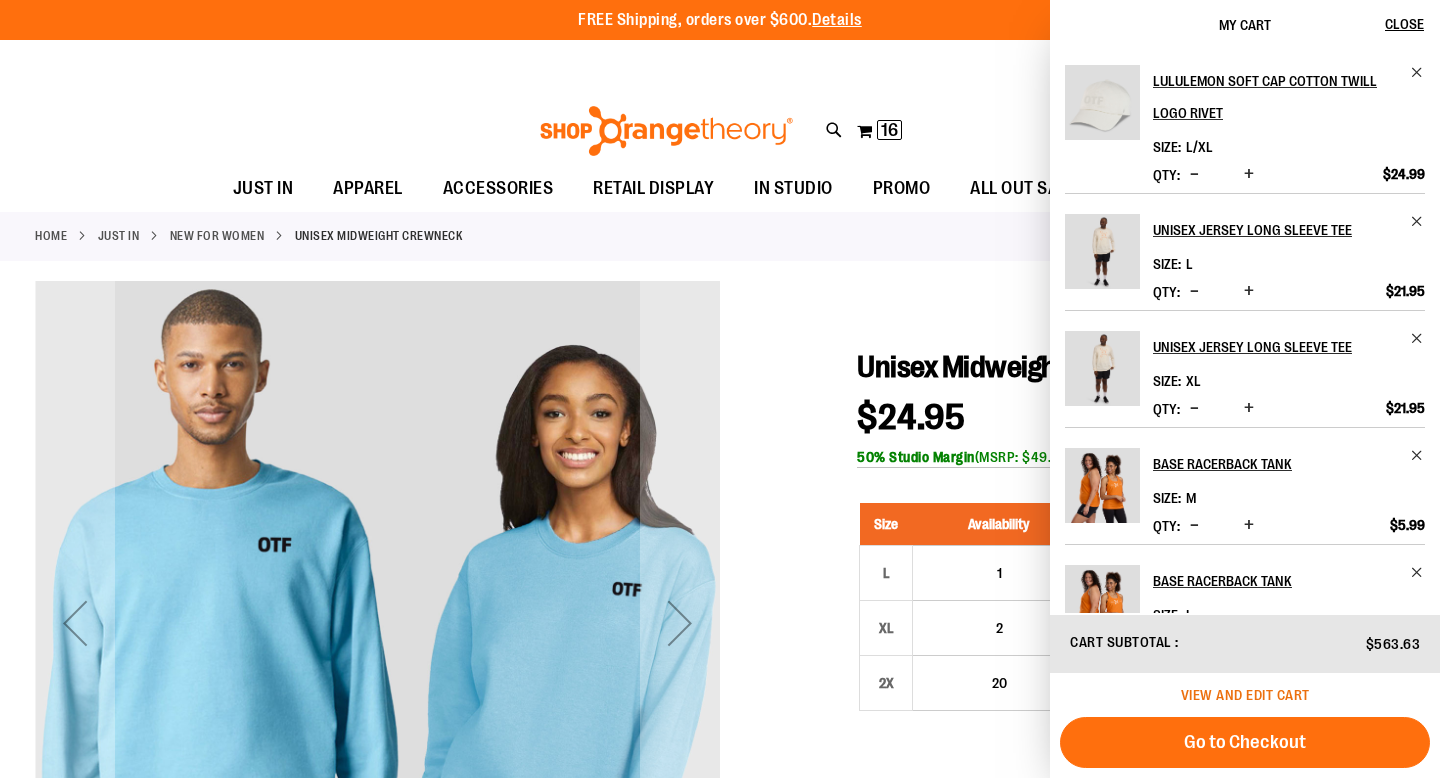 click on "View and edit cart" at bounding box center [1245, 695] 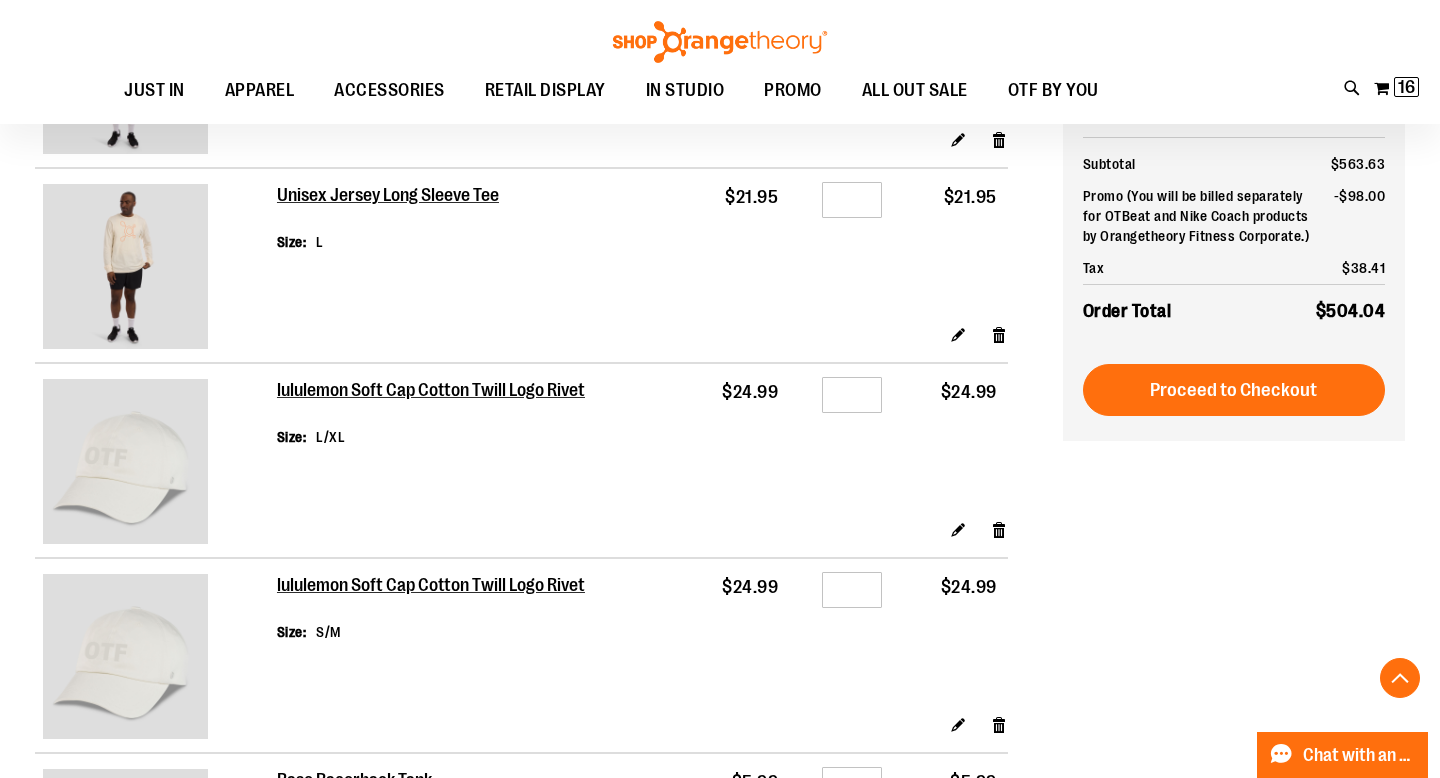 scroll, scrollTop: 1686, scrollLeft: 0, axis: vertical 